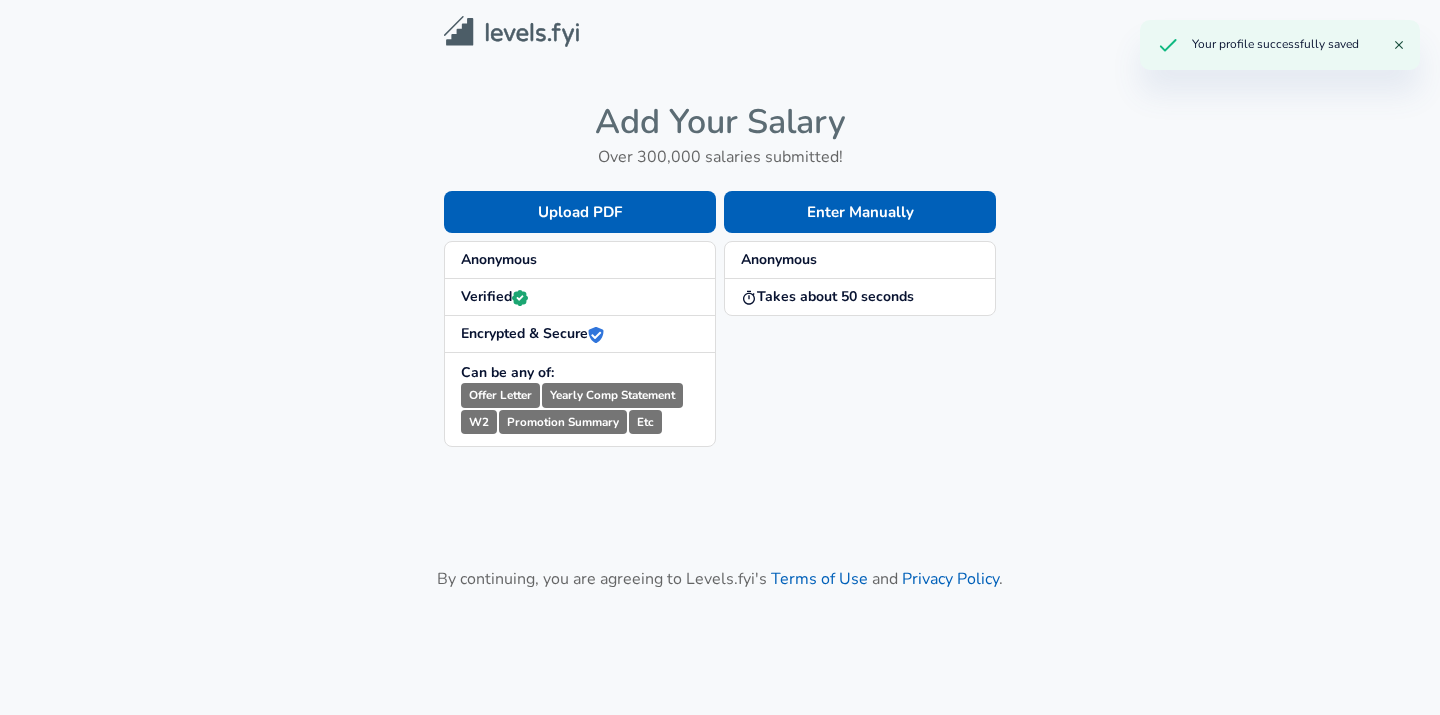 scroll, scrollTop: 0, scrollLeft: 0, axis: both 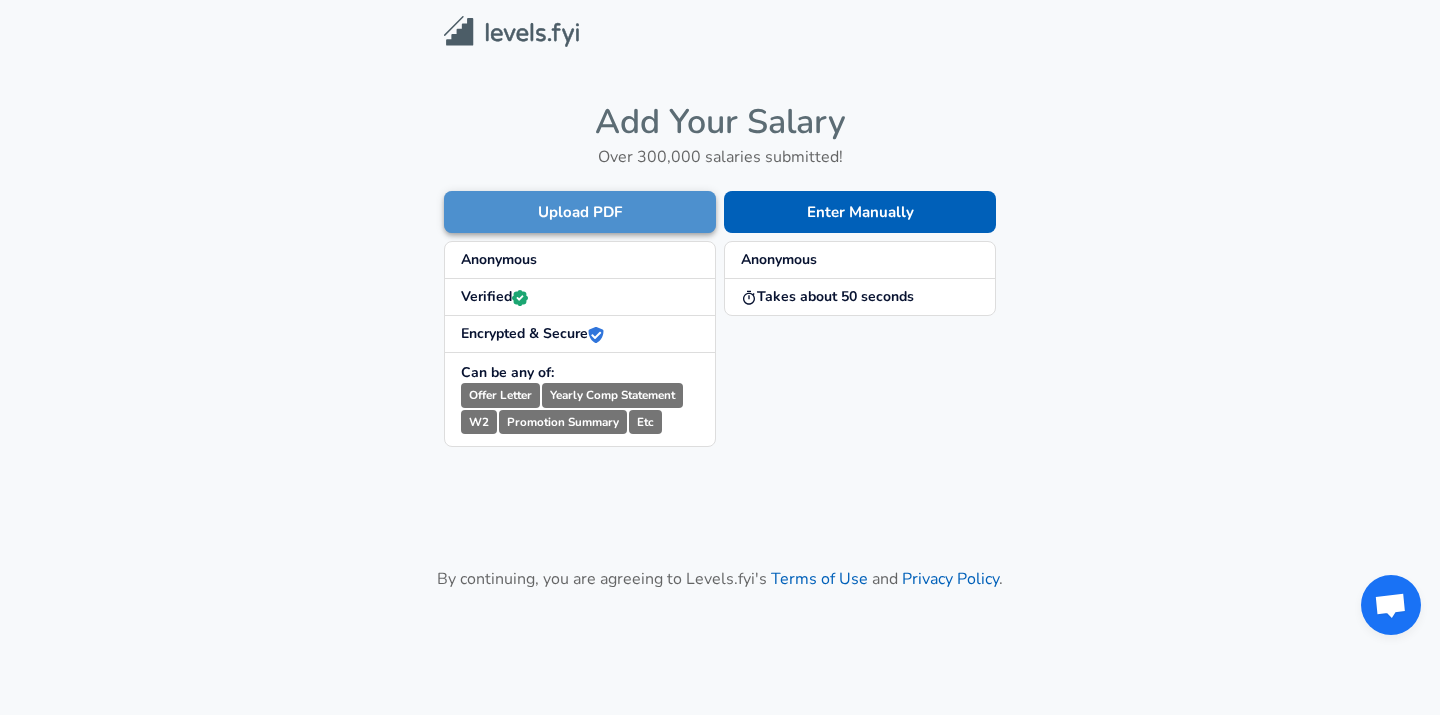 click on "Upload PDF" at bounding box center (580, 212) 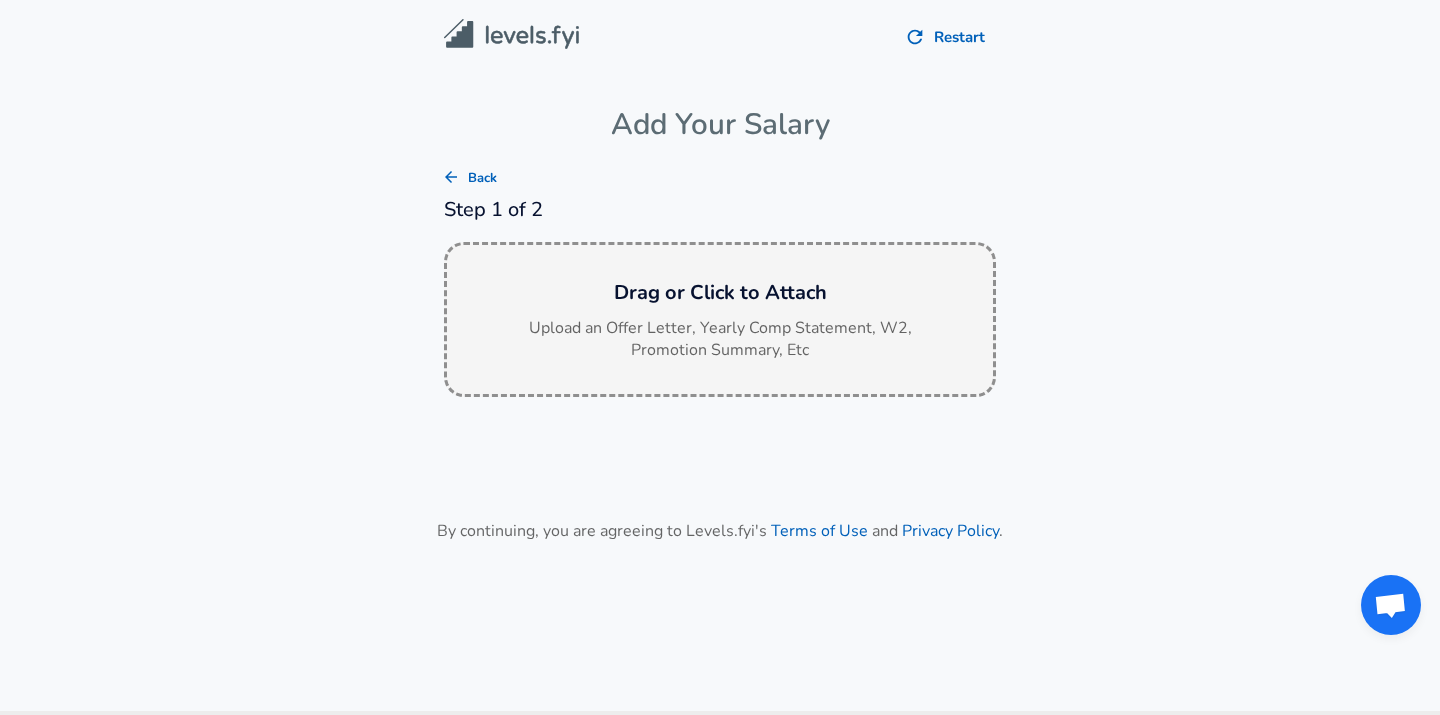 click on "Drag or Click to Attach Upload an Offer Letter, Yearly Comp Statement, W2, Promotion Summary, Etc" at bounding box center [720, 320] 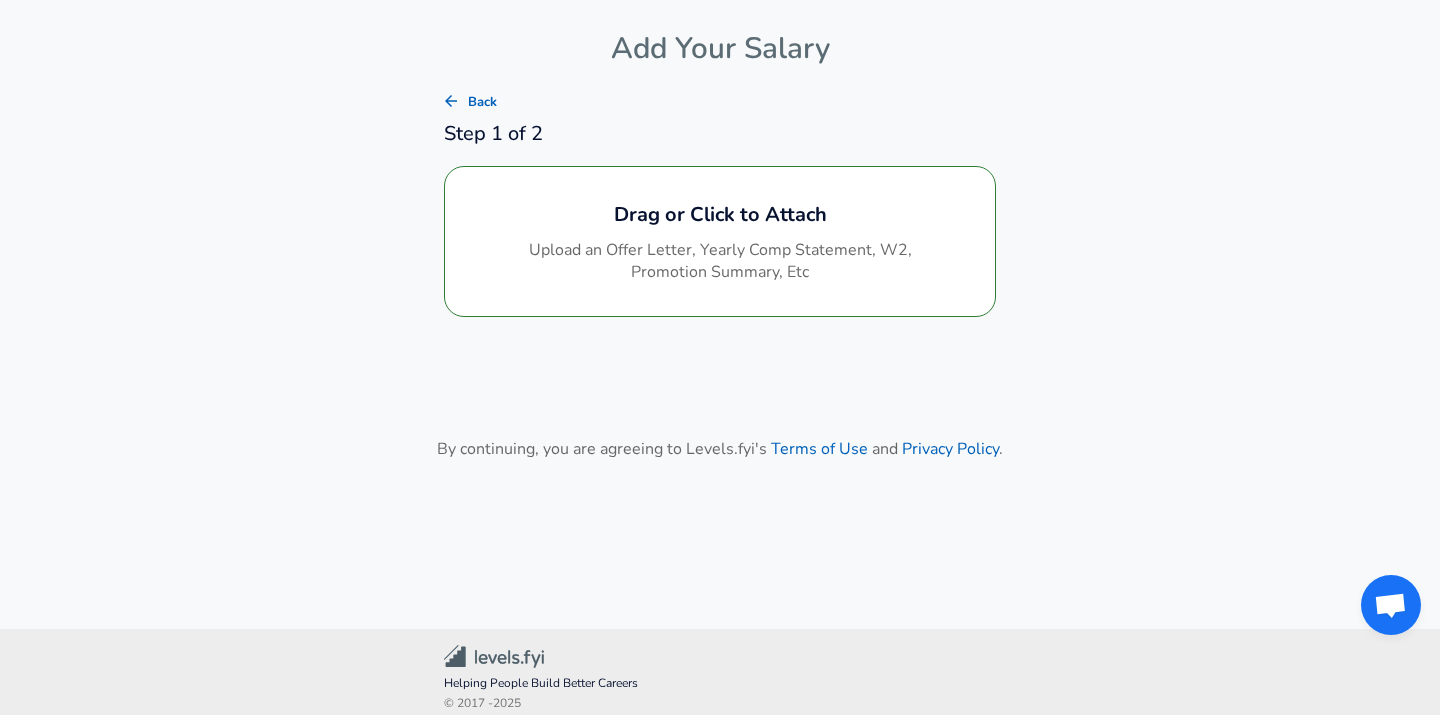 scroll, scrollTop: 90, scrollLeft: 0, axis: vertical 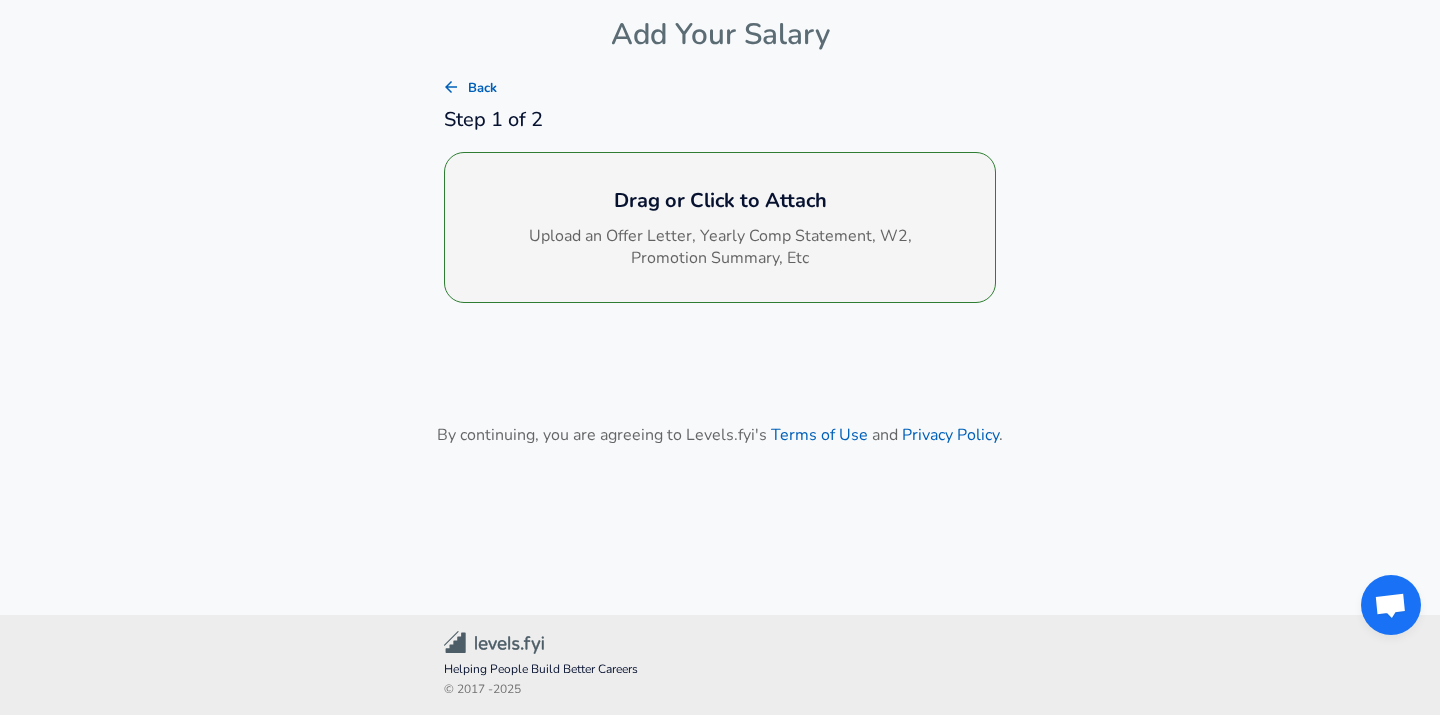 click on "Drag or Click to Attach" at bounding box center (720, 201) 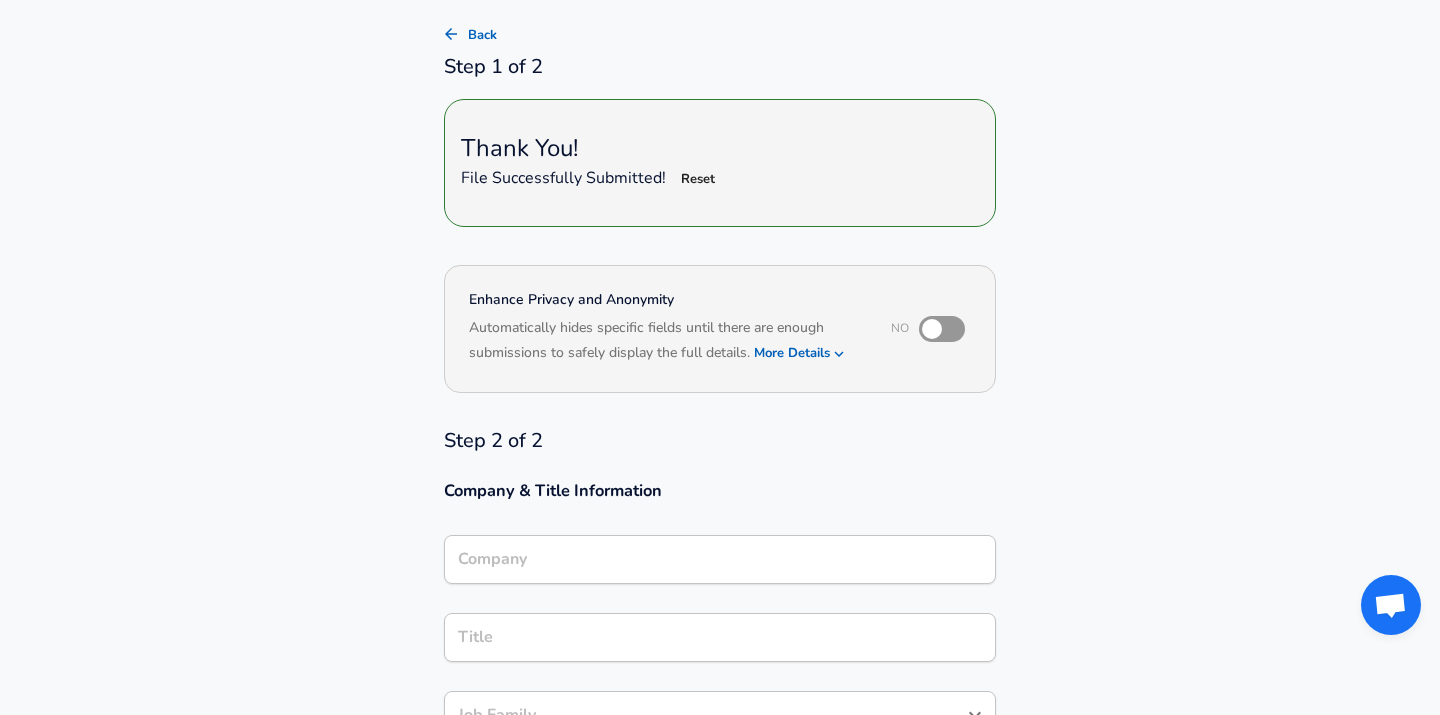 scroll, scrollTop: 164, scrollLeft: 0, axis: vertical 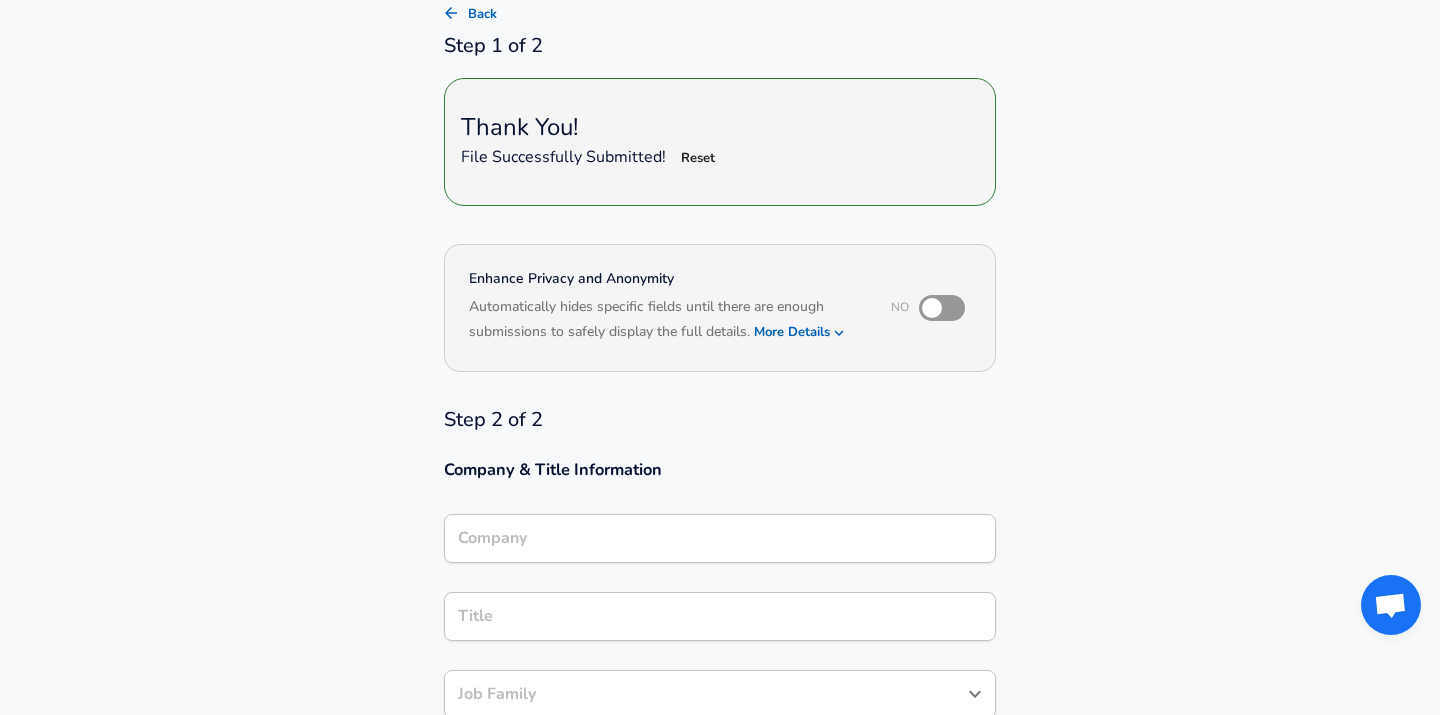 click at bounding box center [932, 308] 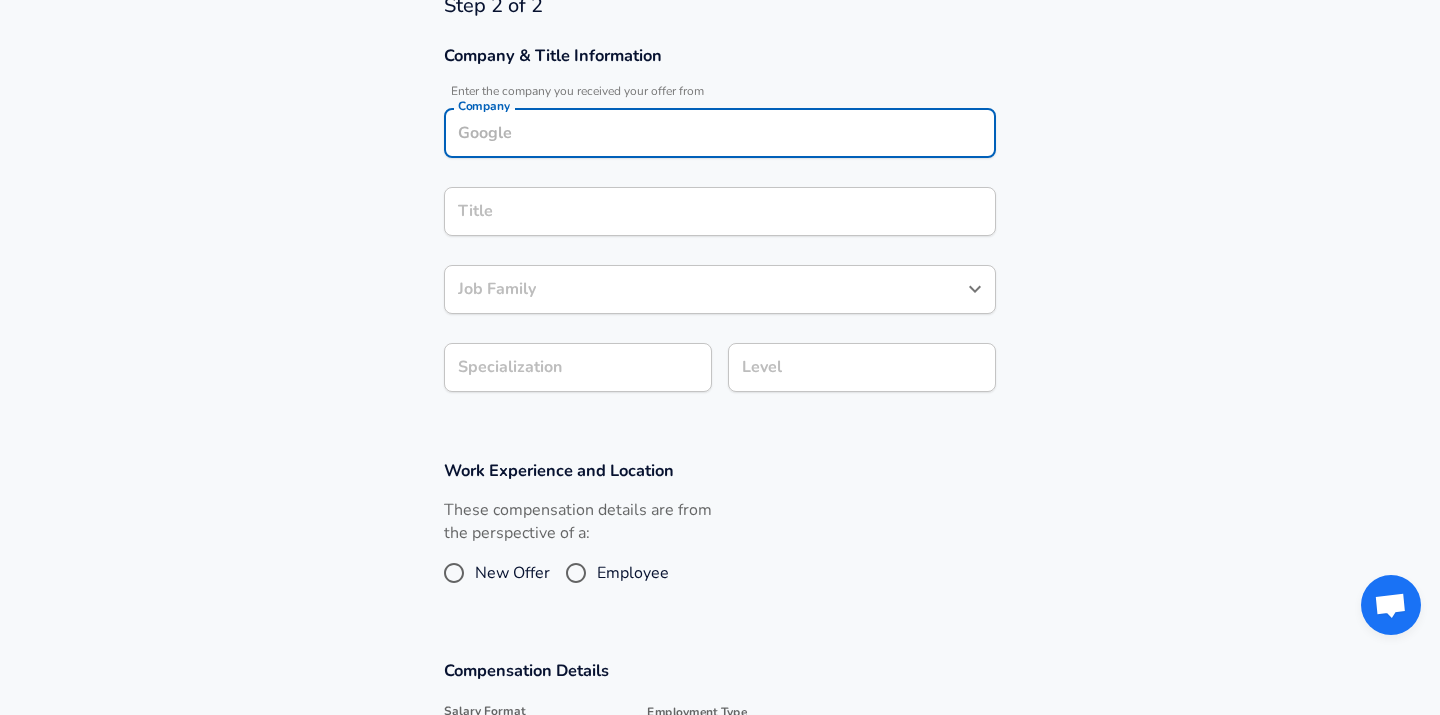 scroll, scrollTop: 598, scrollLeft: 0, axis: vertical 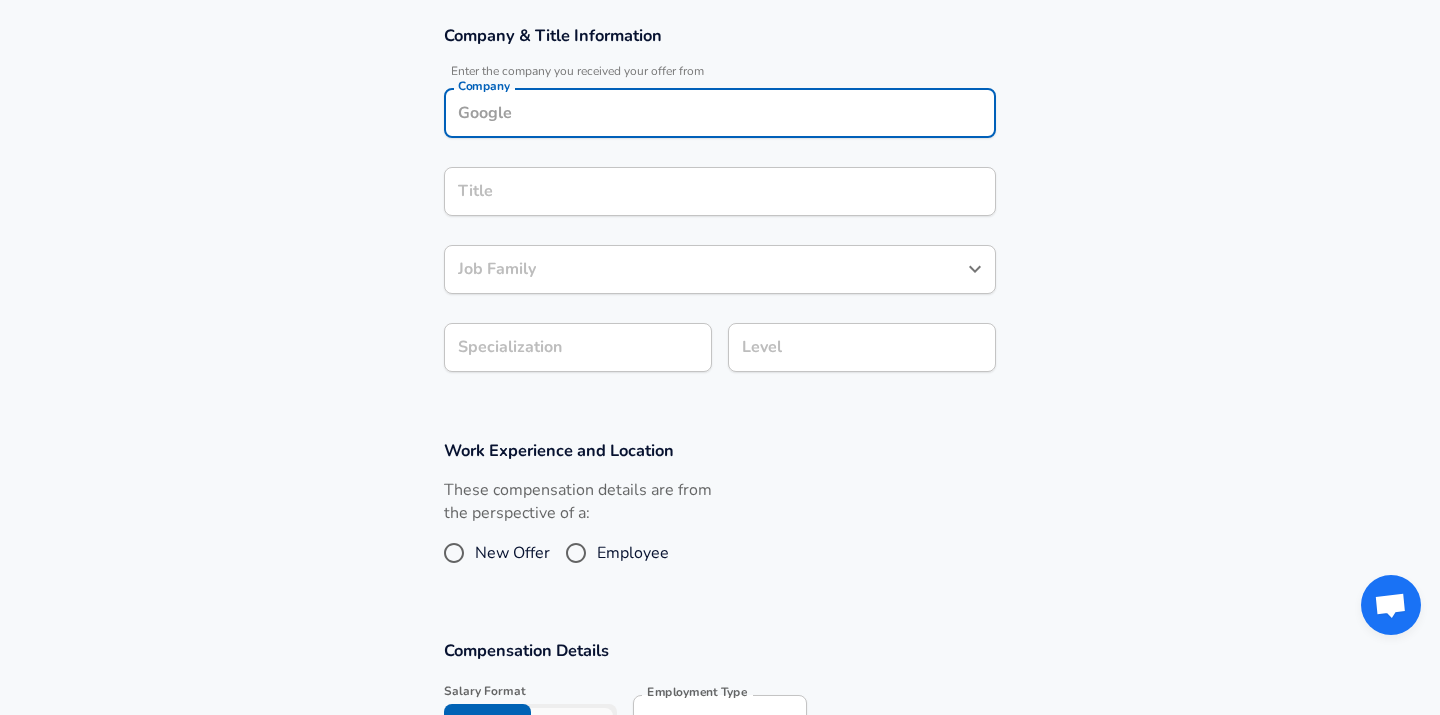 click on "Company" at bounding box center [720, 113] 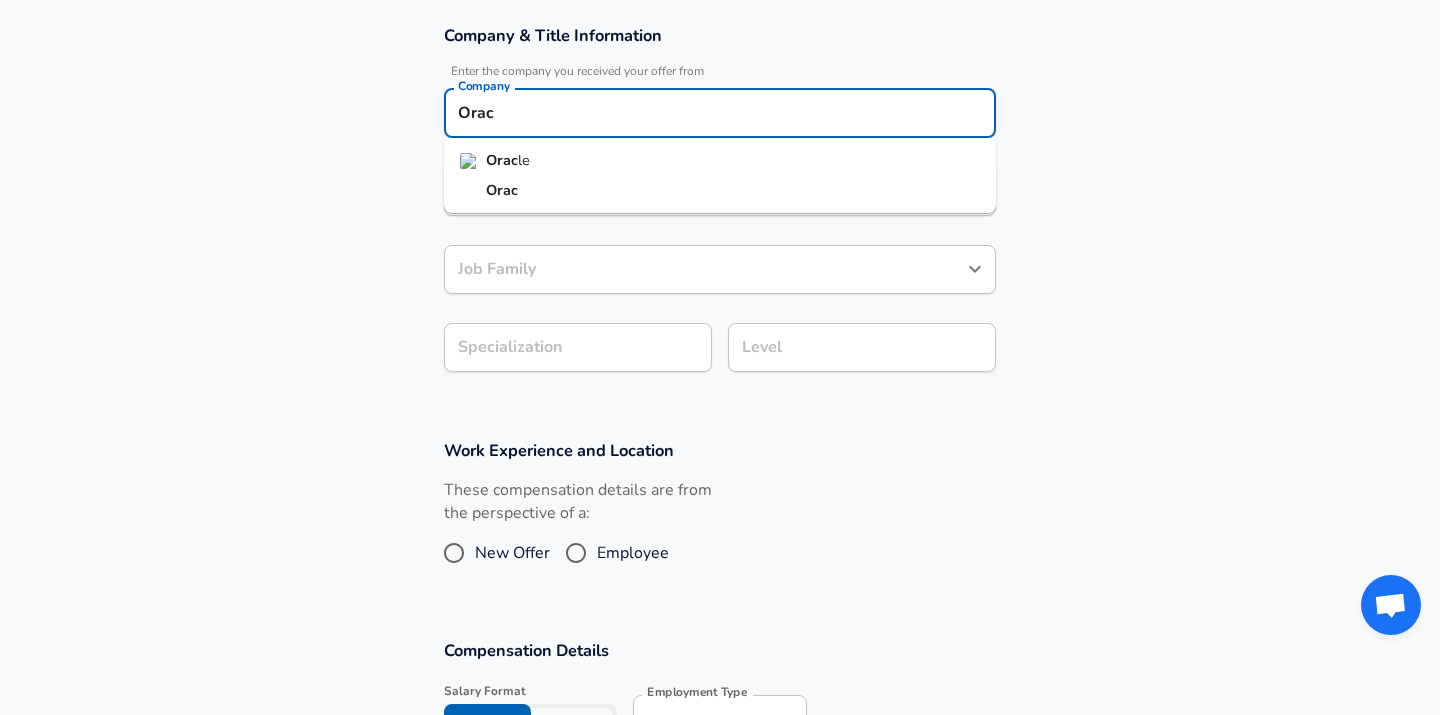 scroll, scrollTop: 0, scrollLeft: 0, axis: both 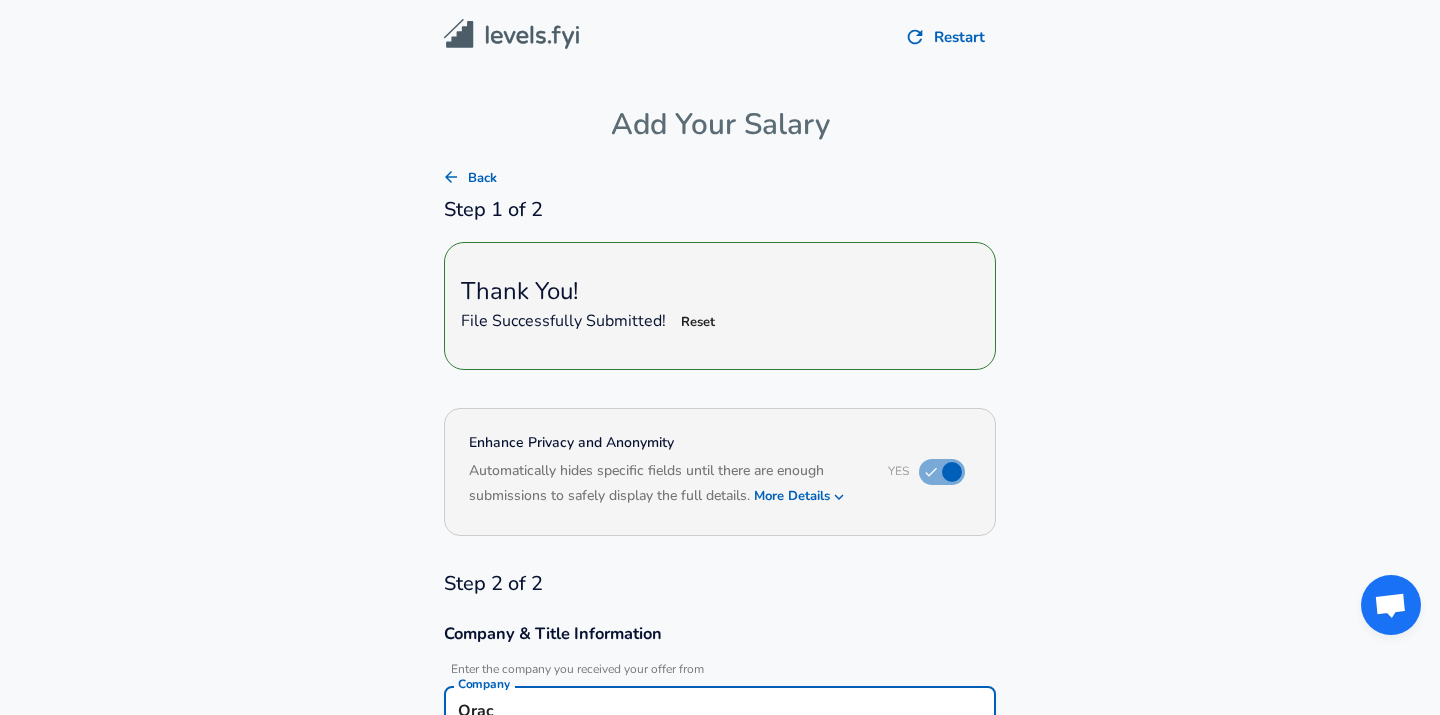 type on "Orac" 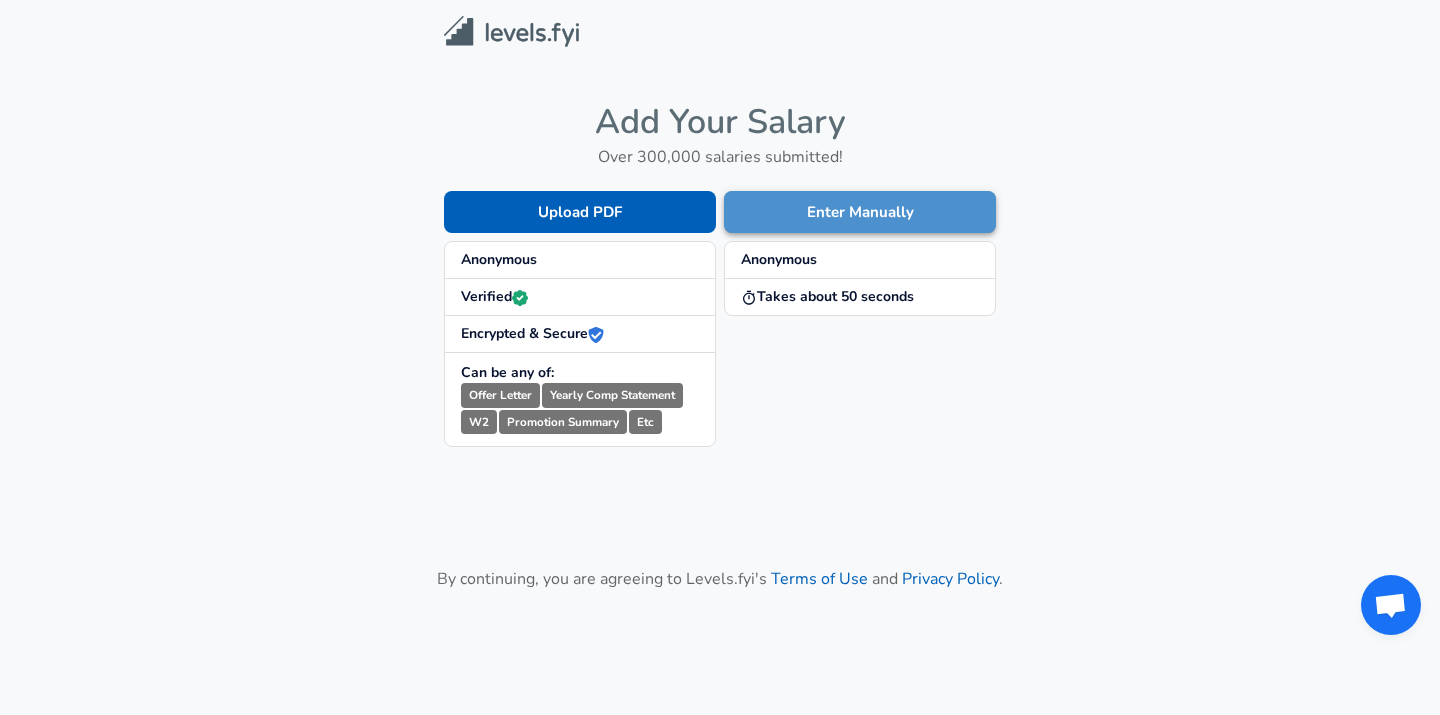 click on "Enter Manually" at bounding box center [860, 212] 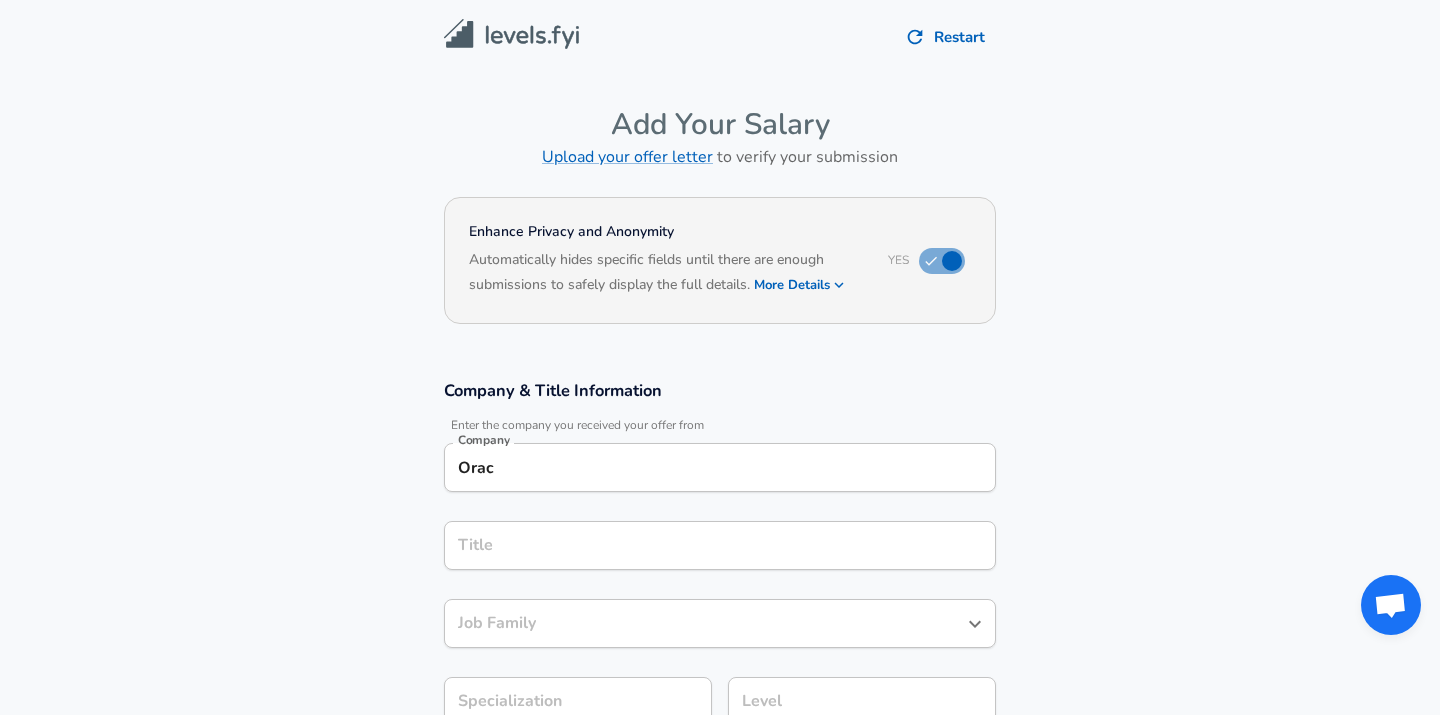 click on "Orac Company" at bounding box center (720, 467) 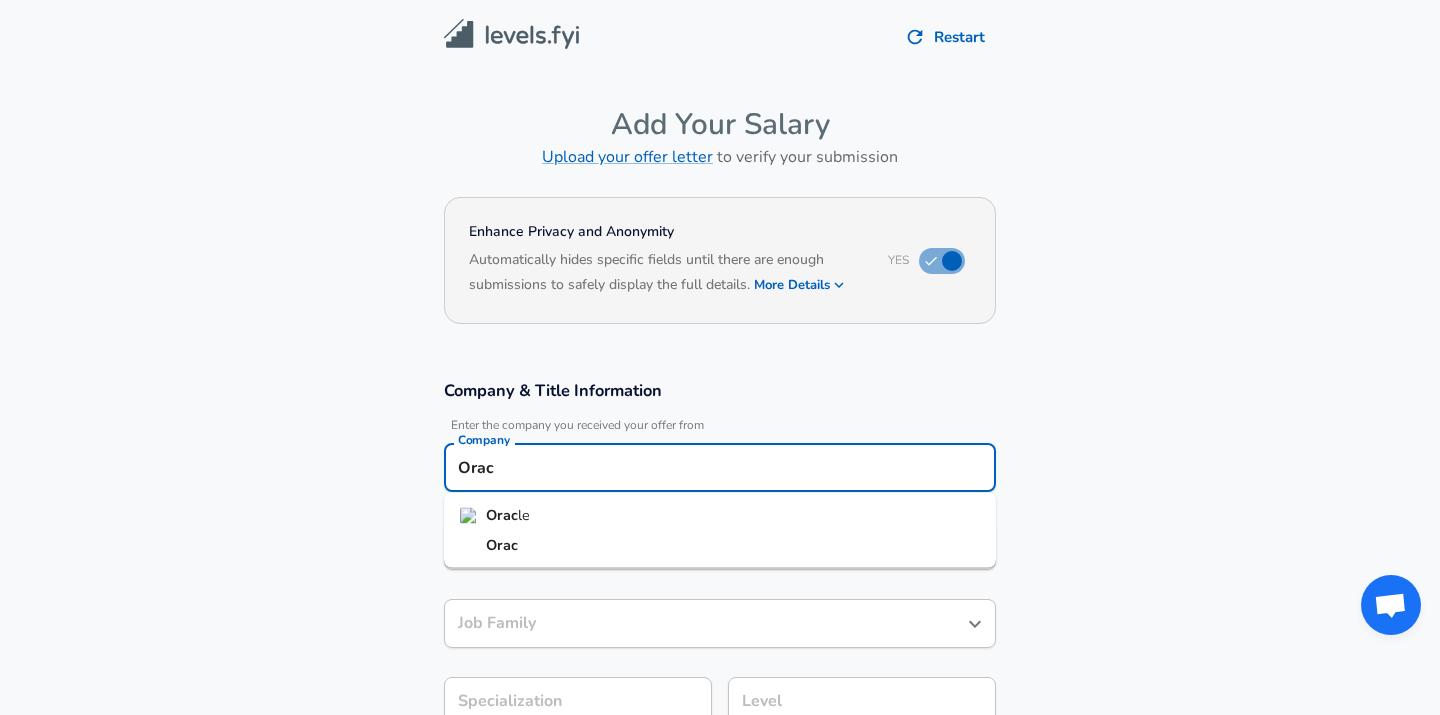 click on "Orac le" at bounding box center [720, 516] 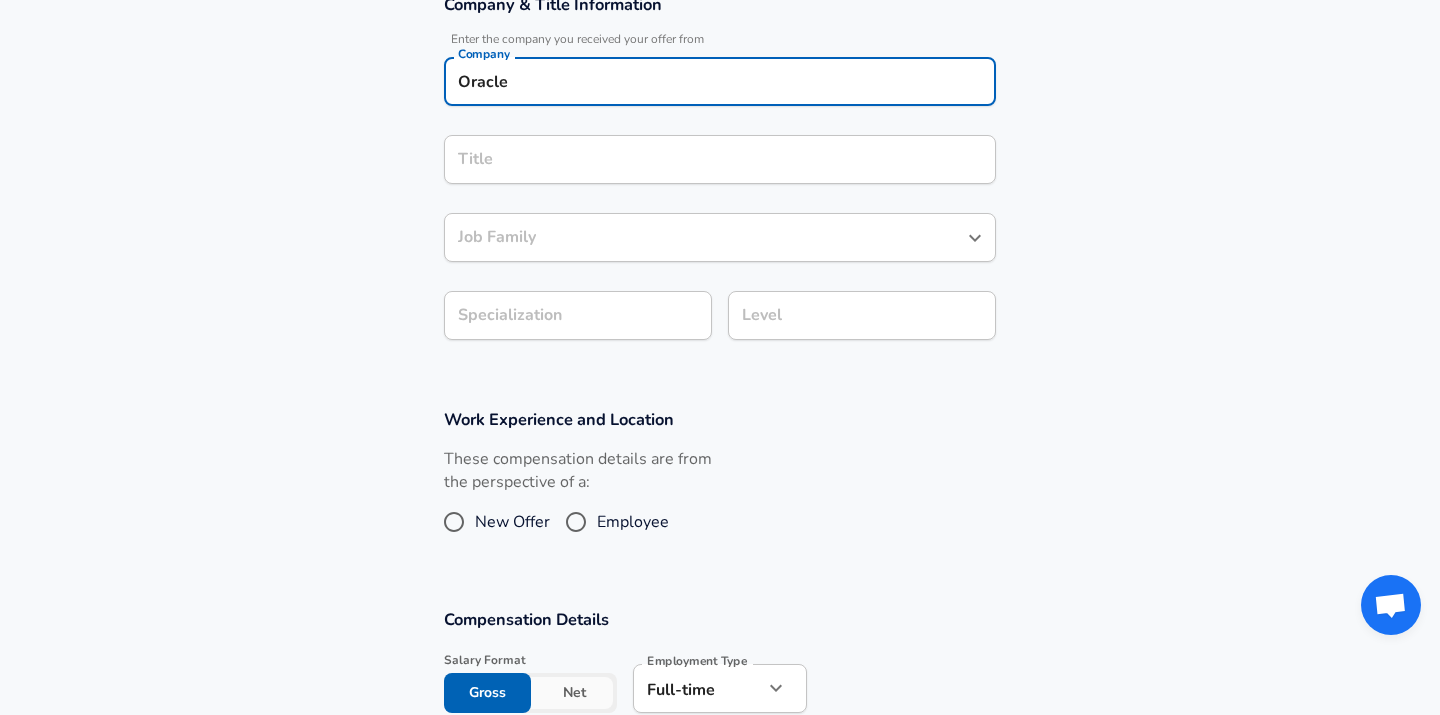 click on "Title" at bounding box center [720, 159] 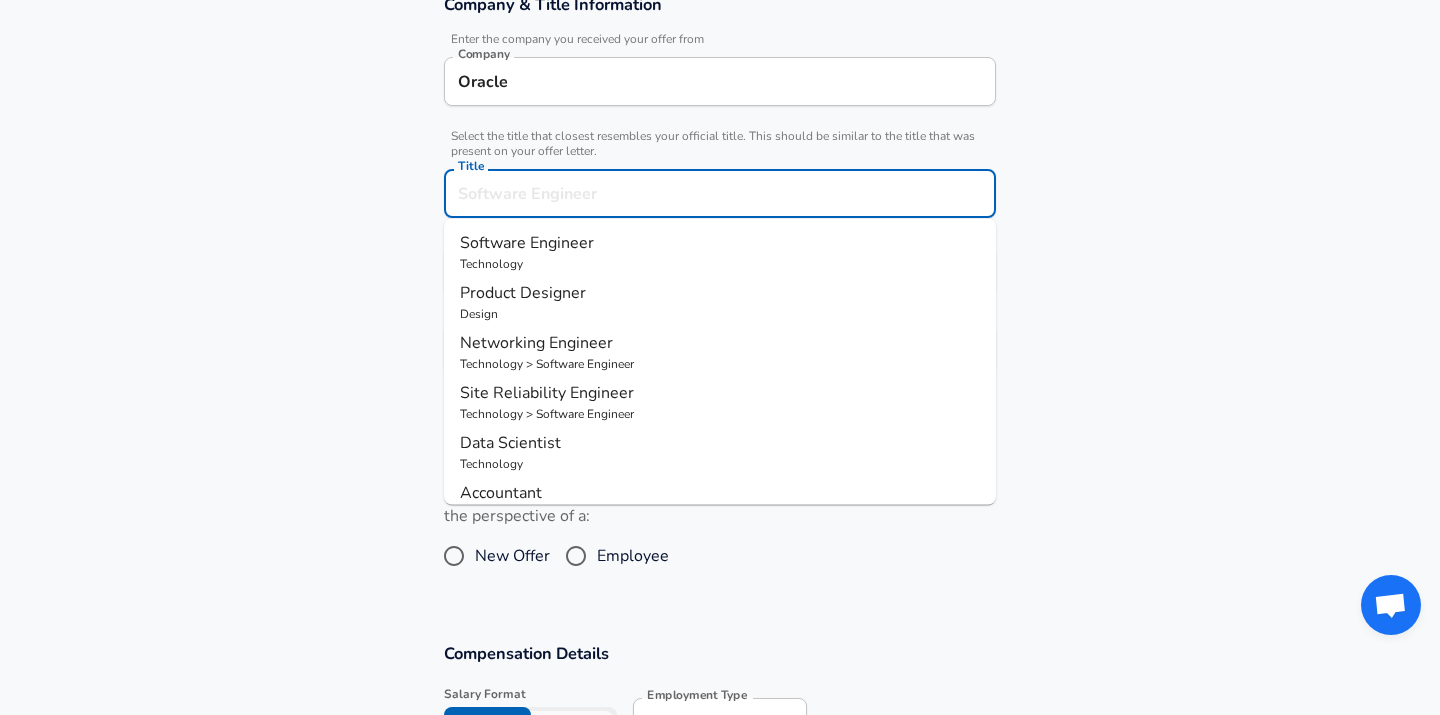scroll, scrollTop: 426, scrollLeft: 0, axis: vertical 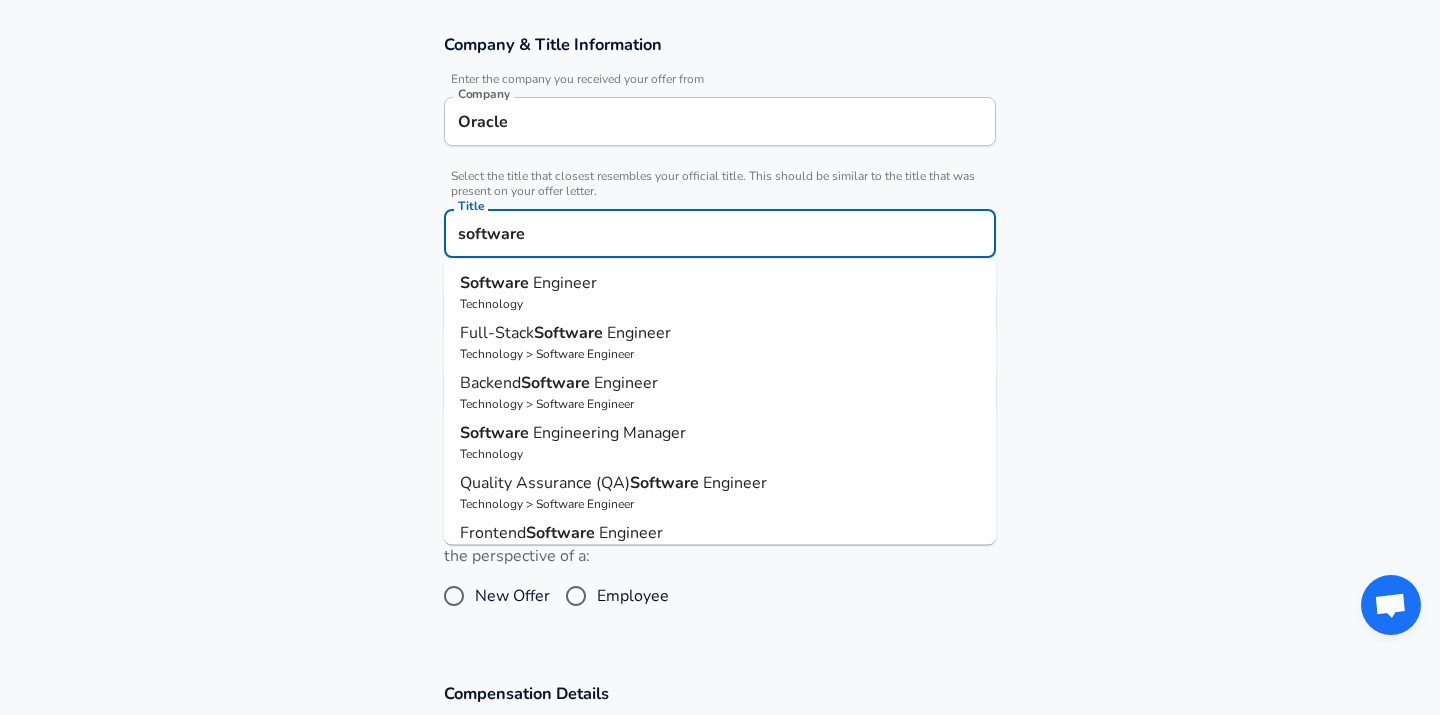 click on "Technology" at bounding box center [720, 304] 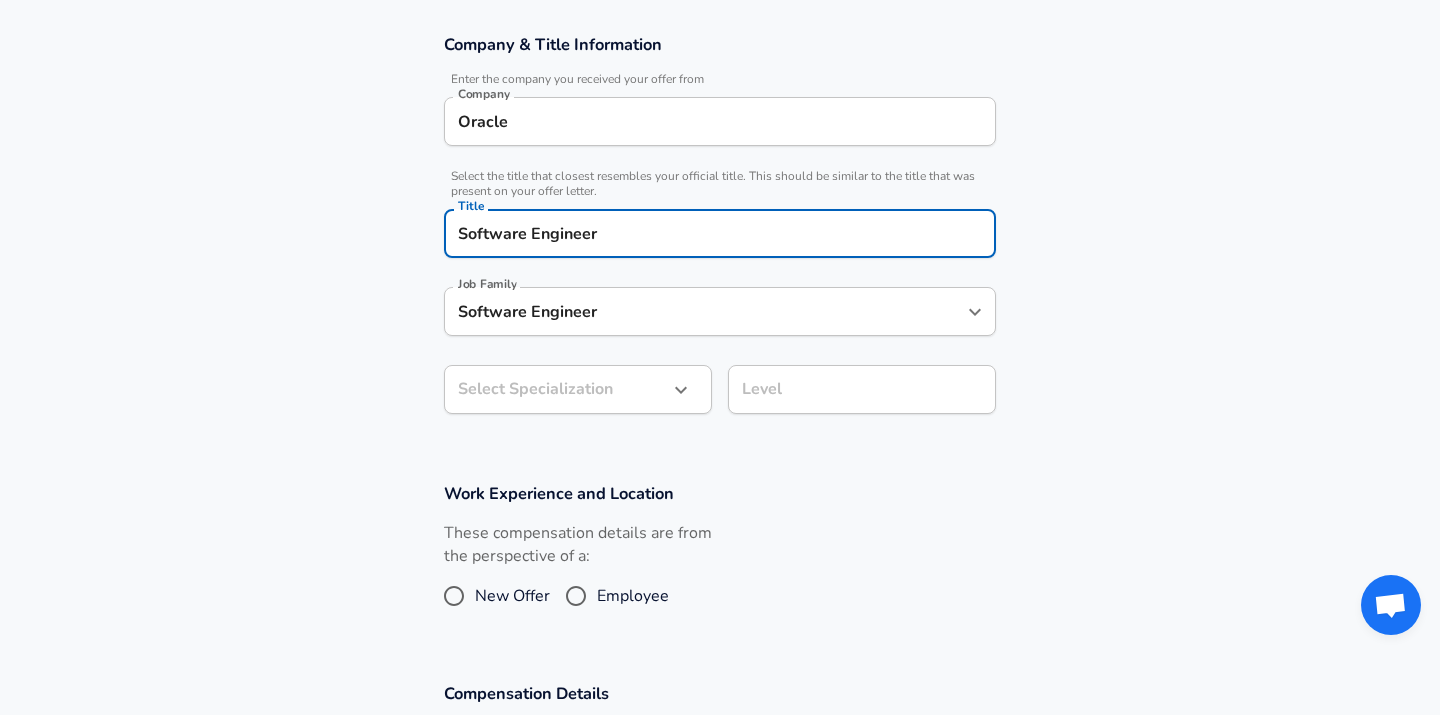 type on "Software Engineer" 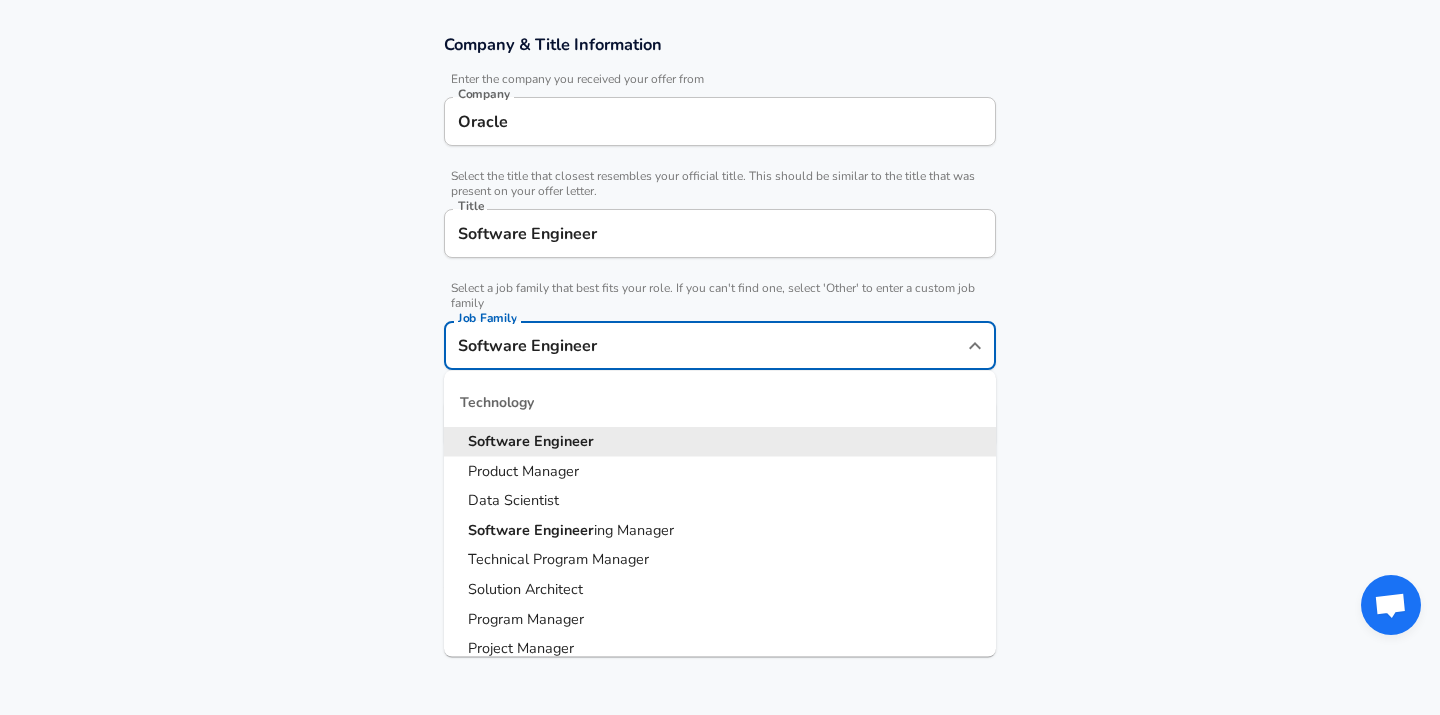 scroll, scrollTop: 386, scrollLeft: 0, axis: vertical 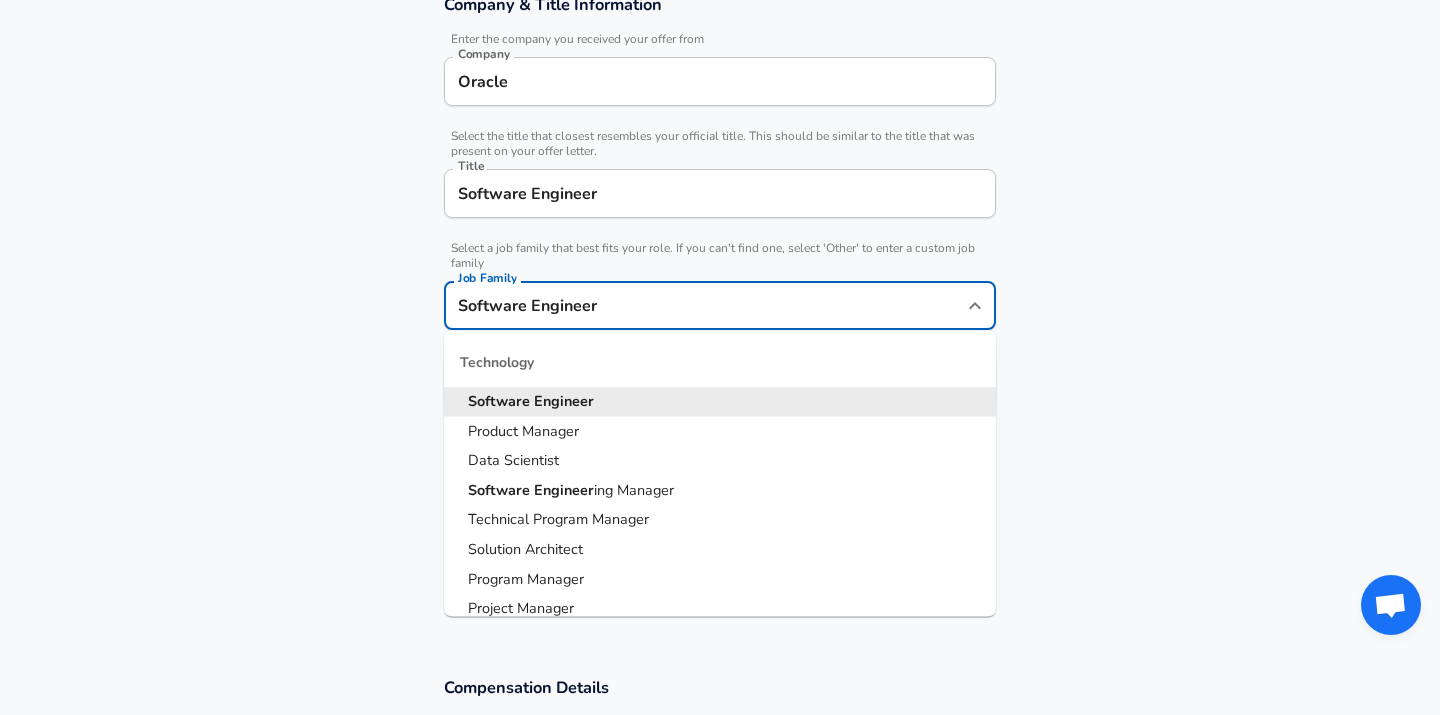 click on "Software Engineer" at bounding box center [705, 305] 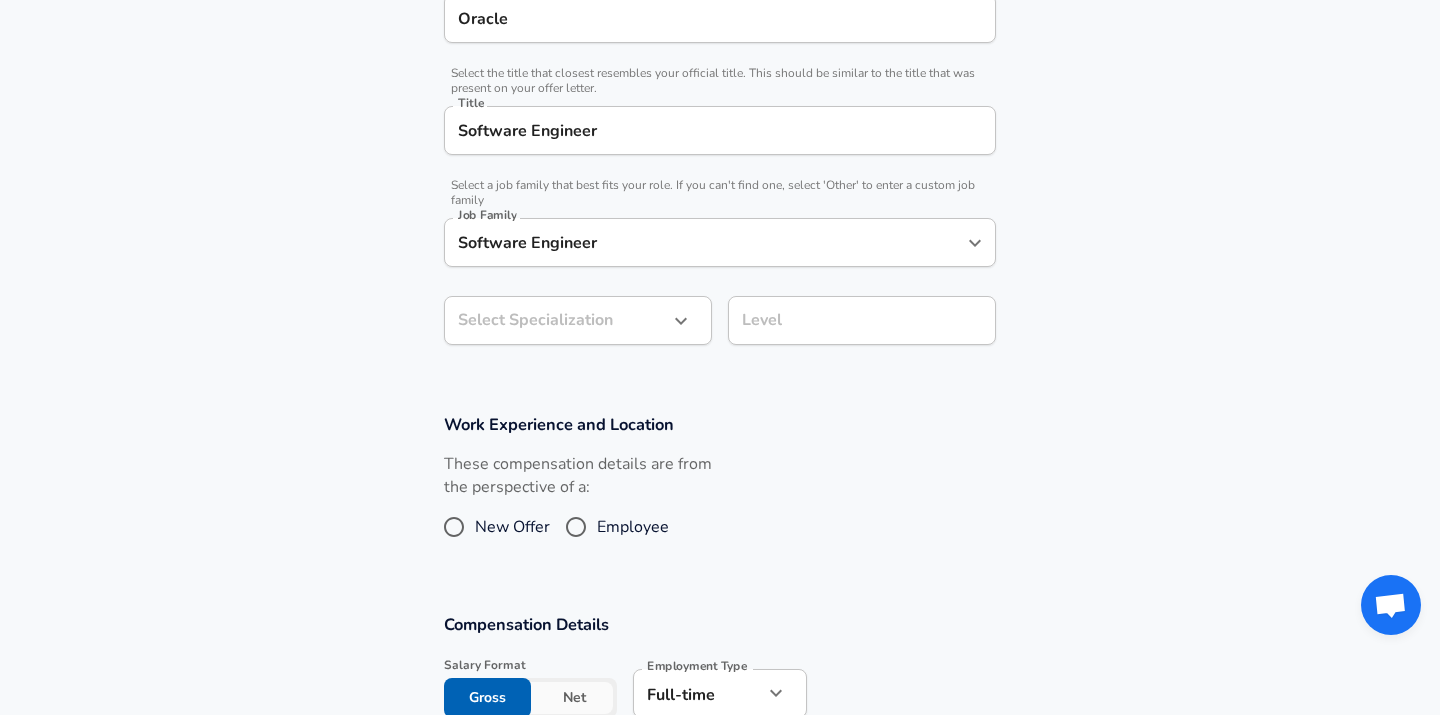 scroll, scrollTop: 453, scrollLeft: 0, axis: vertical 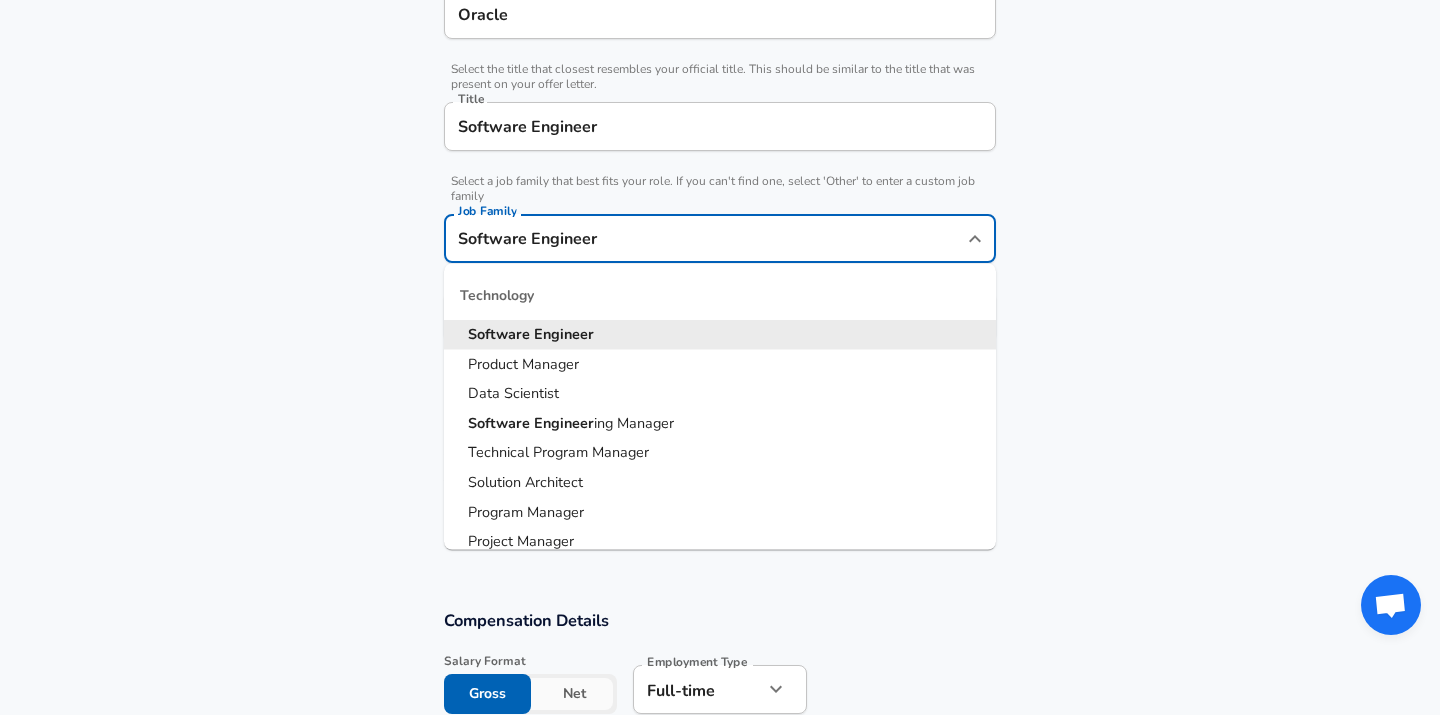 click on "Software Engineer" at bounding box center (705, 238) 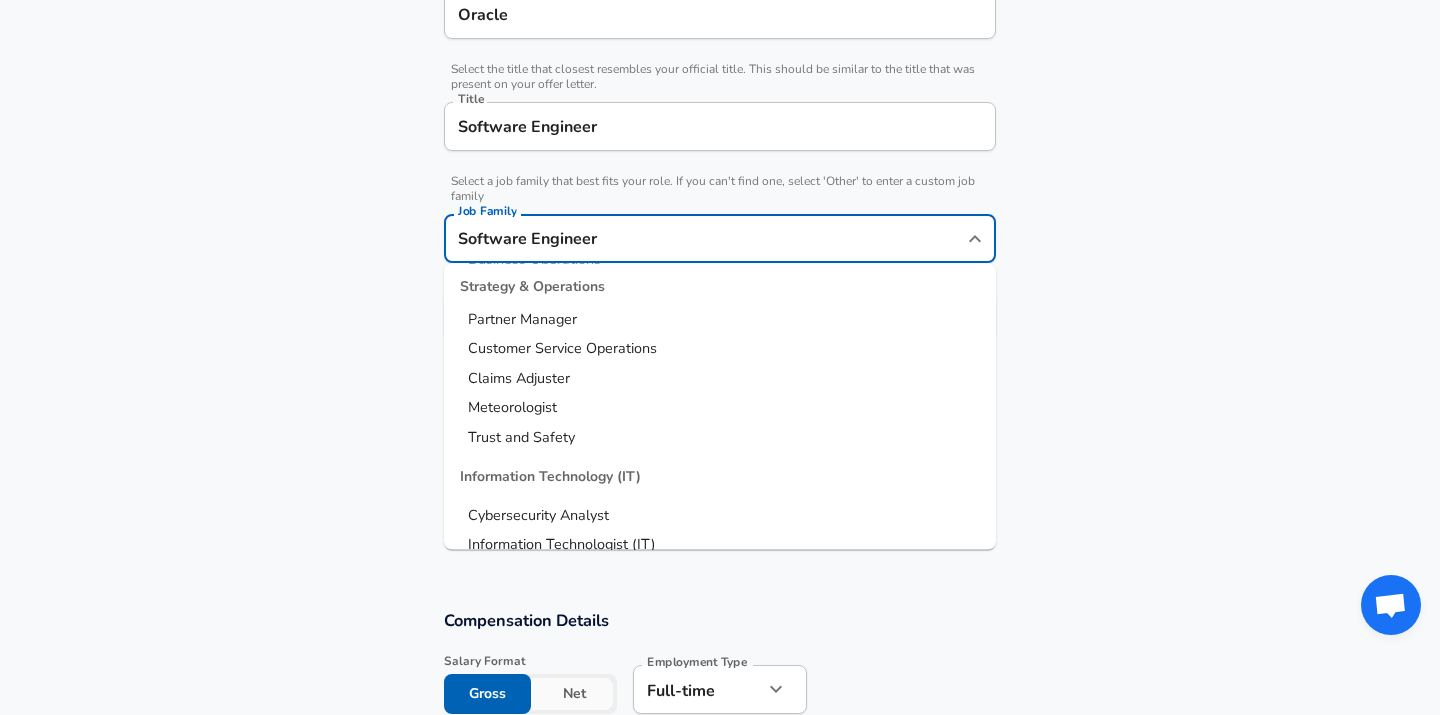 scroll, scrollTop: 2622, scrollLeft: 0, axis: vertical 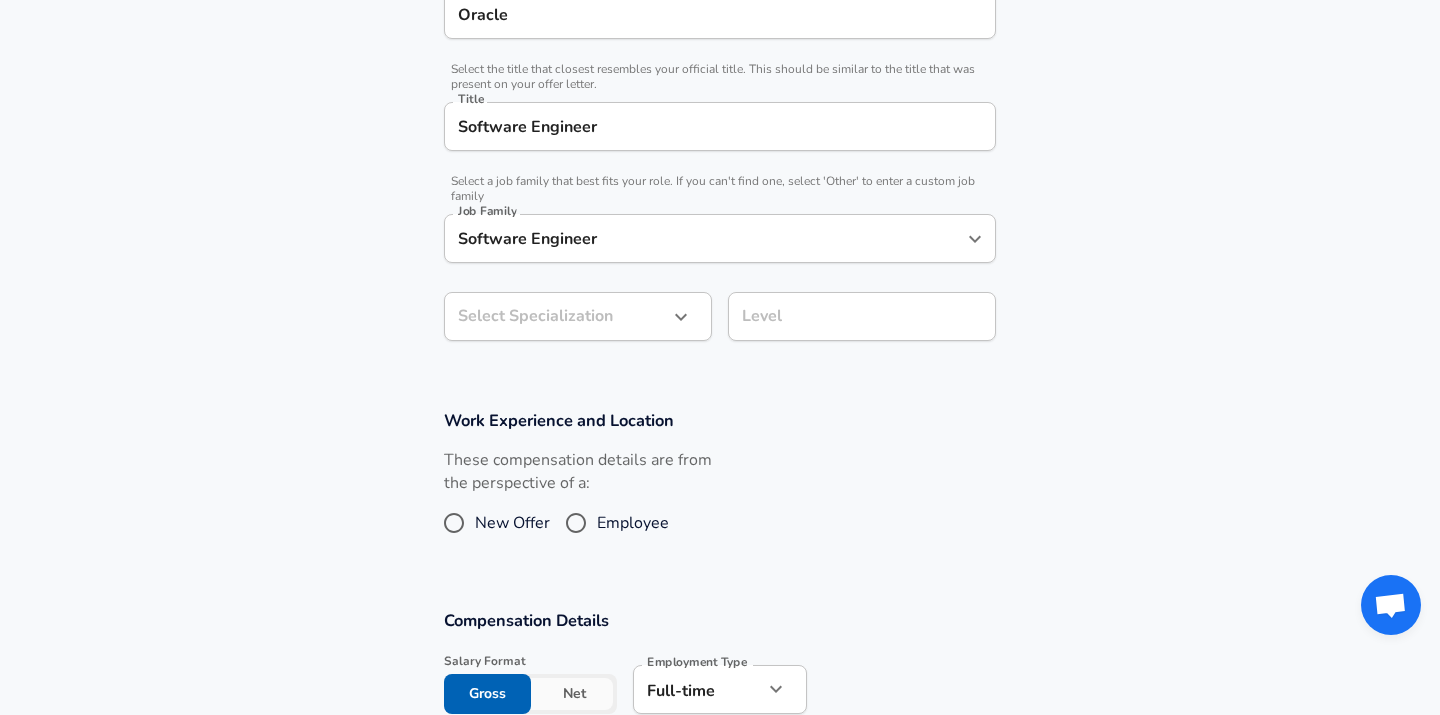 click on "Company & Title Information   Enter the company you received your offer from Company Oracle Company   Select the title that closest resembles your official title. This should be similar to the title that was present on your offer letter. Title Software Engineer Title   Select a job family that best fits your role. If you can't find one, select 'Other' to enter a custom job family Job Family Software Engineer Job Family Select Specialization ​ Select Specialization Level Level" at bounding box center [720, 144] 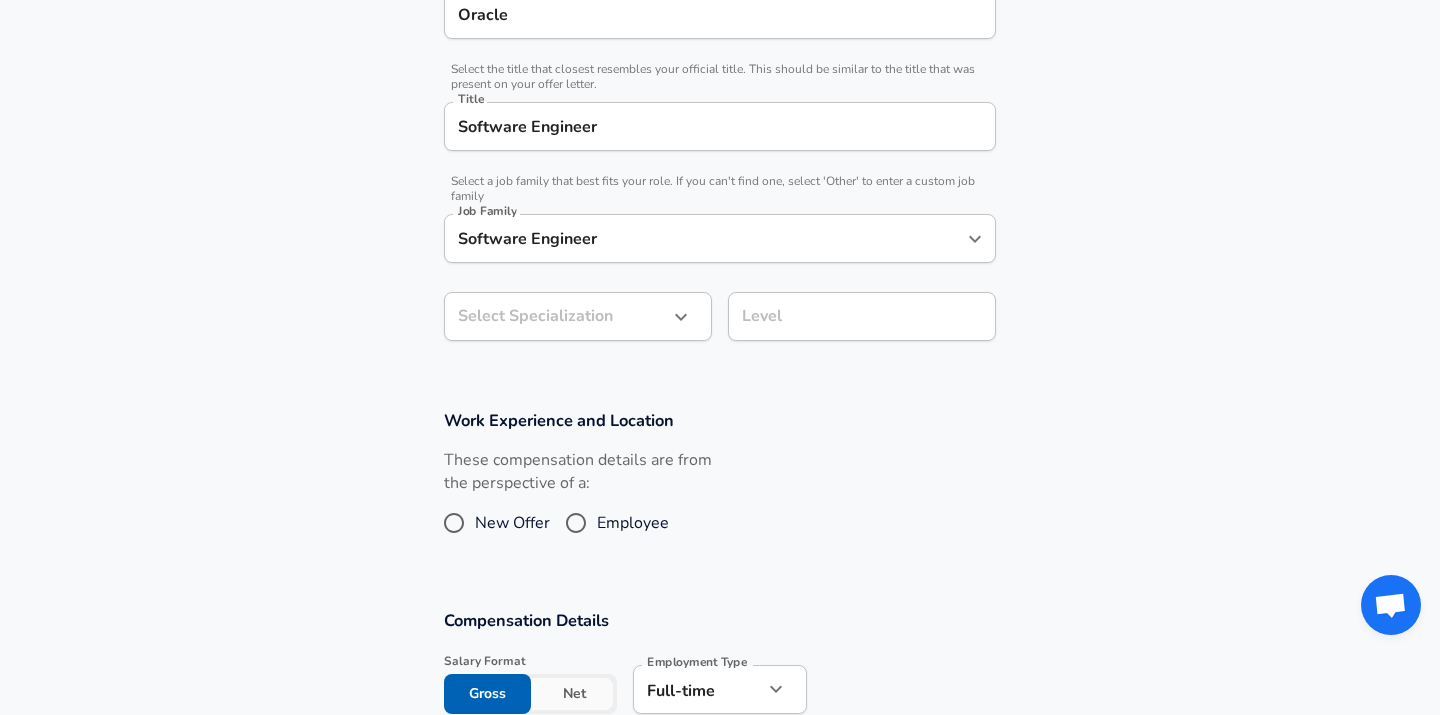 click on "Restart Add Your Salary Upload your offer letter   to verify your submission Enhance Privacy and Anonymity Yes Automatically hides specific fields until there are enough submissions to safely display the full details.   More Details Based on your submission and the data points that we have already collected, we will automatically hide and anonymize specific fields if there aren't enough data points to remain sufficiently anonymous. Company & Title Information   Enter the company you received your offer from Company Oracle Company   Select the title that closest resembles your official title. This should be similar to the title that was present on your offer letter. Title Software Engineer Title   Select a job family that best fits your role. If you can't find one, select 'Other' to enter a custom job family Job Family Software Engineer Job Family Select Specialization ​ Select Specialization Level Level Work Experience and Location These compensation details are from the perspective of a: New Offer Employee" at bounding box center [720, -96] 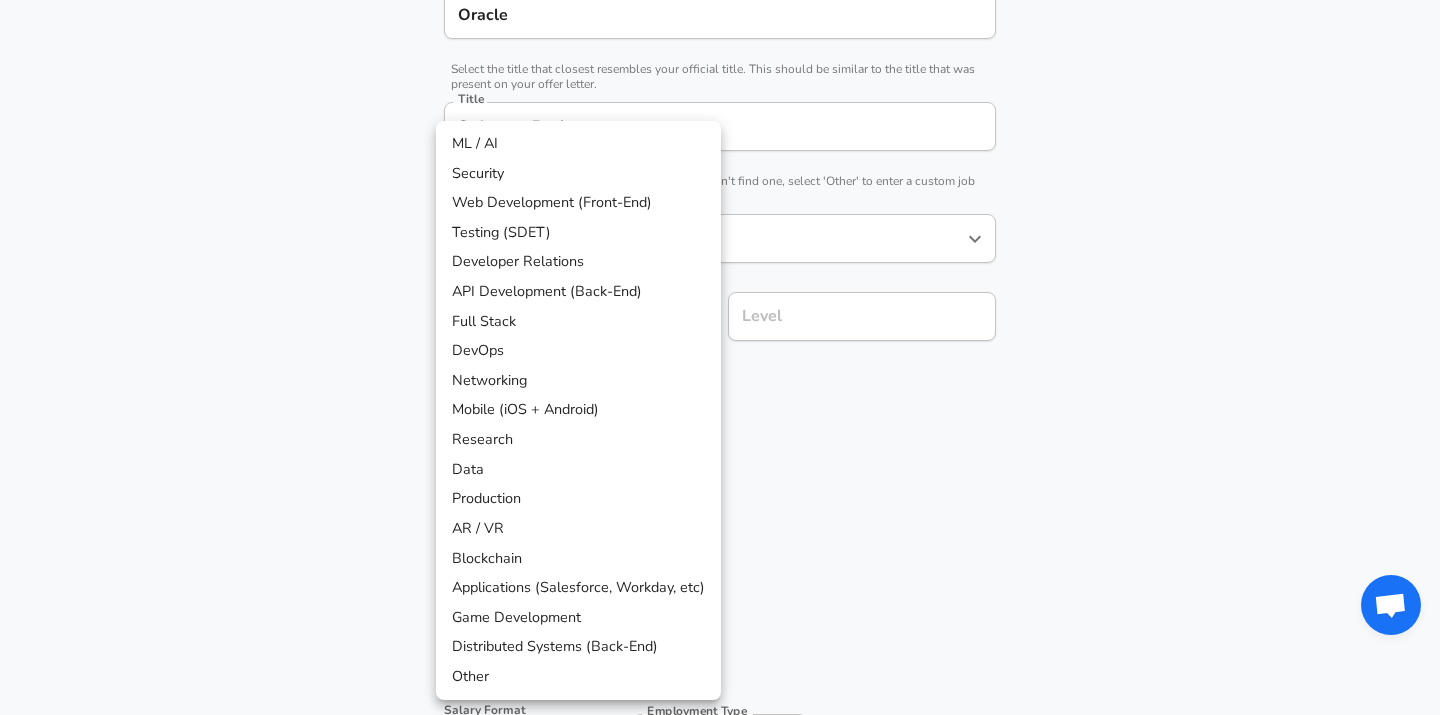 scroll, scrollTop: 513, scrollLeft: 0, axis: vertical 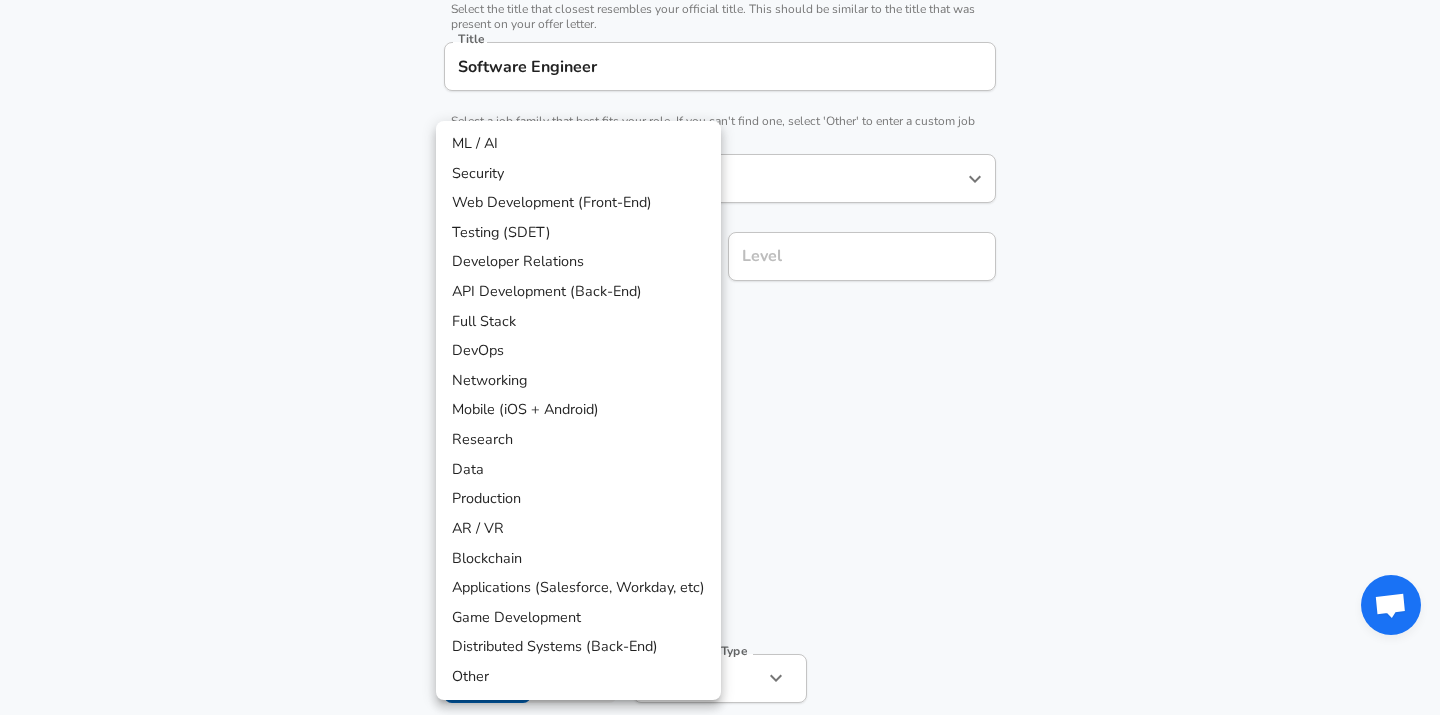 click on "API Development (Back-End)" at bounding box center [578, 292] 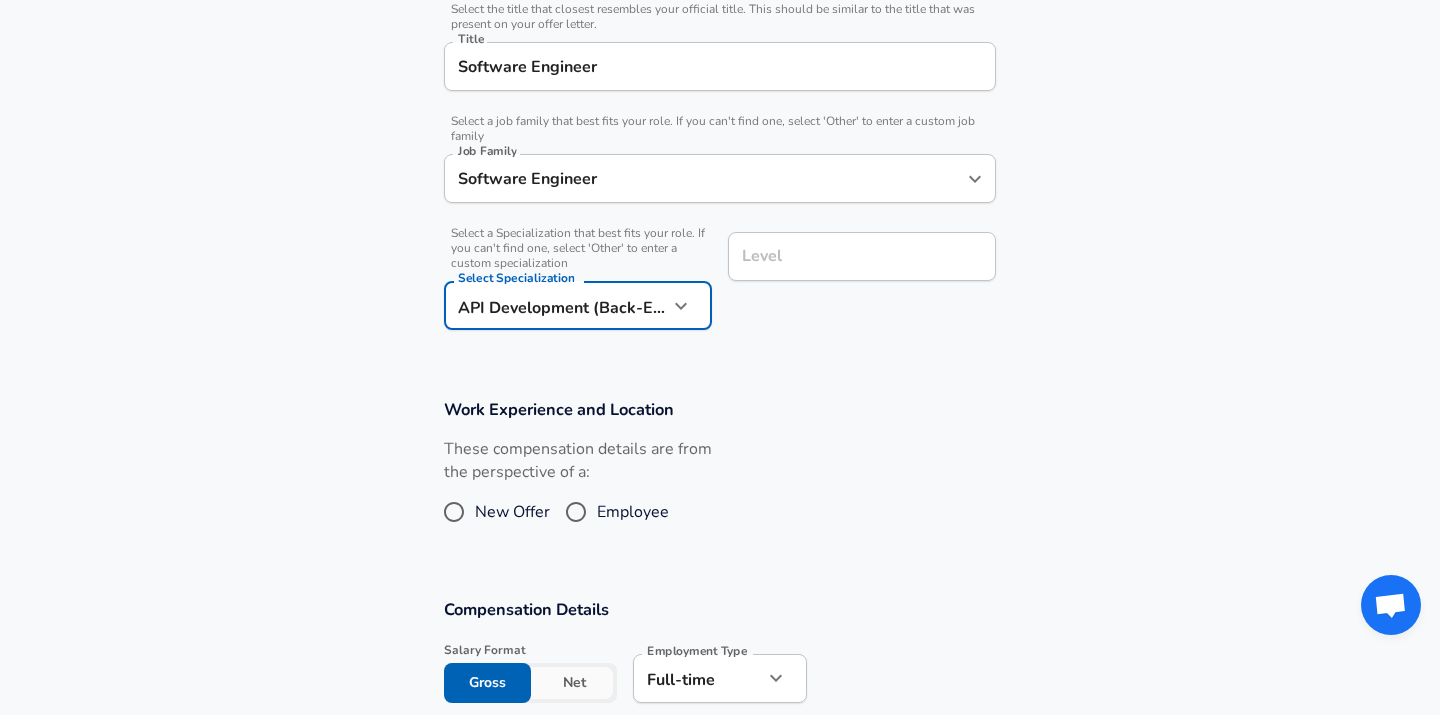 click on "Level" at bounding box center (862, 256) 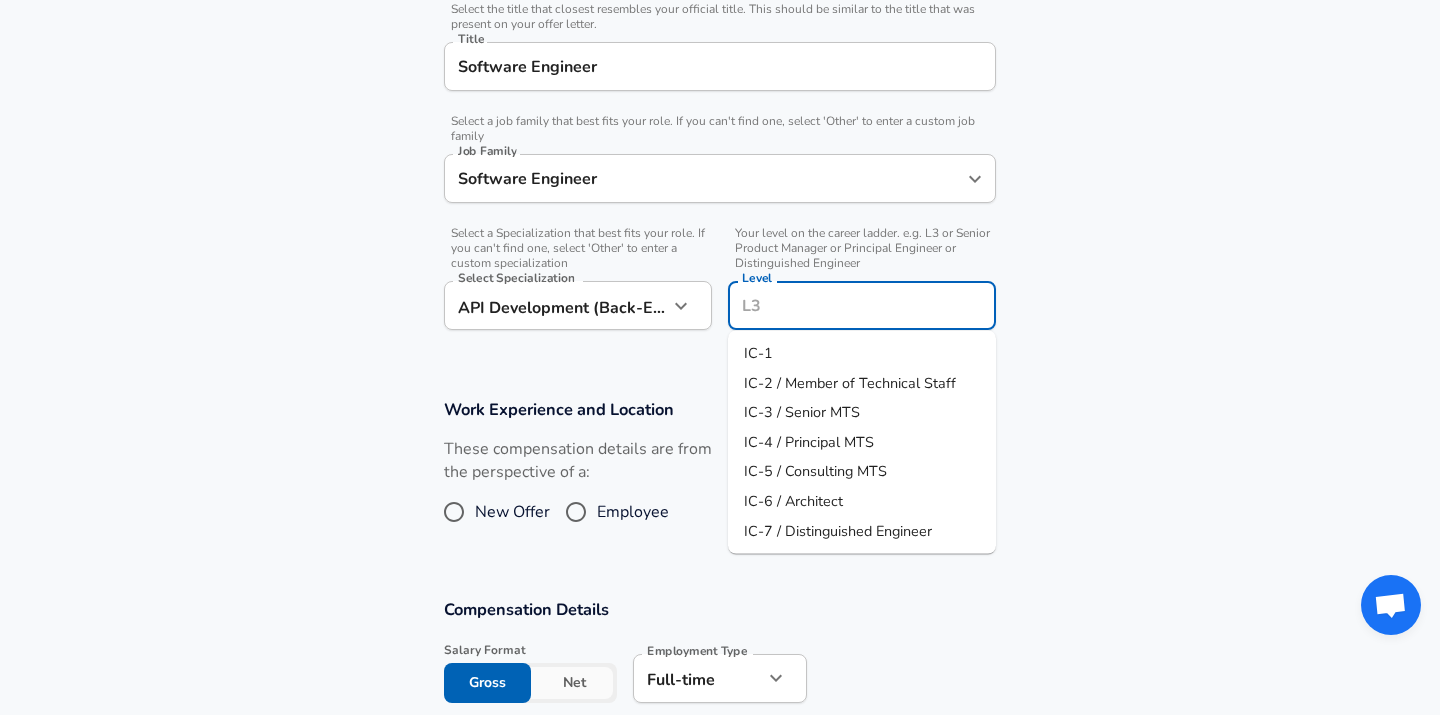 scroll, scrollTop: 553, scrollLeft: 0, axis: vertical 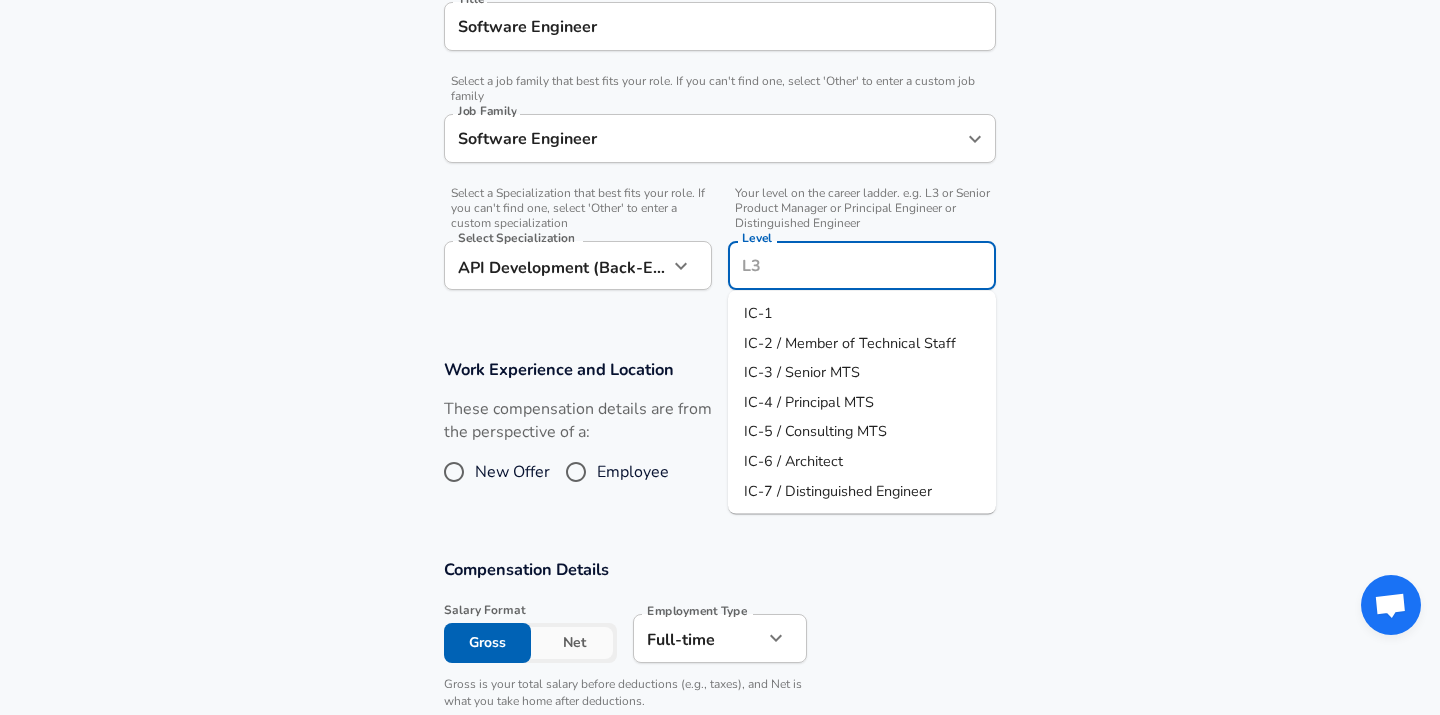 click on "IC-2 / Member of Technical Staff" at bounding box center [850, 342] 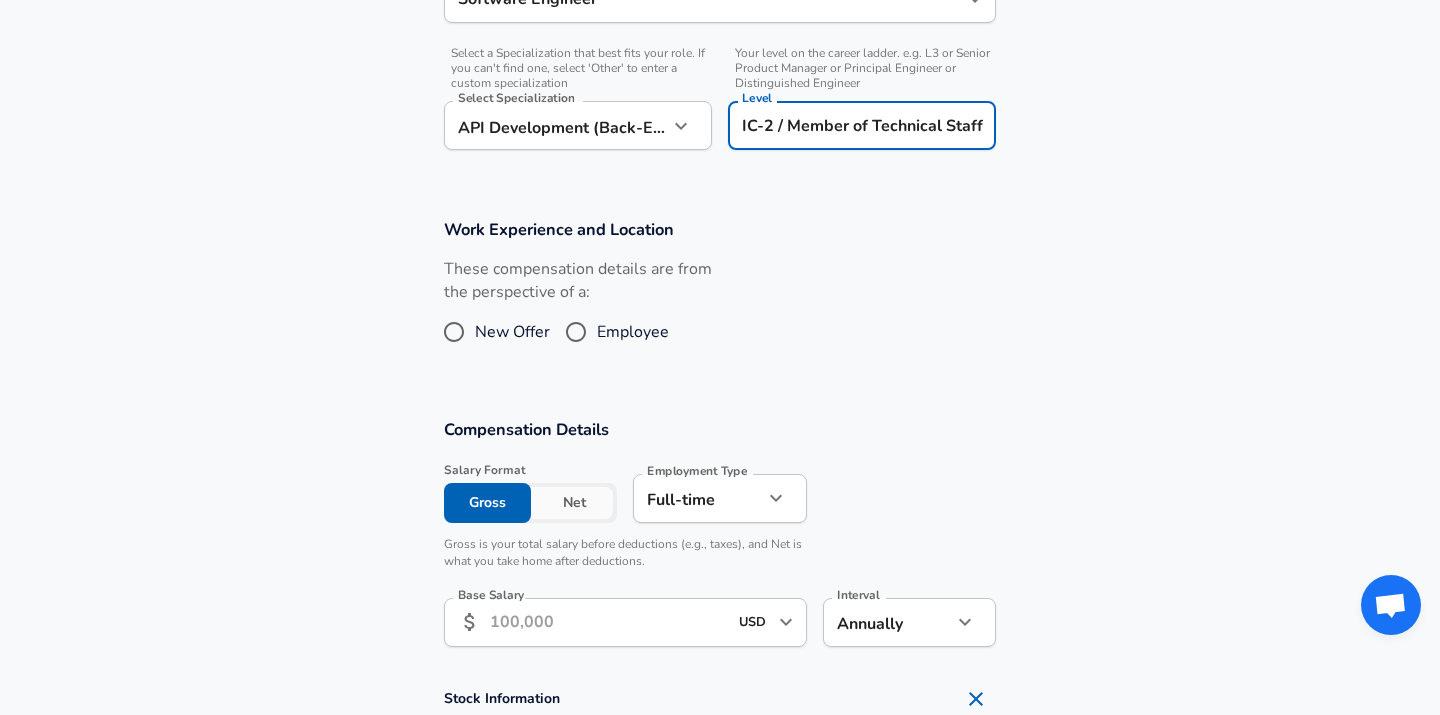 scroll, scrollTop: 722, scrollLeft: 0, axis: vertical 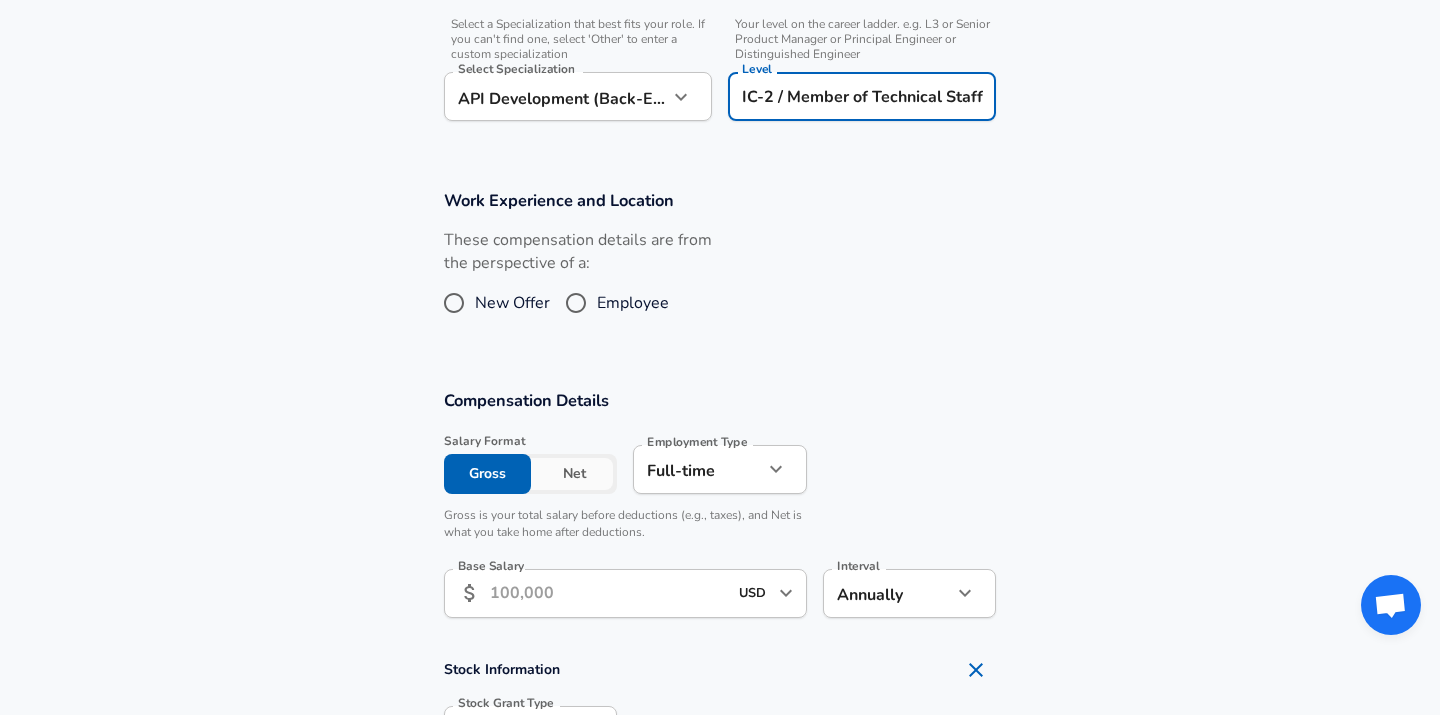 click on "Employee" at bounding box center (576, 303) 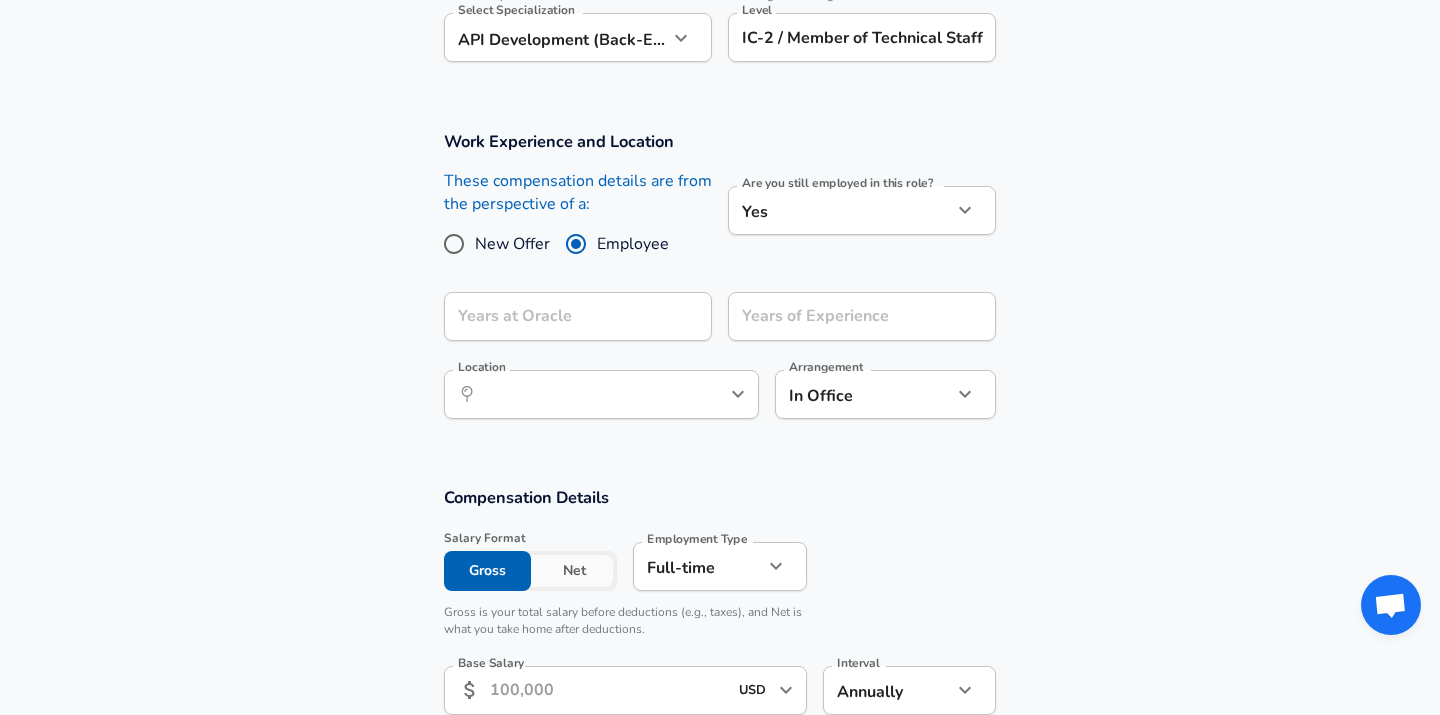 scroll, scrollTop: 789, scrollLeft: 0, axis: vertical 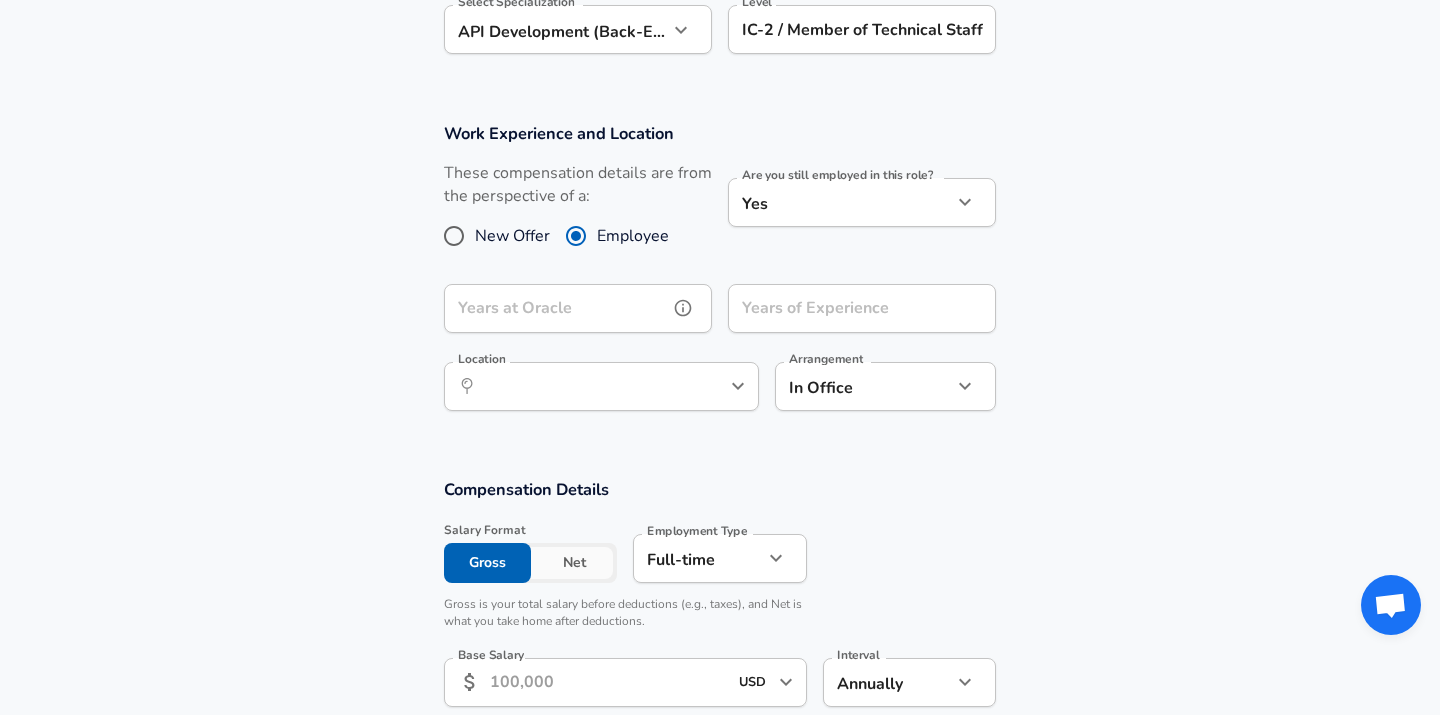 click on "Years at Oracle" at bounding box center [556, 308] 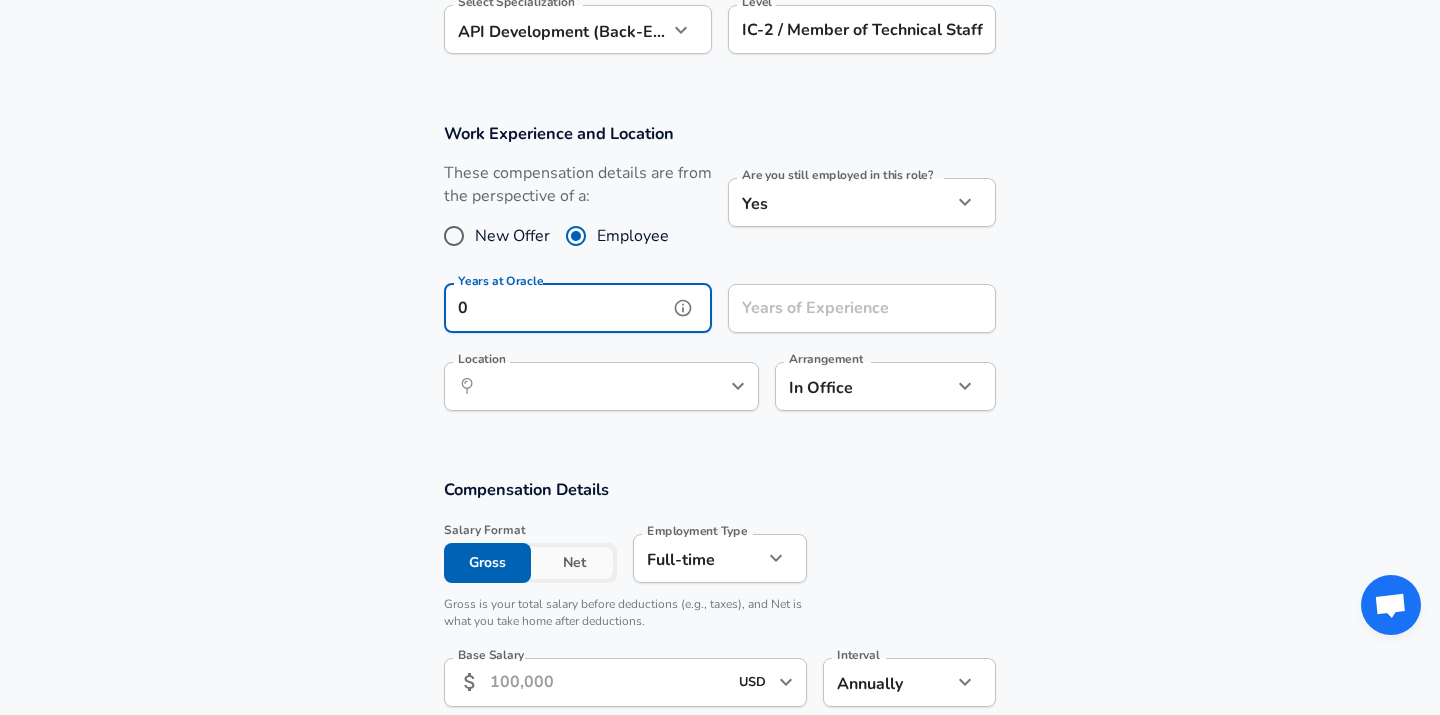 type on "0" 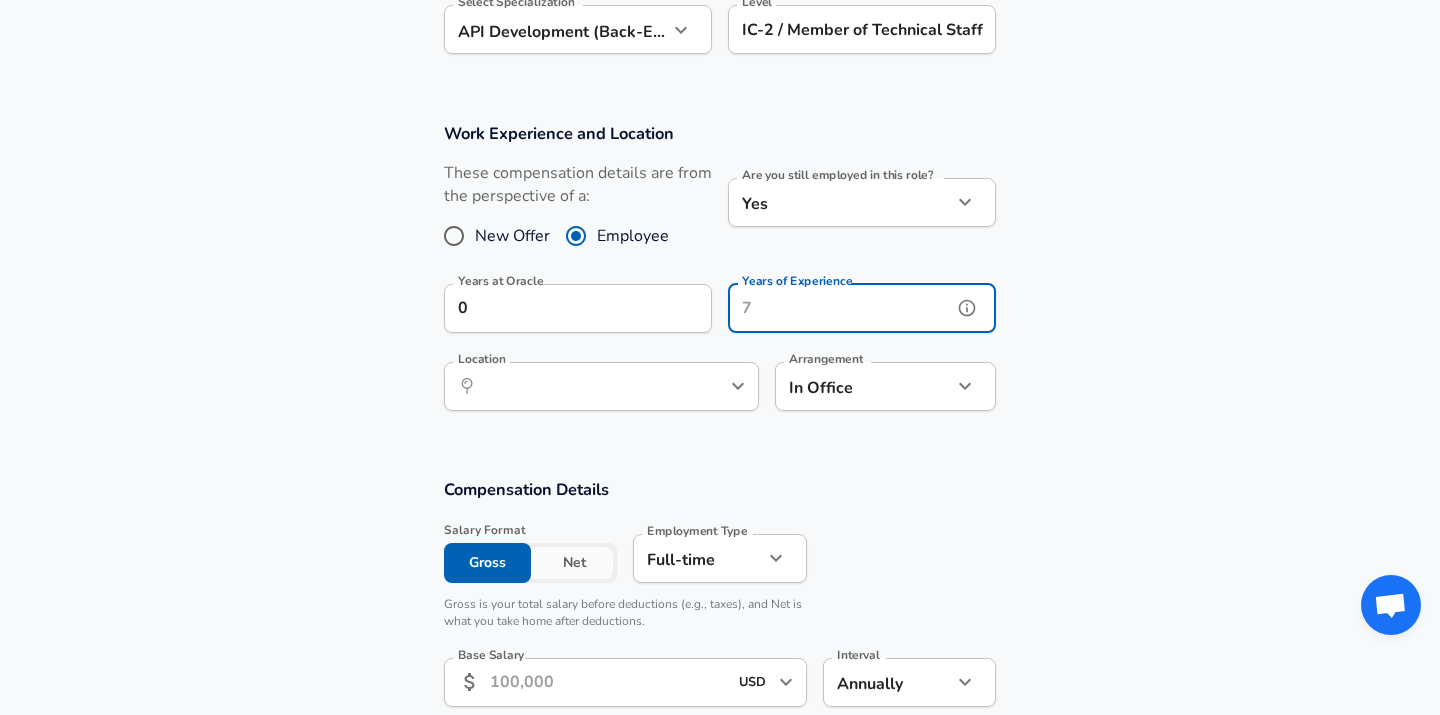 click on "Years of Experience" at bounding box center (840, 308) 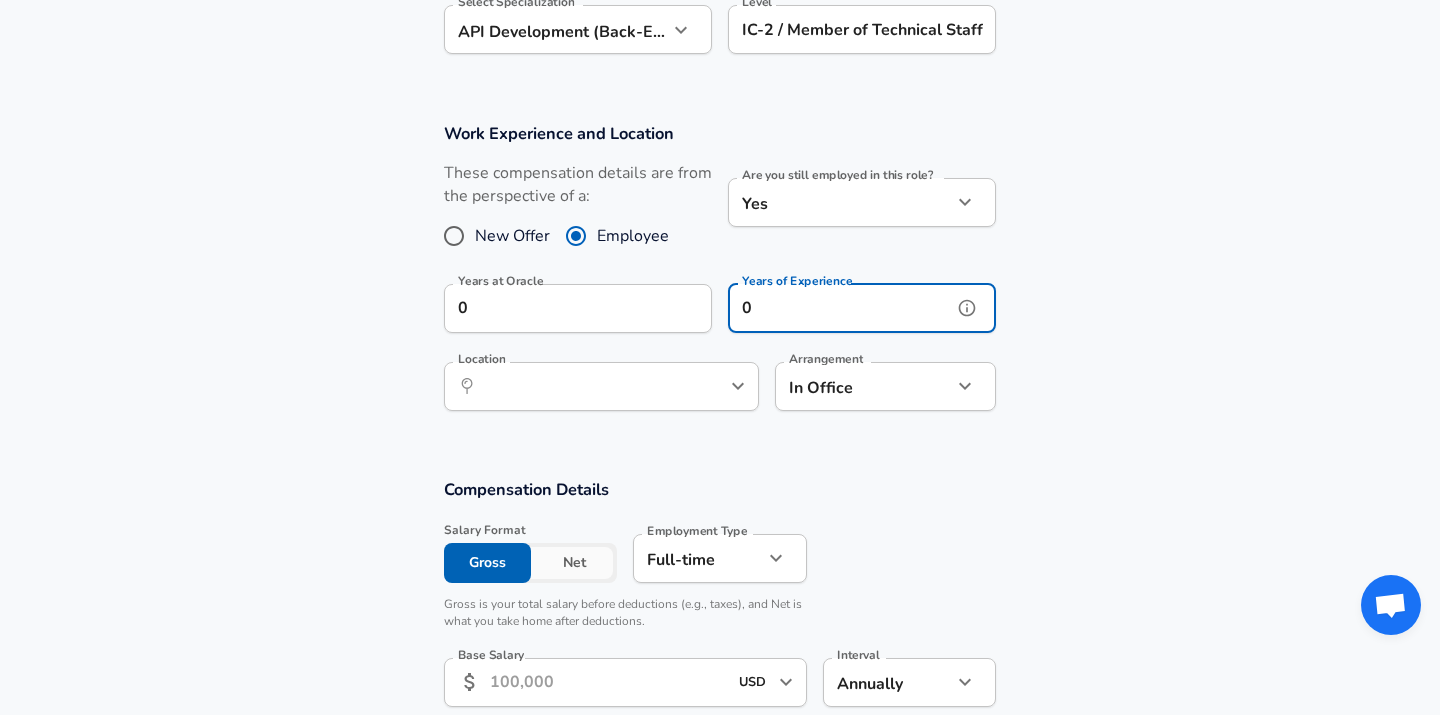 type on "0" 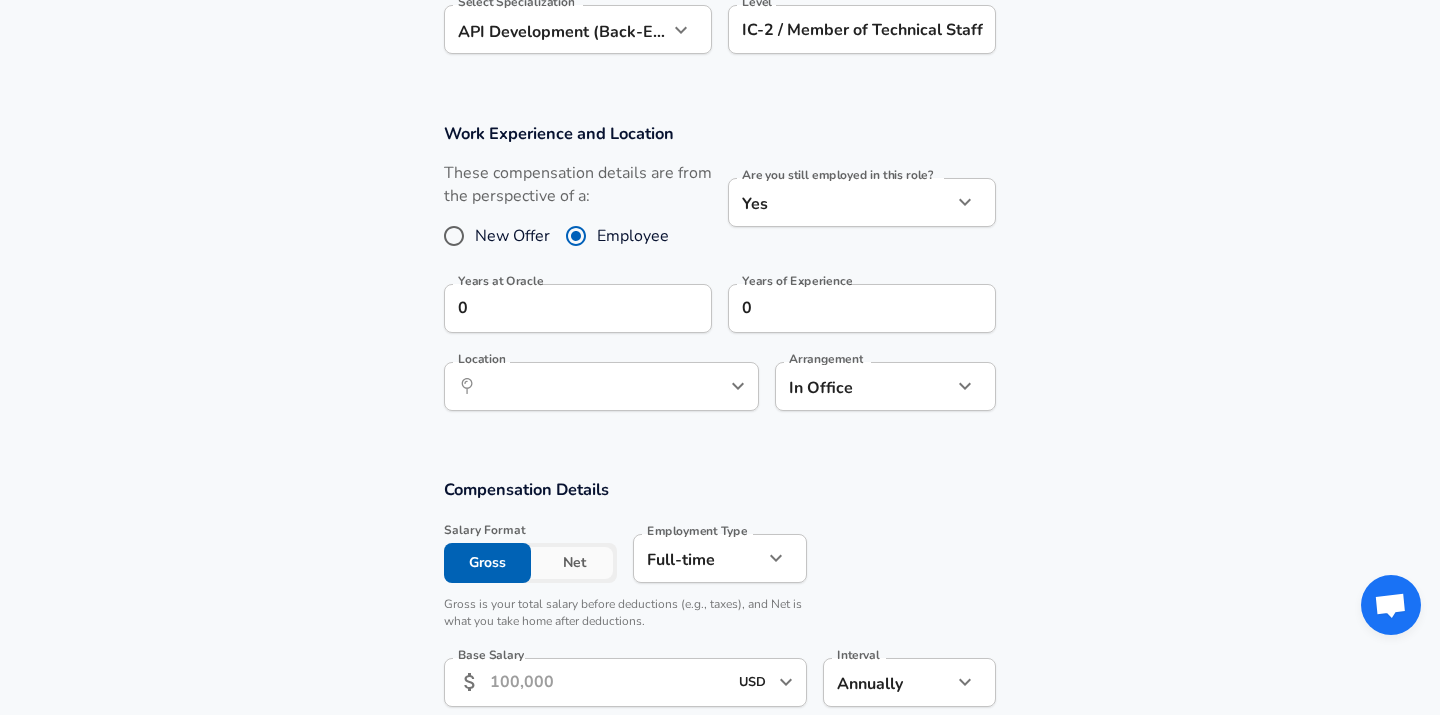 click on "Work Experience and Location These compensation details are from the perspective of a: New Offer Employee Are you still employed in this role? Yes yes Are you still employed in this role? Years at Oracle 0 Years at Oracle Years of Experience 0 Years of Experience Location ​ Location Arrangement In Office office Arrangement" at bounding box center [720, 273] 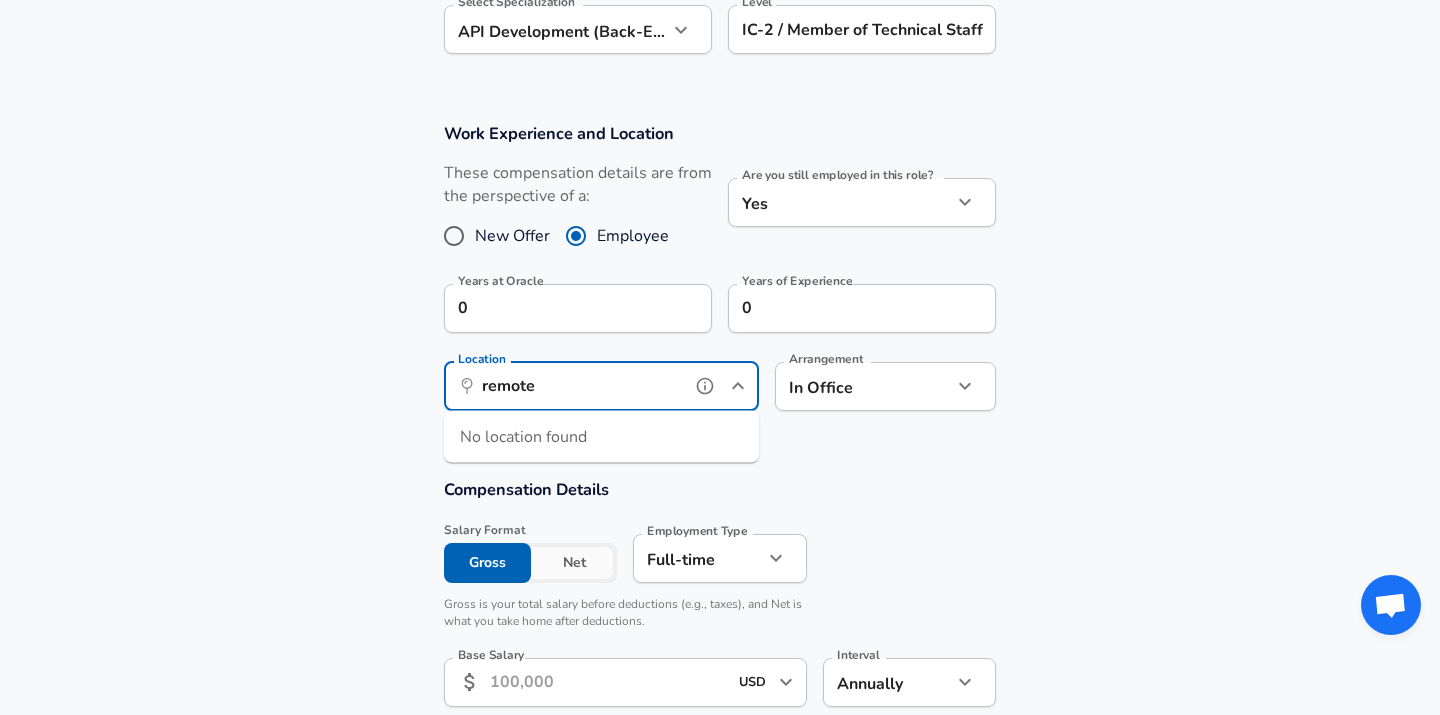 type on "remote" 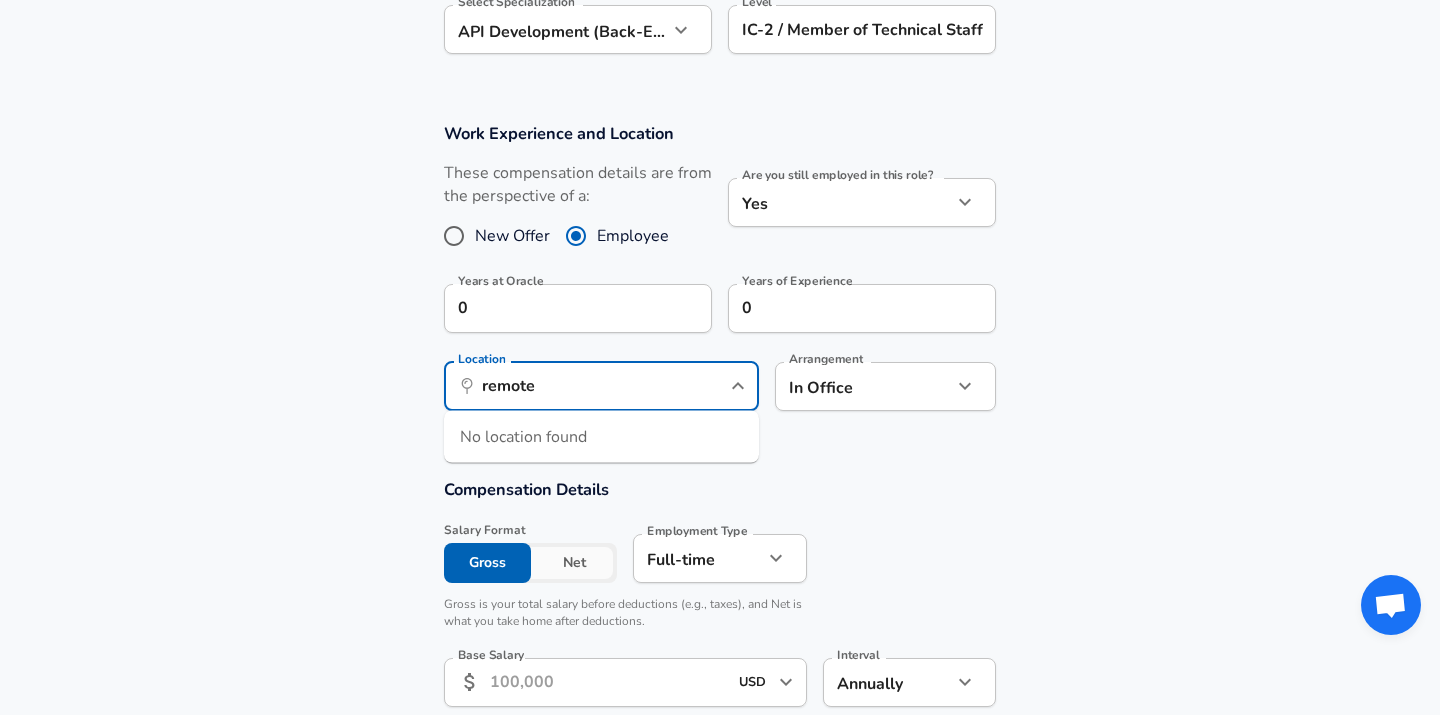 type 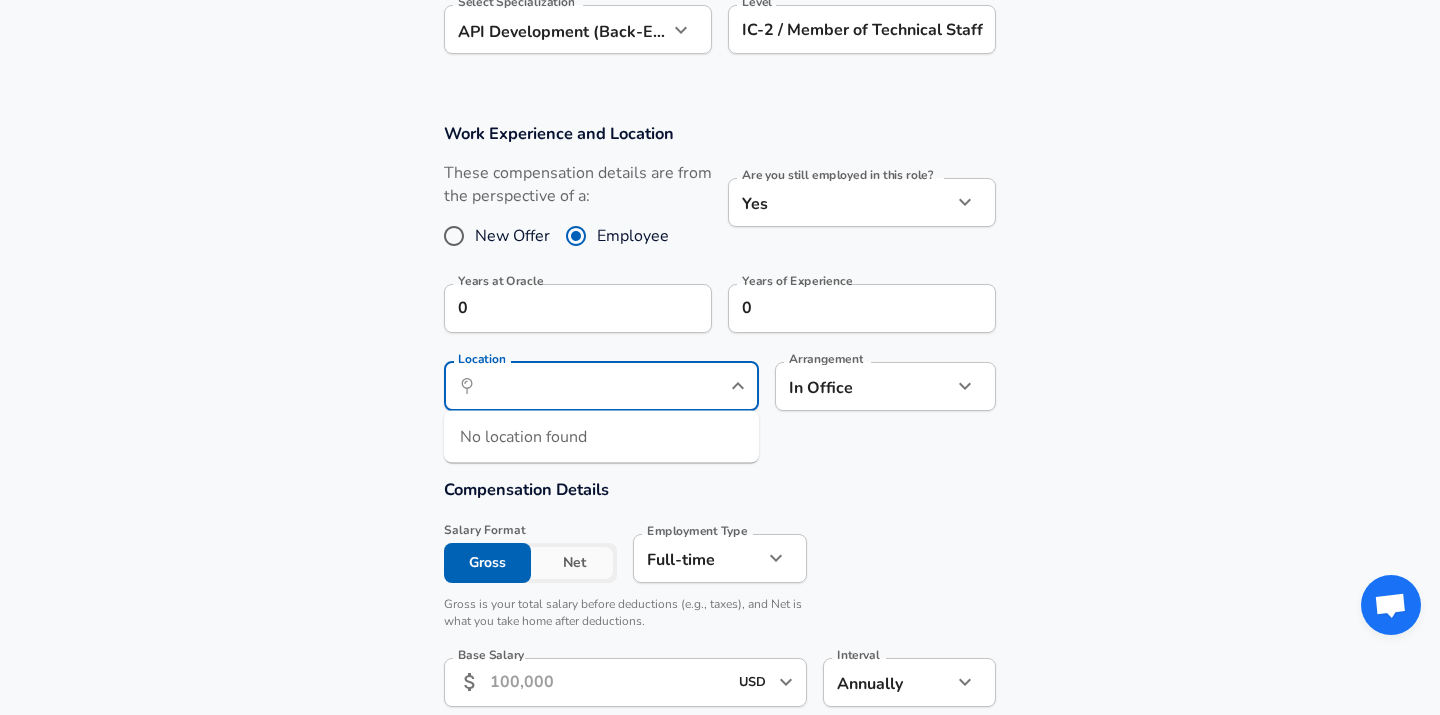 click on "Restart Add Your Salary Upload your offer letter   to verify your submission Enhance Privacy and Anonymity Yes Automatically hides specific fields until there are enough submissions to safely display the full details.   More Details Based on your submission and the data points that we have already collected, we will automatically hide and anonymize specific fields if there aren't enough data points to remain sufficiently anonymous. Company & Title Information   Enter the company you received your offer from Company Oracle Company   Select the title that closest resembles your official title. This should be similar to the title that was present on your offer letter. Title Software Engineer Title   Select a job family that best fits your role. If you can't find one, select 'Other' to enter a custom job family Job Family Software Engineer Job Family   Select a Specialization that best fits your role. If you can't find one, select 'Other' to enter a custom specialization Select Specialization   Level Level Yes 0" at bounding box center (720, -432) 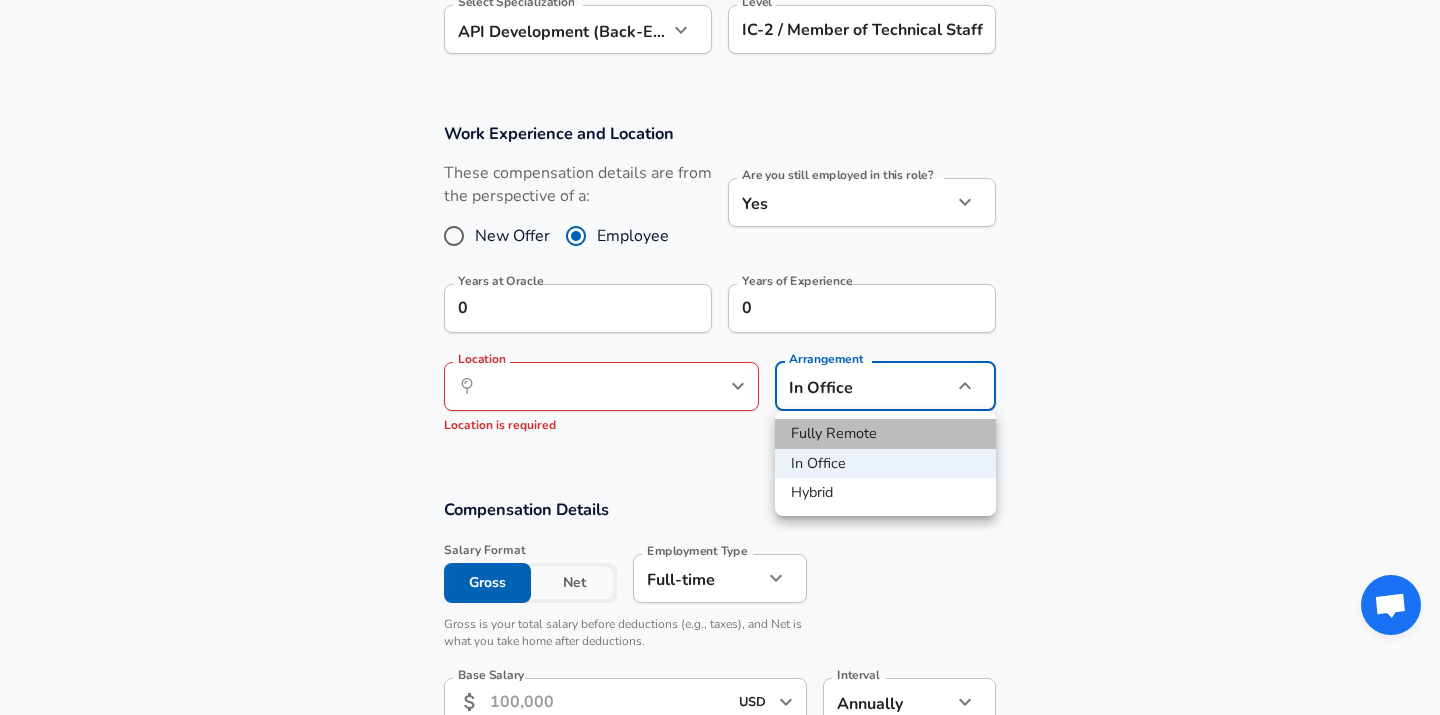 click on "Fully Remote" at bounding box center [885, 434] 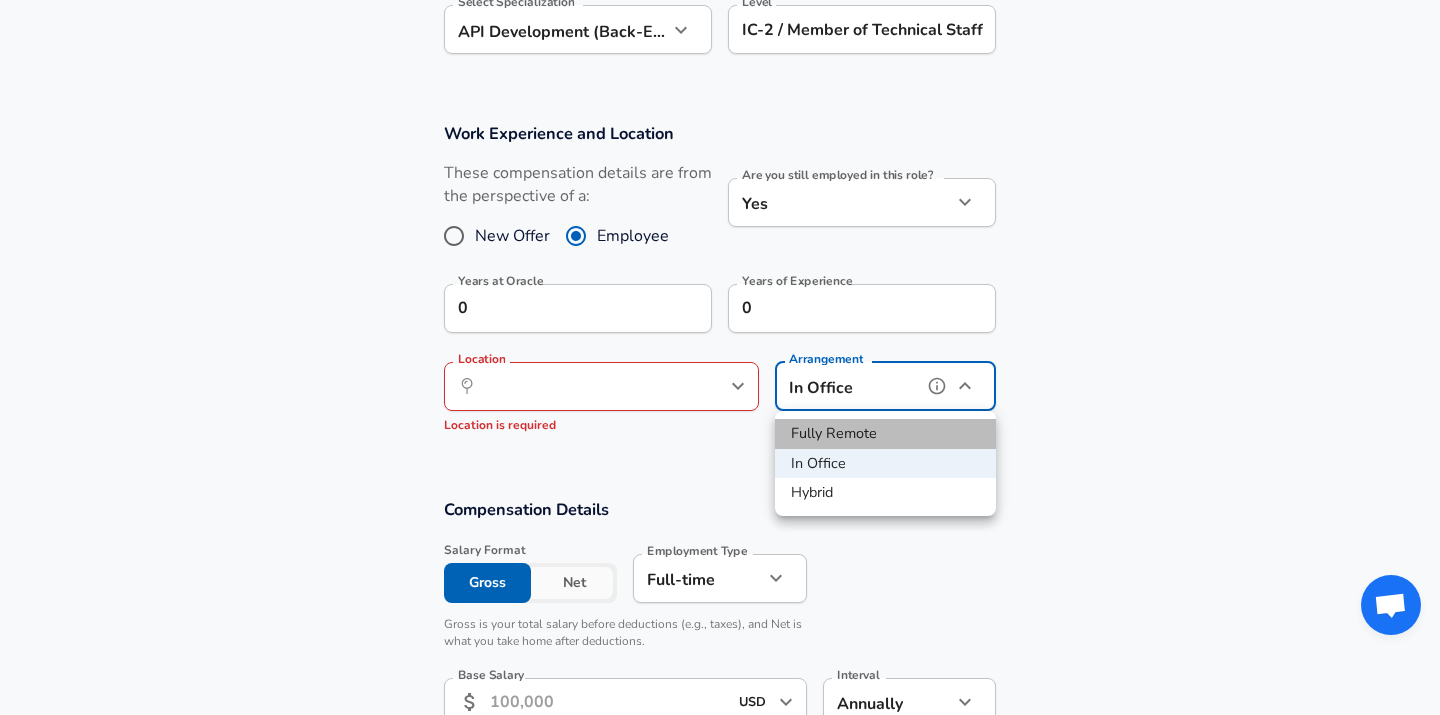 type on "remote" 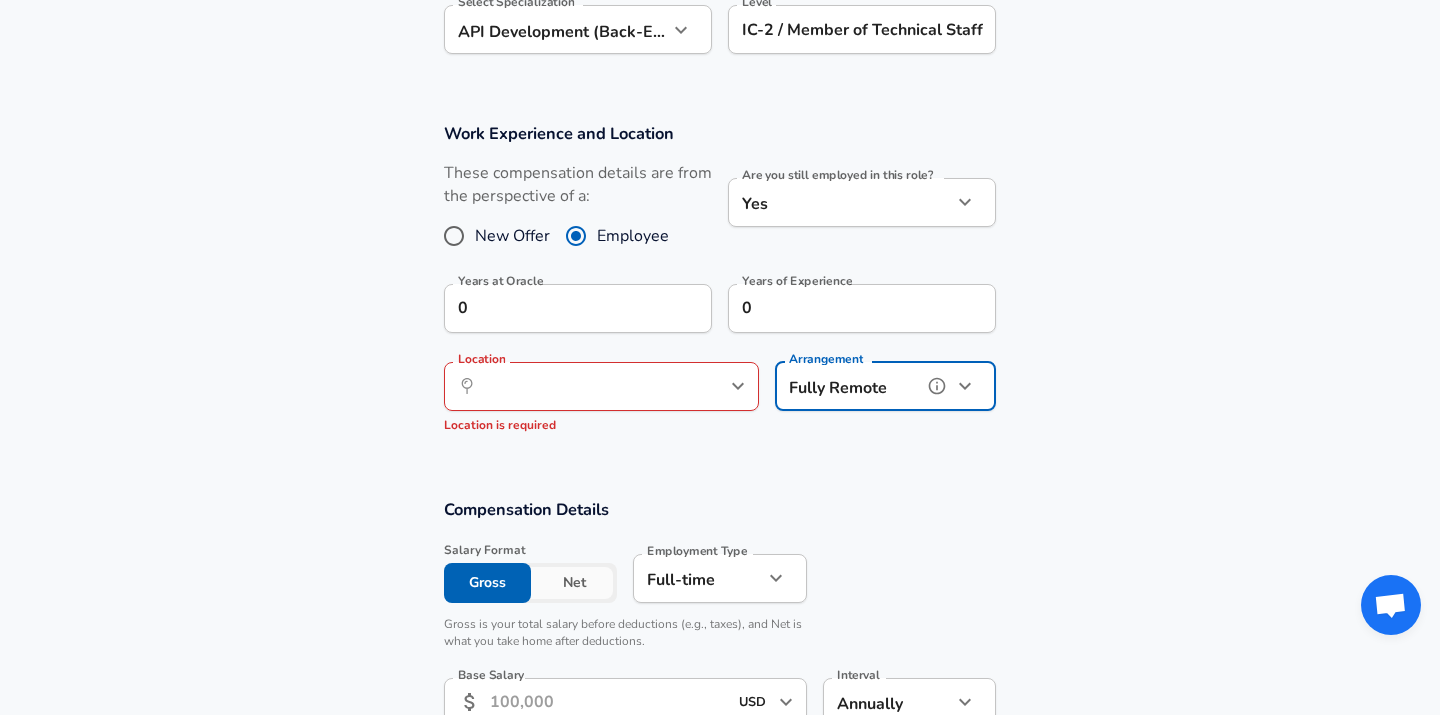 click on "​ Location" at bounding box center [601, 386] 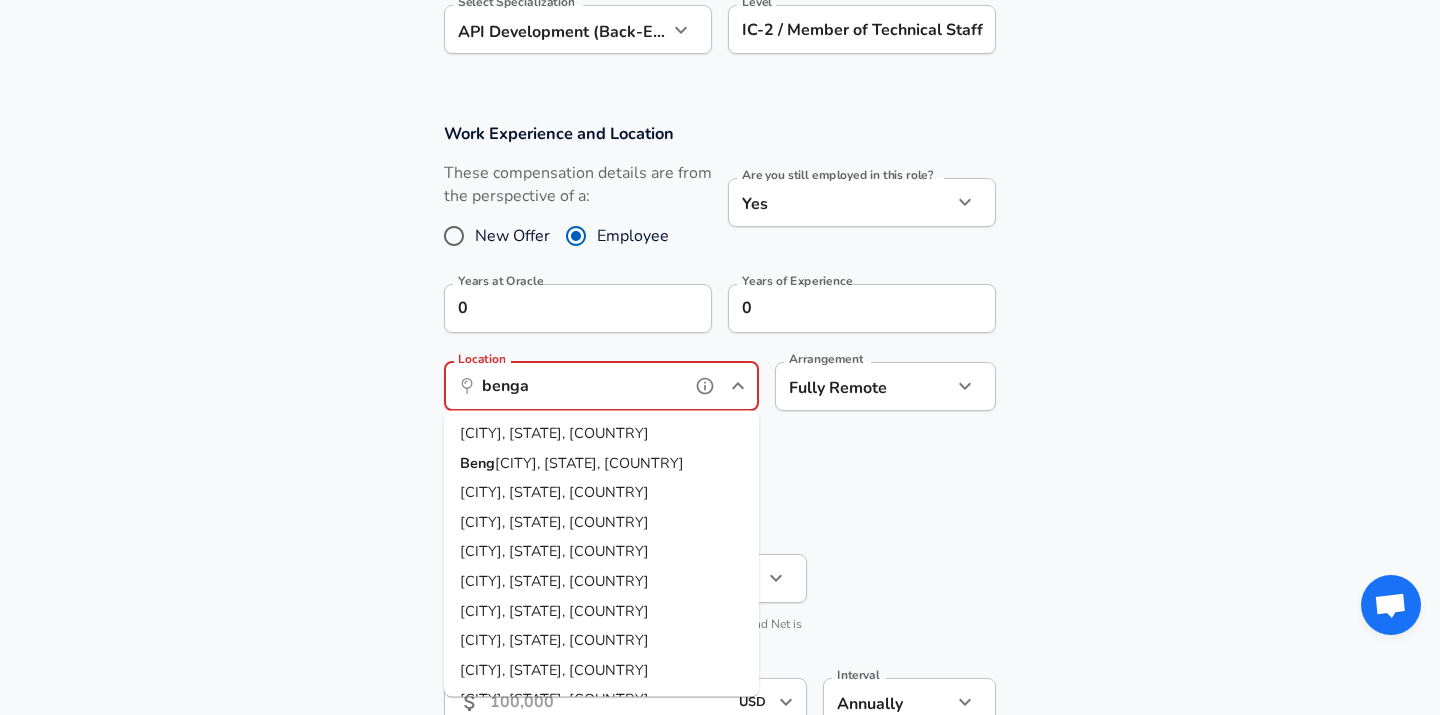 type on "bengal" 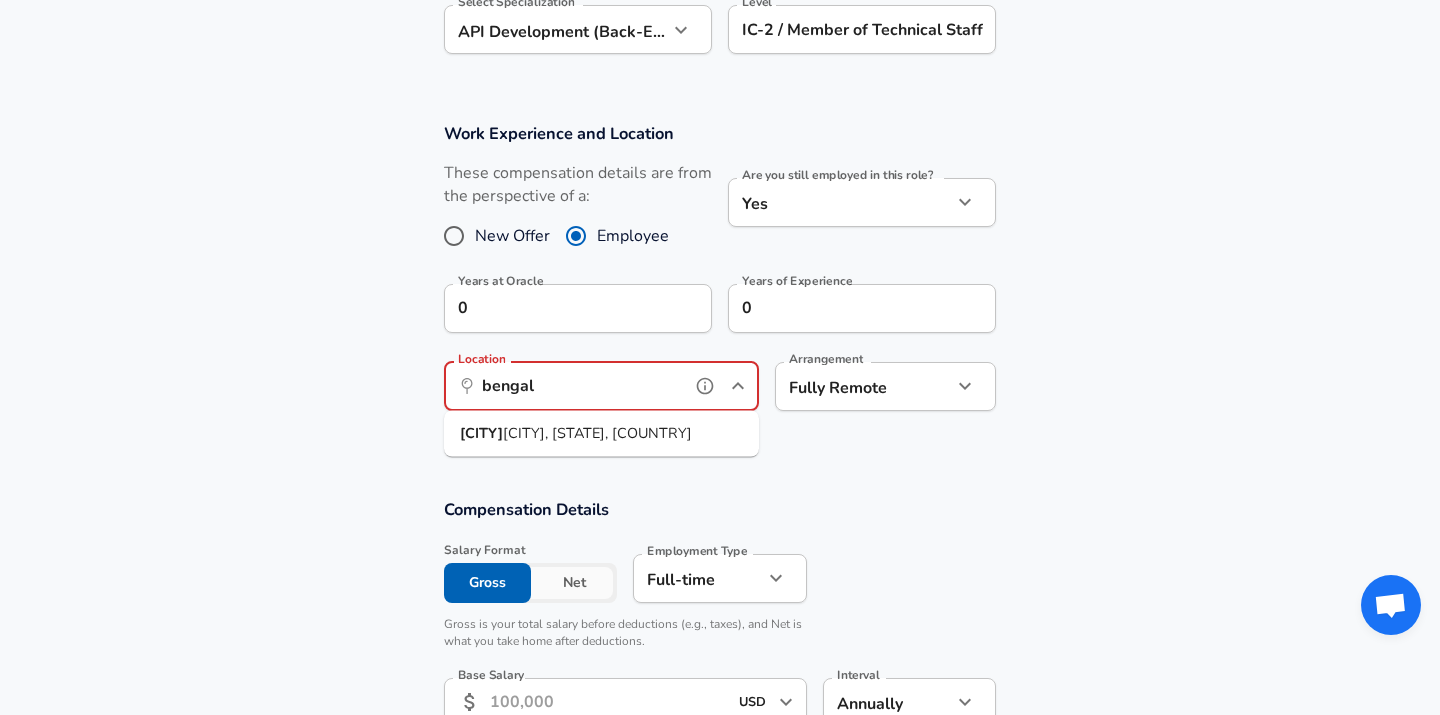 click on "Bengal uru, KA, India" at bounding box center (601, 434) 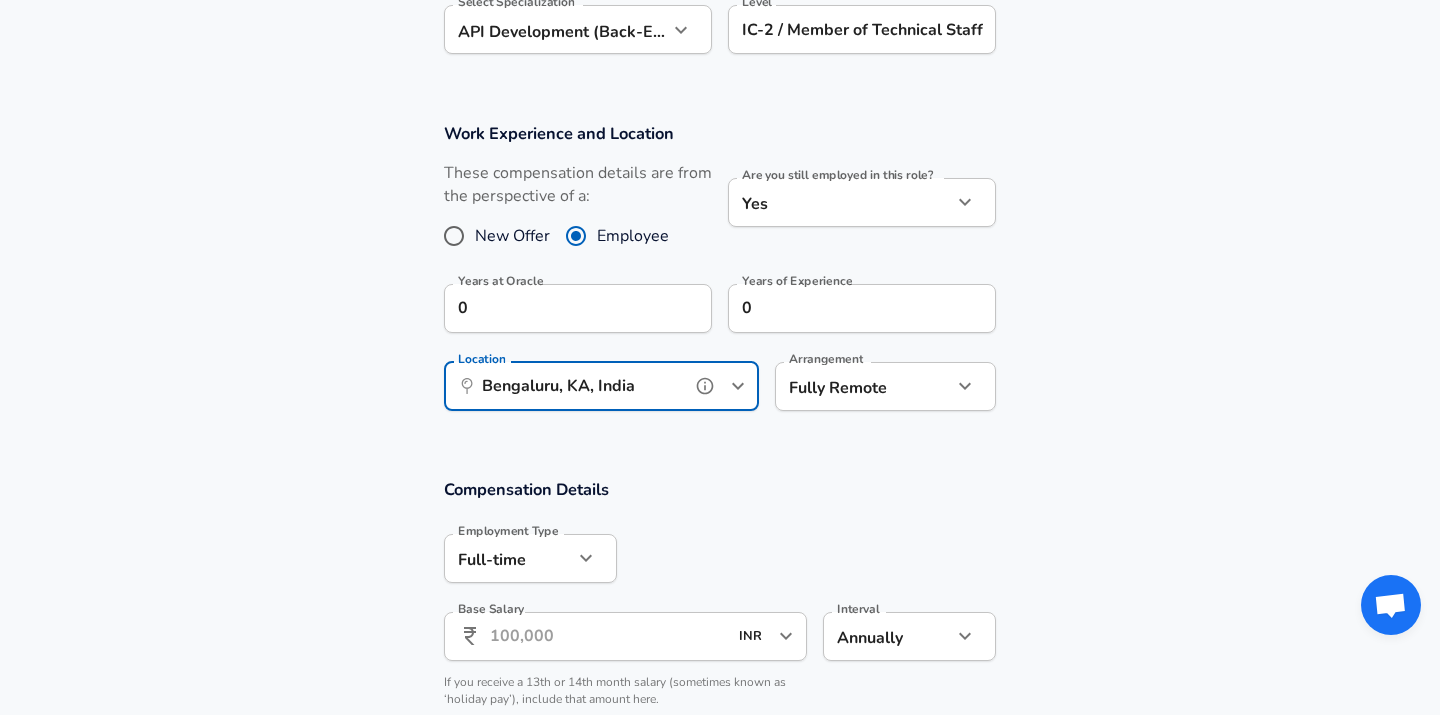 type on "Bengaluru, KA, India" 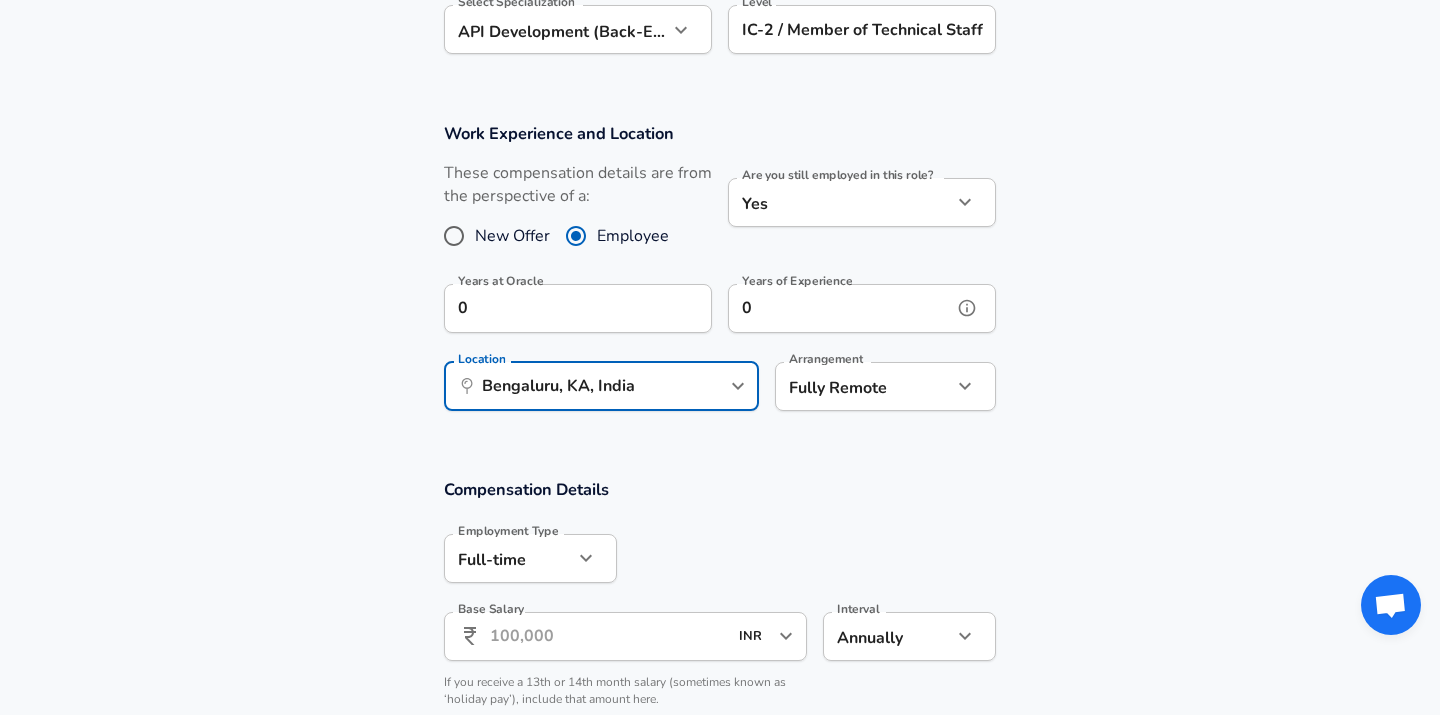 click on "0" at bounding box center (840, 308) 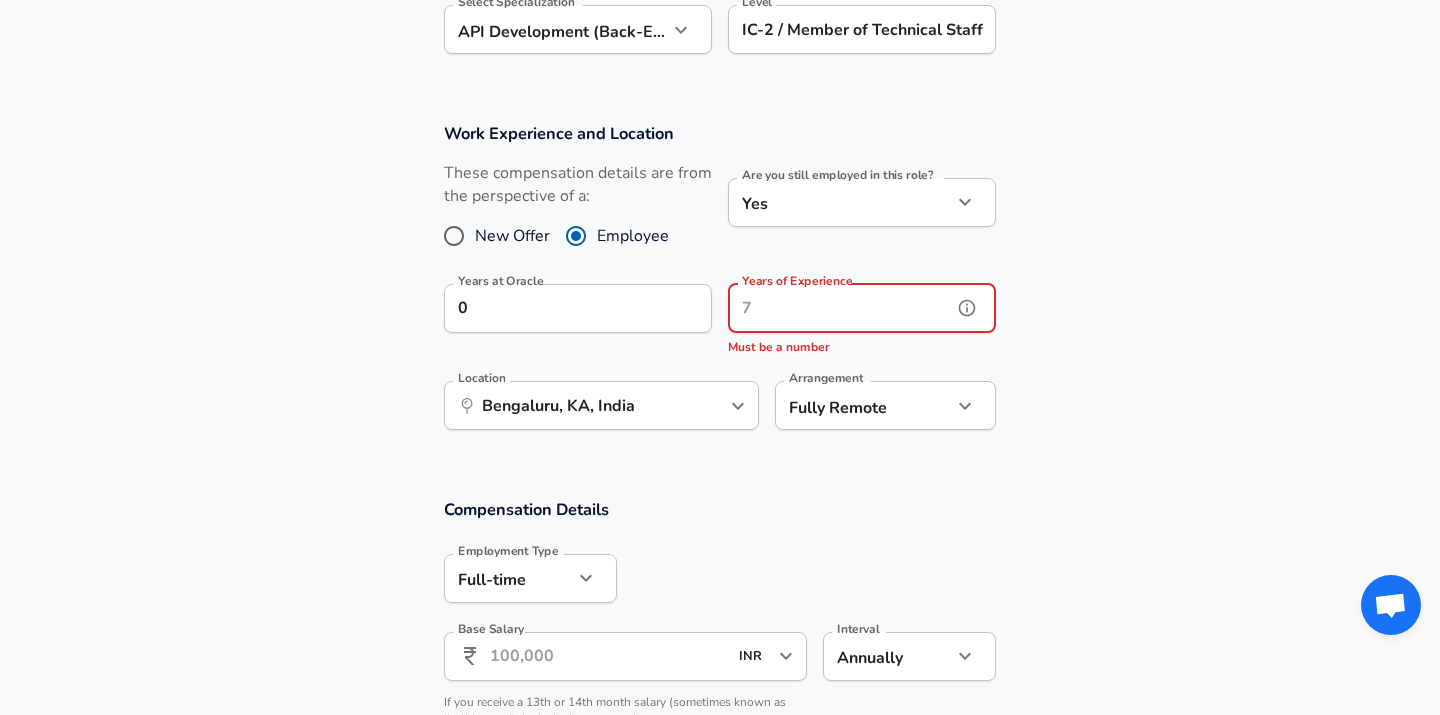scroll, scrollTop: 0, scrollLeft: 0, axis: both 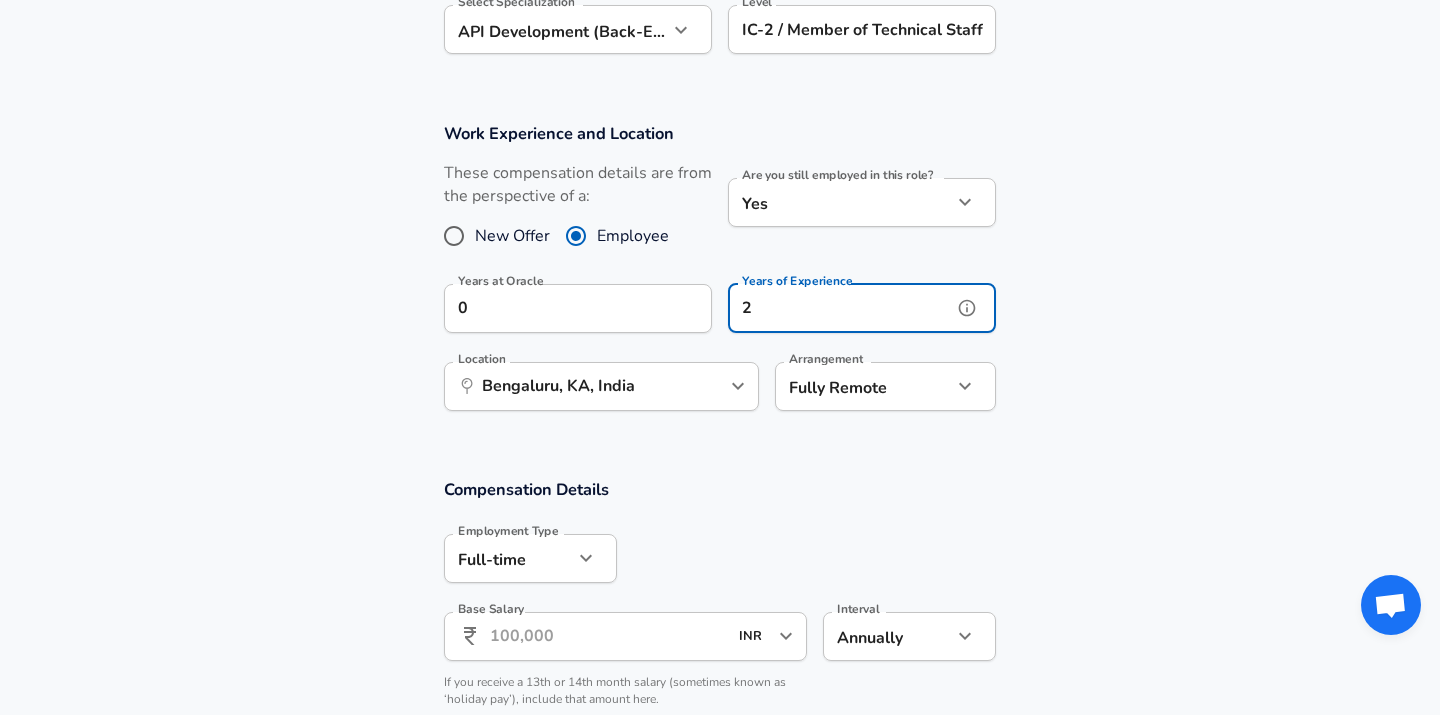 type on "2" 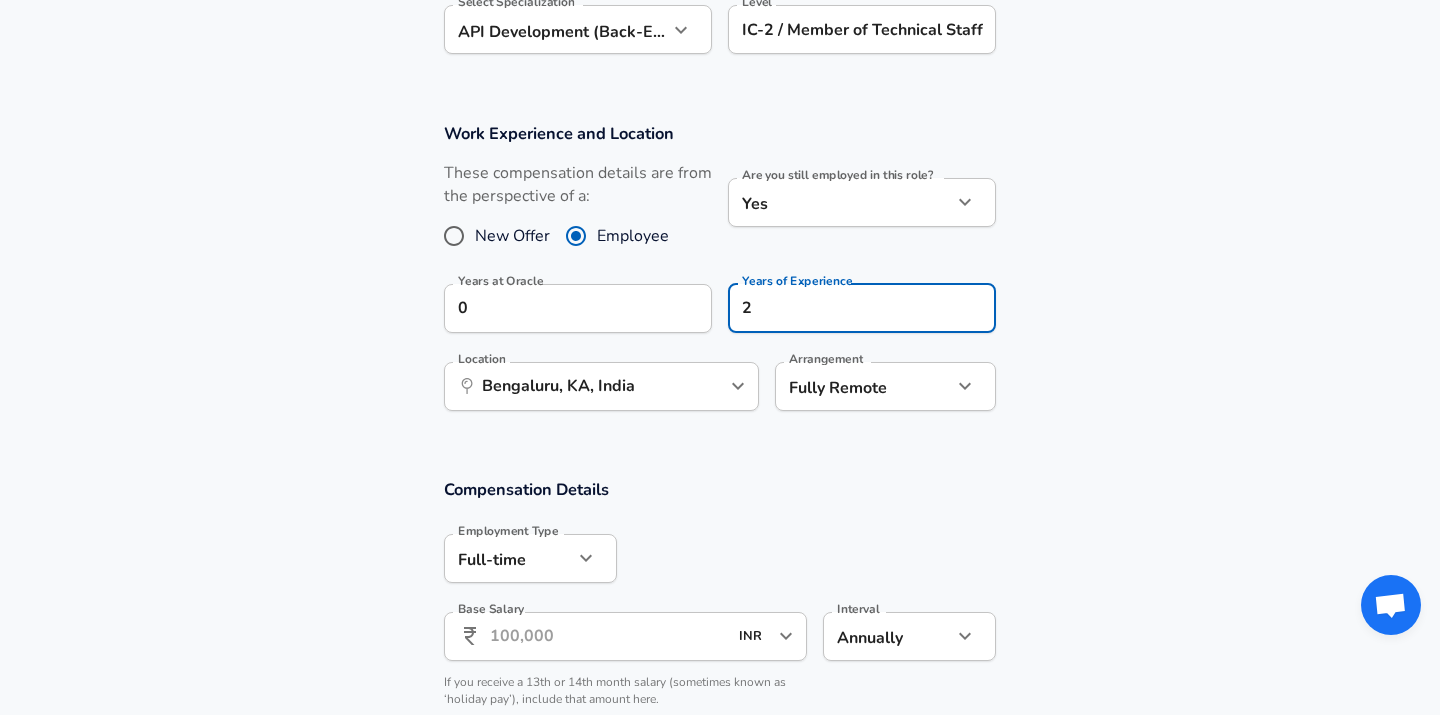 click on "Work Experience and Location These compensation details are from the perspective of a: New Offer Employee Are you still employed in this role? Yes yes Are you still employed in this role? Years at Oracle 0 Years at Oracle Years of Experience 2 Years of Experience Location ​ Bengaluru, KA, India Location Arrangement Fully Remote remote Arrangement" at bounding box center [720, 277] 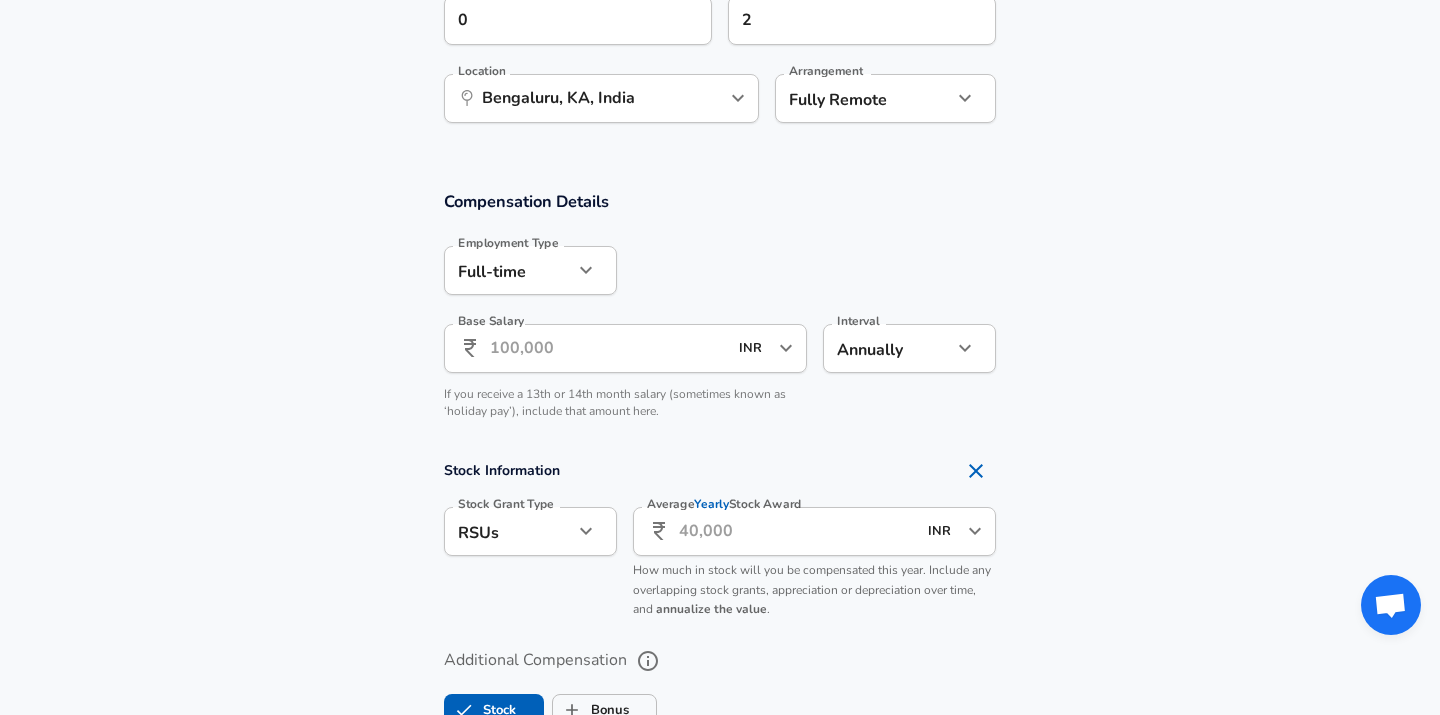 scroll, scrollTop: 1140, scrollLeft: 0, axis: vertical 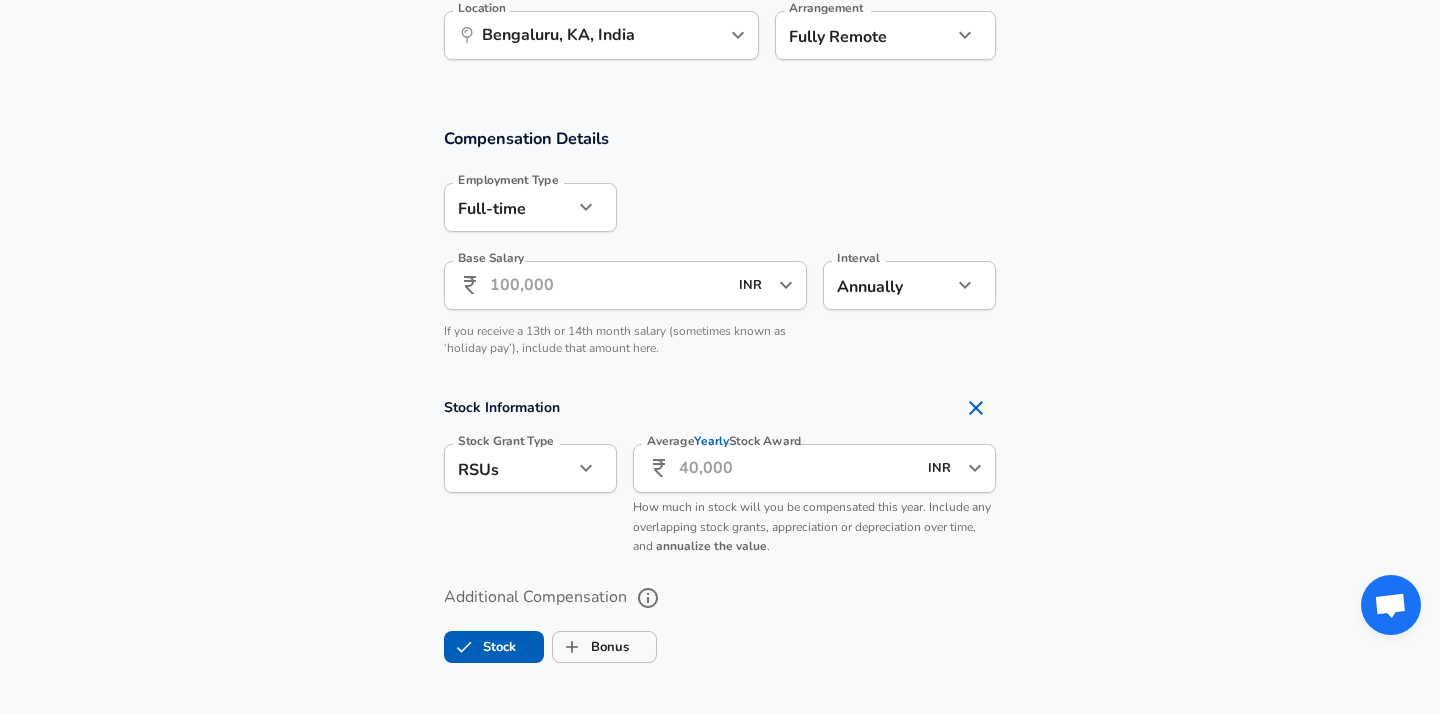 click on "Base Salary" at bounding box center [608, 285] 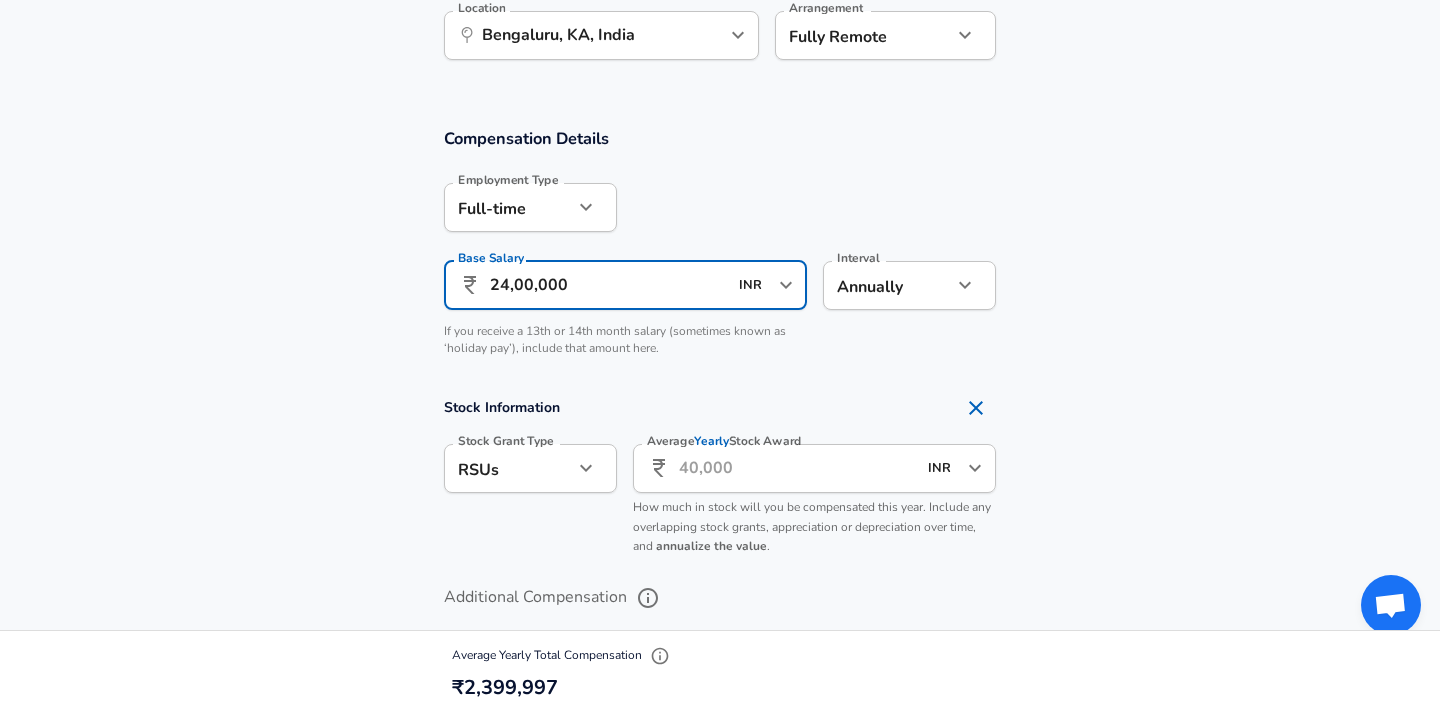 scroll, scrollTop: 0, scrollLeft: 0, axis: both 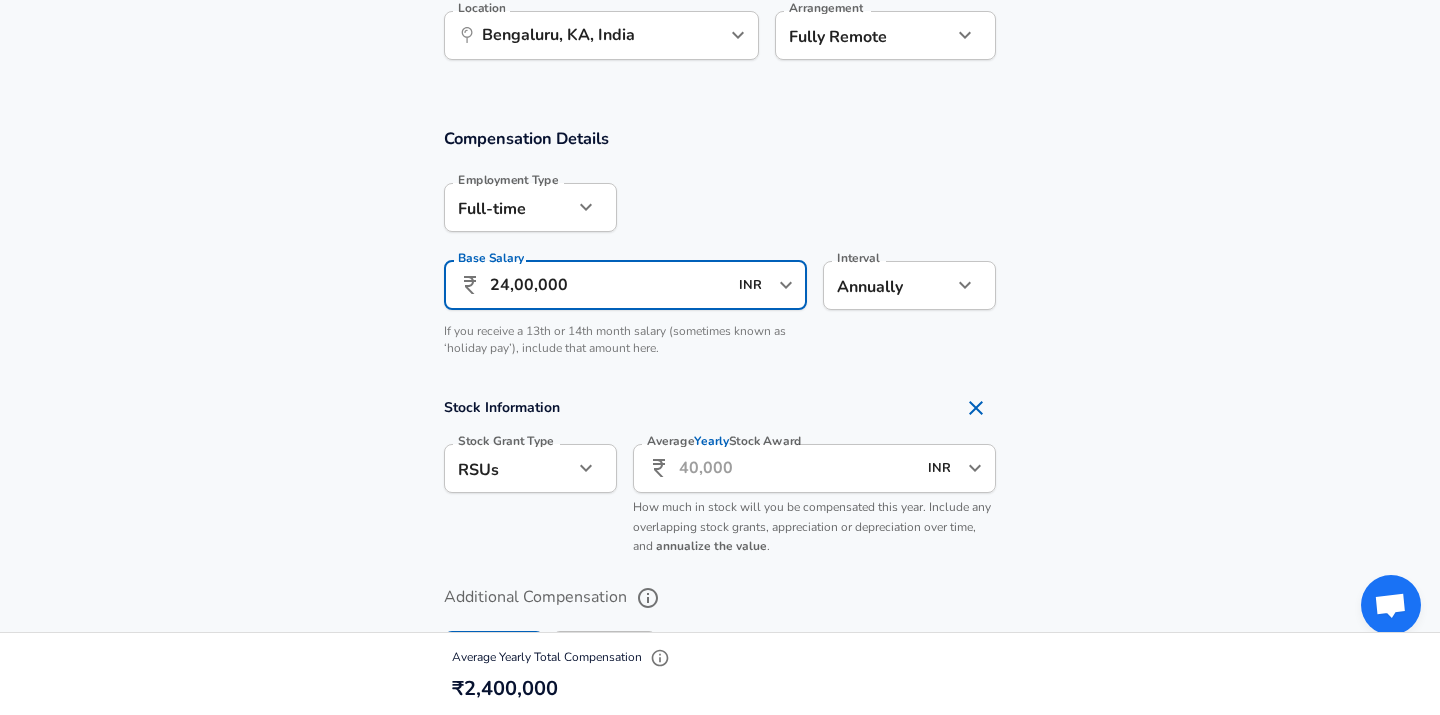 type on "24,00,000" 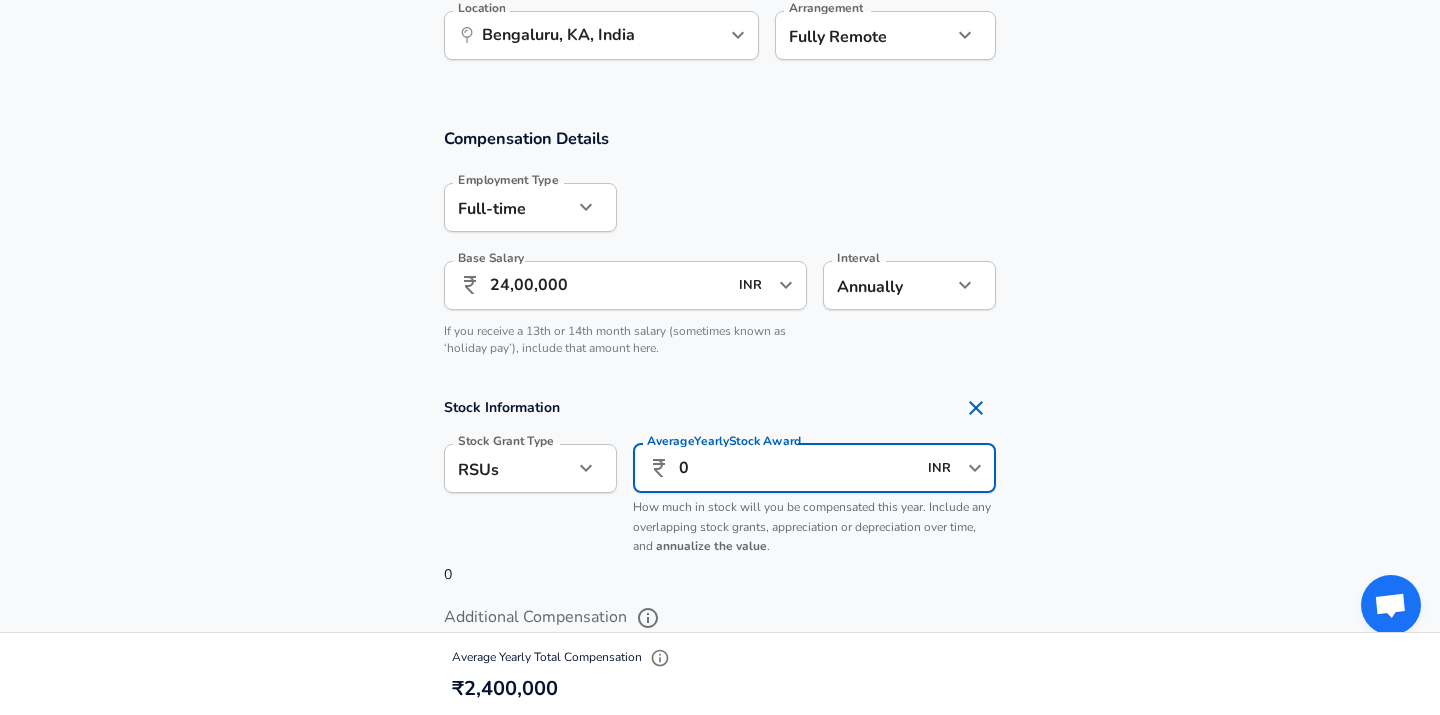 scroll, scrollTop: 0, scrollLeft: 0, axis: both 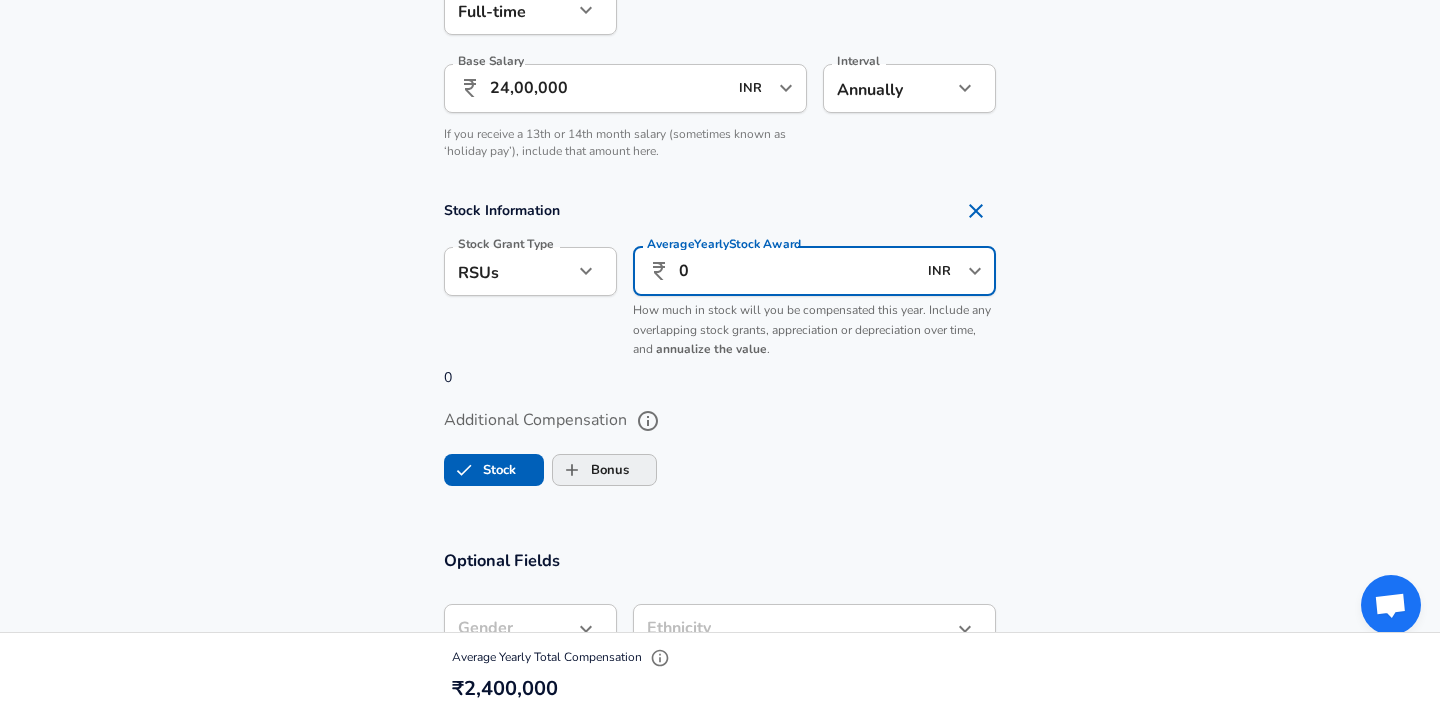 type on "0" 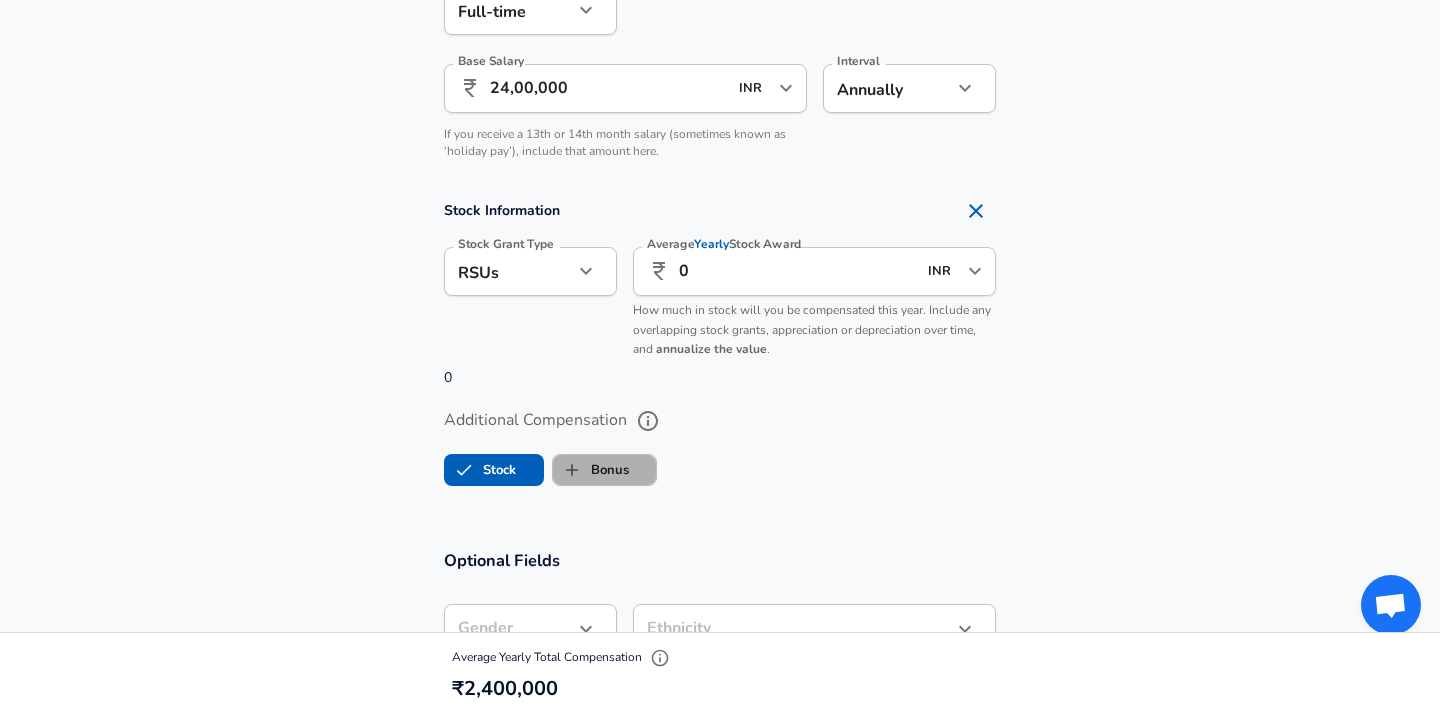 click on "Bonus" at bounding box center [591, 470] 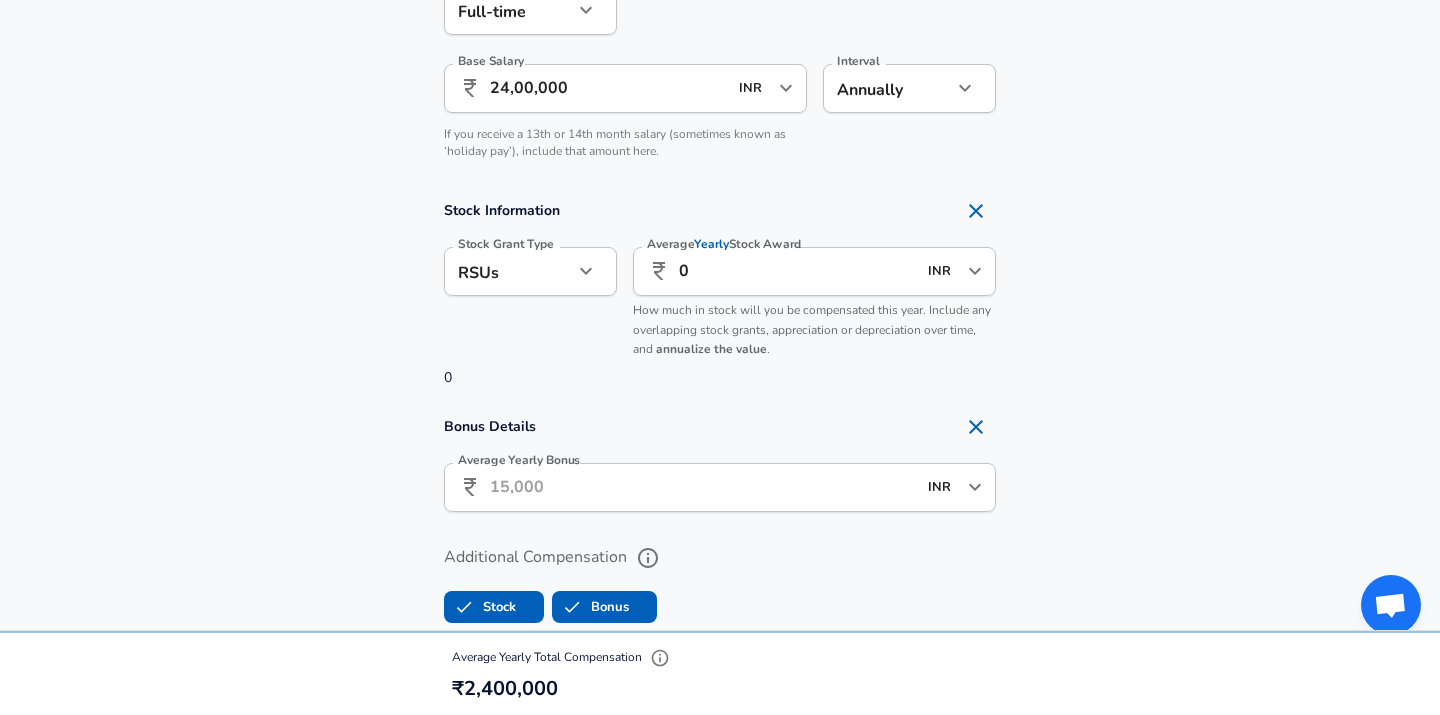 click on "Average Yearly Bonus" at bounding box center (703, 487) 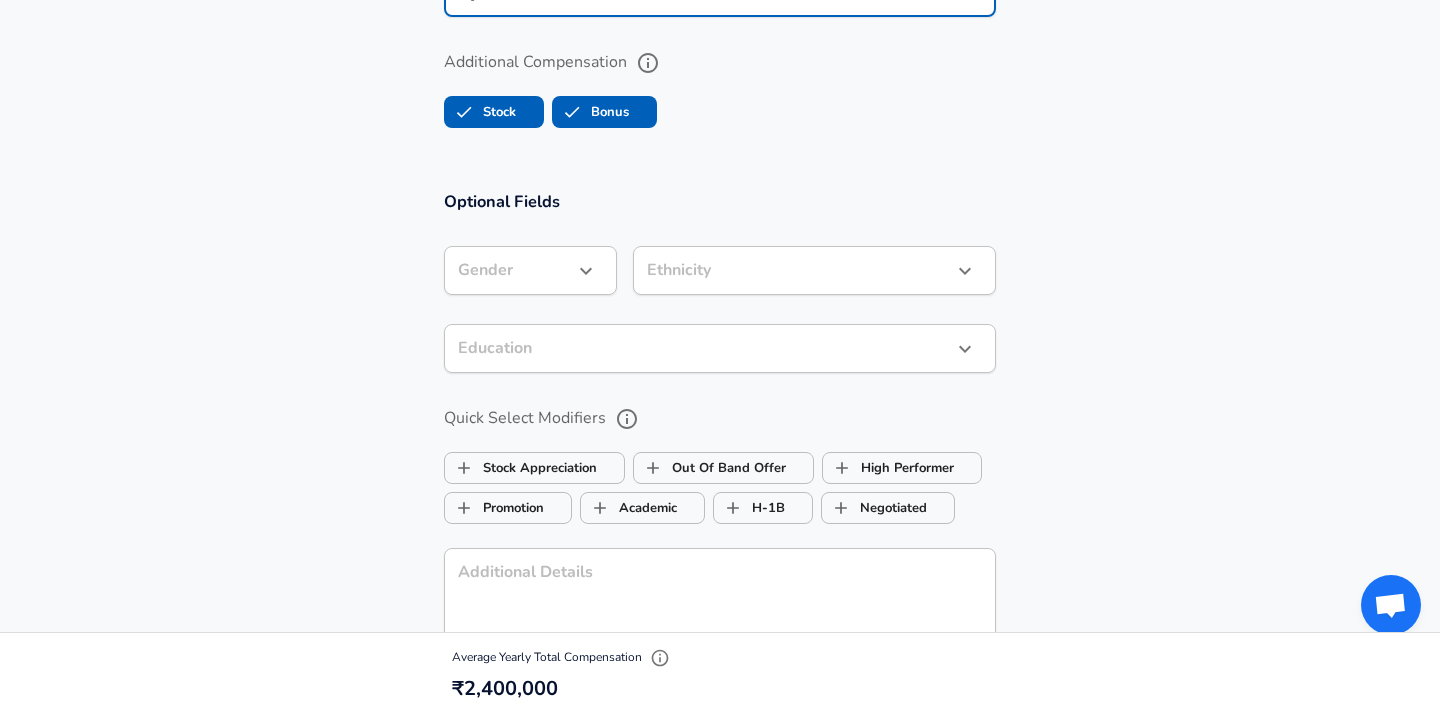 scroll, scrollTop: 1838, scrollLeft: 0, axis: vertical 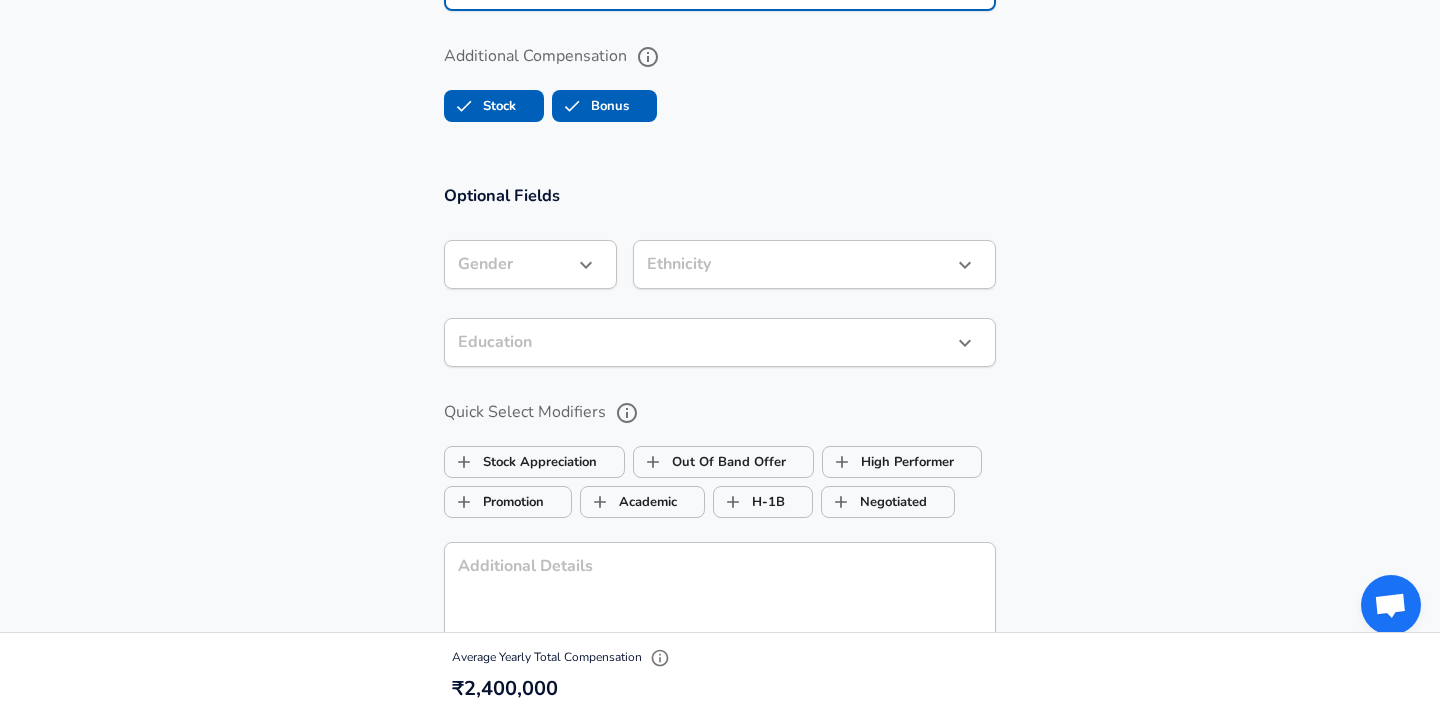 type on "0" 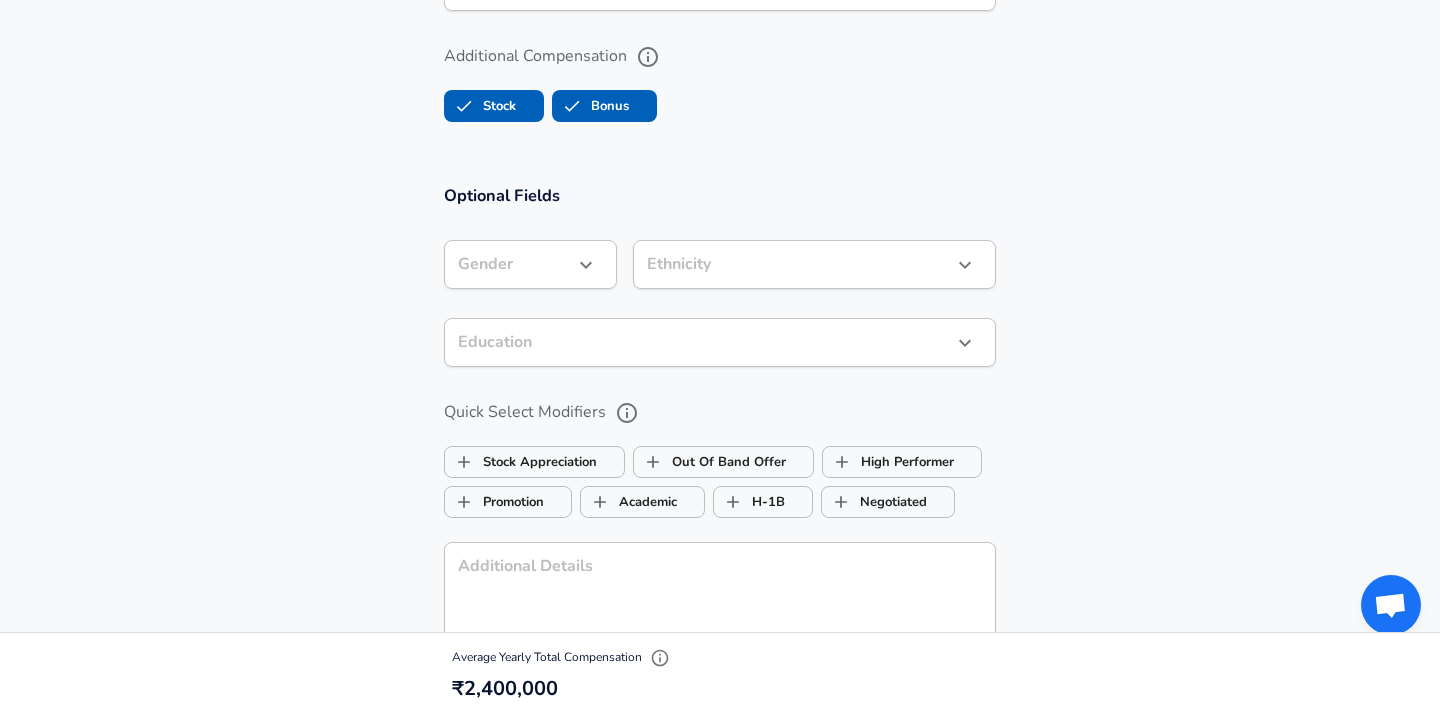 click on "Gender ​ Gender" at bounding box center [522, 263] 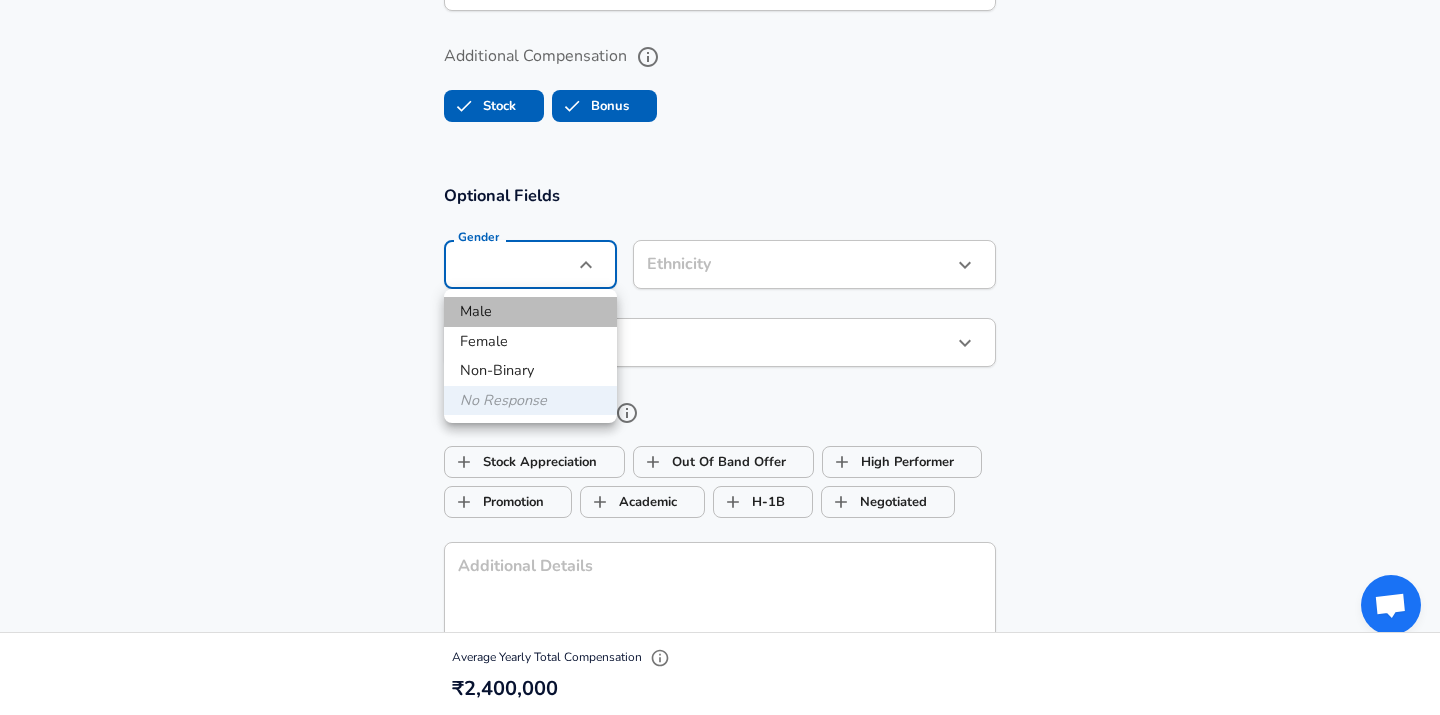 click on "Male" at bounding box center [530, 312] 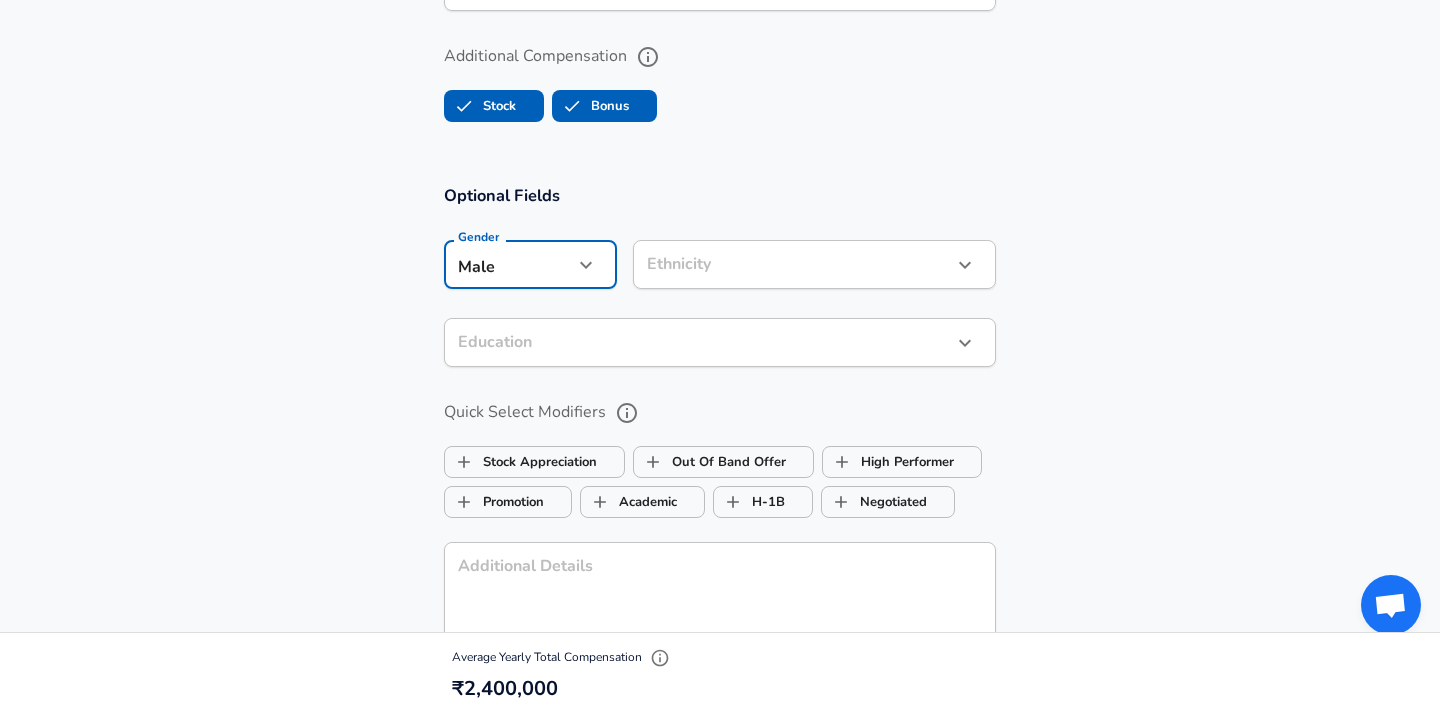 click on "Restart Add Your Salary Upload your offer letter   to verify your submission Enhance Privacy and Anonymity Yes Automatically hides specific fields until there are enough submissions to safely display the full details.   More Details Based on your submission and the data points that we have already collected, we will automatically hide and anonymize specific fields if there aren't enough data points to remain sufficiently anonymous. Company & Title Information   Enter the company you received your offer from Company Oracle Company   Select the title that closest resembles your official title. This should be similar to the title that was present on your offer letter. Title Software Engineer Title   Select a job family that best fits your role. If you can't find one, select 'Other' to enter a custom job family Job Family Software Engineer Job Family   Select a Specialization that best fits your role. If you can't find one, select 'Other' to enter a custom specialization Select Specialization   Level Level Yes 0" at bounding box center [720, -1481] 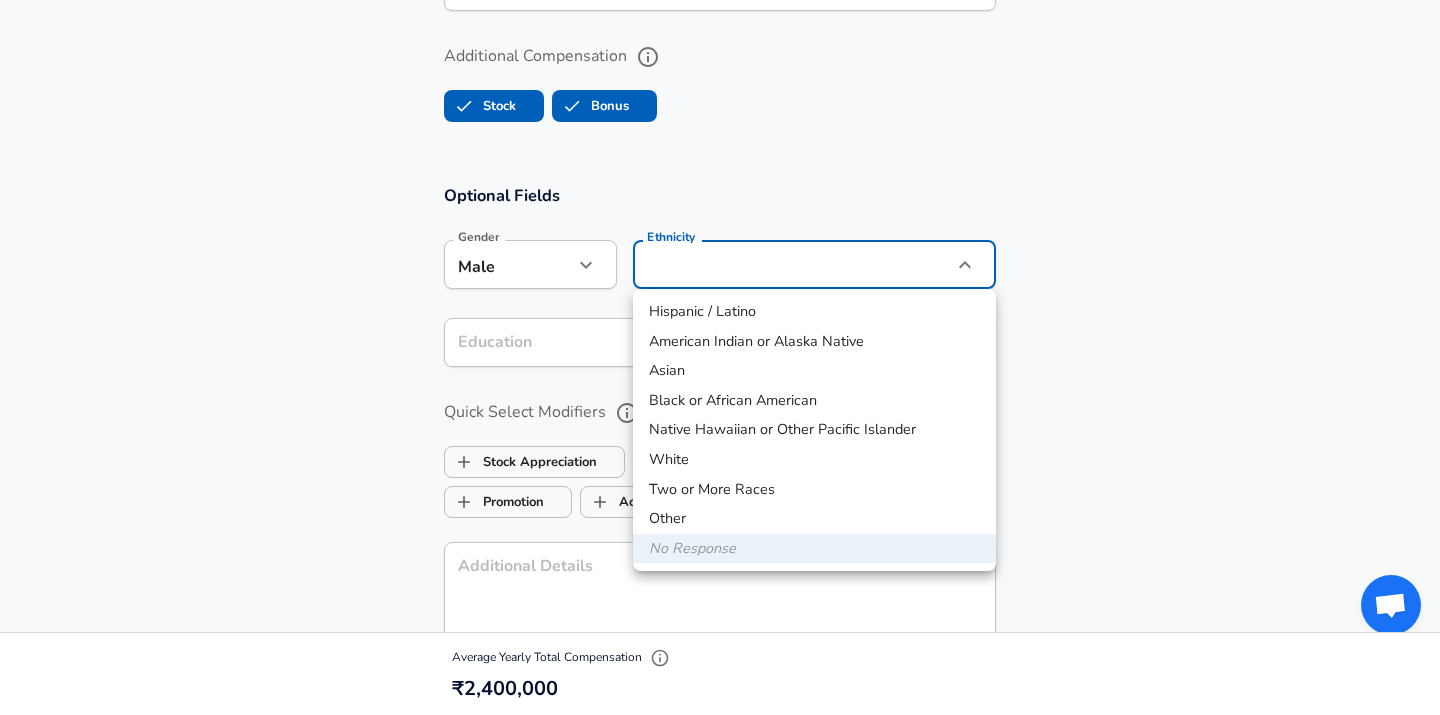 type 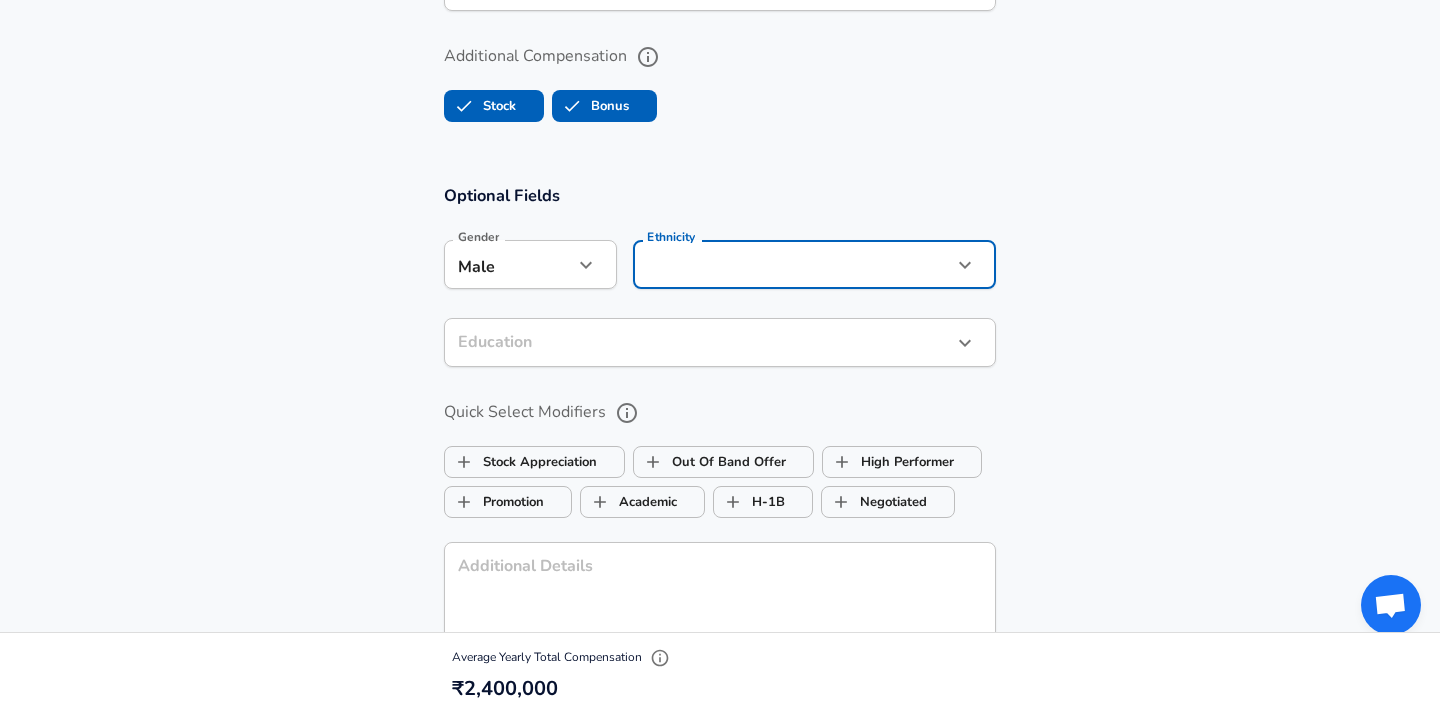 click on "Restart Add Your Salary Upload your offer letter   to verify your submission Enhance Privacy and Anonymity Yes Automatically hides specific fields until there are enough submissions to safely display the full details.   More Details Based on your submission and the data points that we have already collected, we will automatically hide and anonymize specific fields if there aren't enough data points to remain sufficiently anonymous. Company & Title Information   Enter the company you received your offer from Company Oracle Company   Select the title that closest resembles your official title. This should be similar to the title that was present on your offer letter. Title Software Engineer Title   Select a job family that best fits your role. If you can't find one, select 'Other' to enter a custom job family Job Family Software Engineer Job Family   Select a Specialization that best fits your role. If you can't find one, select 'Other' to enter a custom specialization Select Specialization   Level Level Yes 0" at bounding box center (720, -1481) 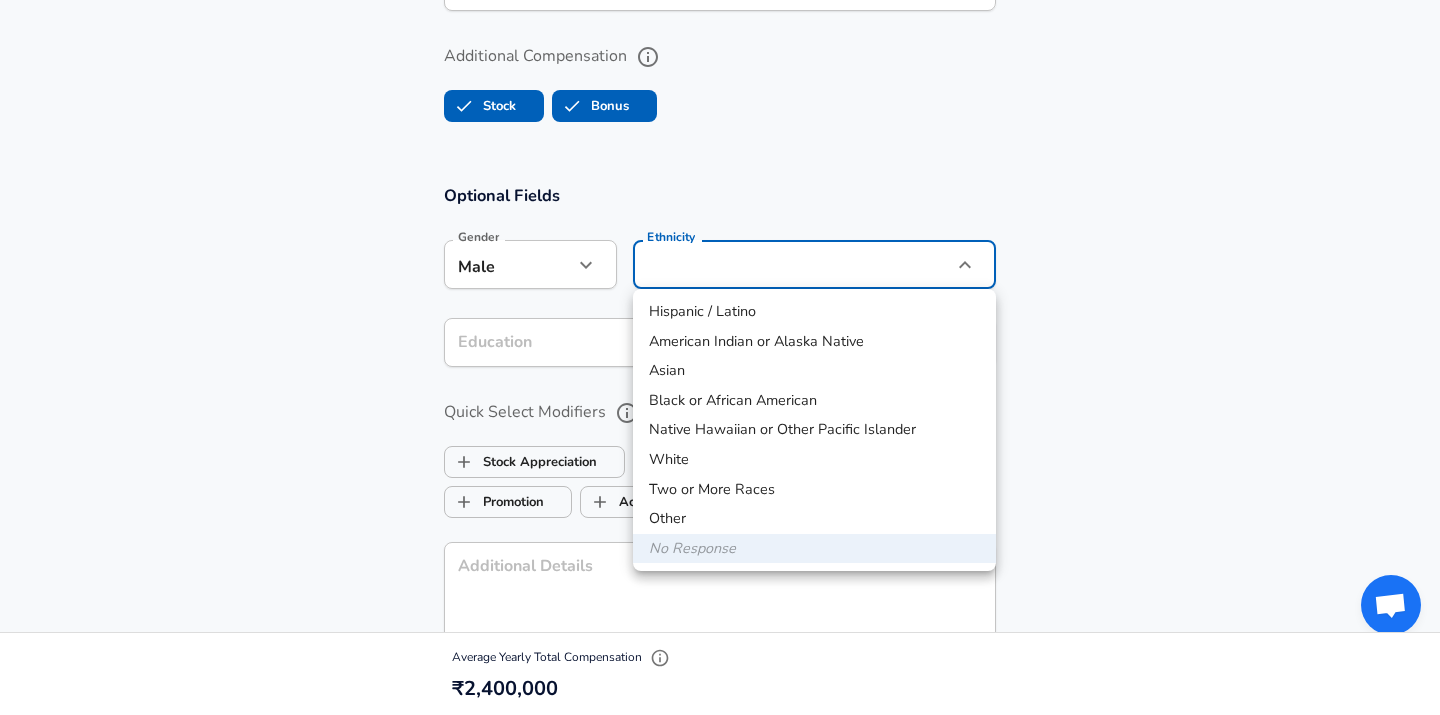 click on "Asian" at bounding box center [814, 371] 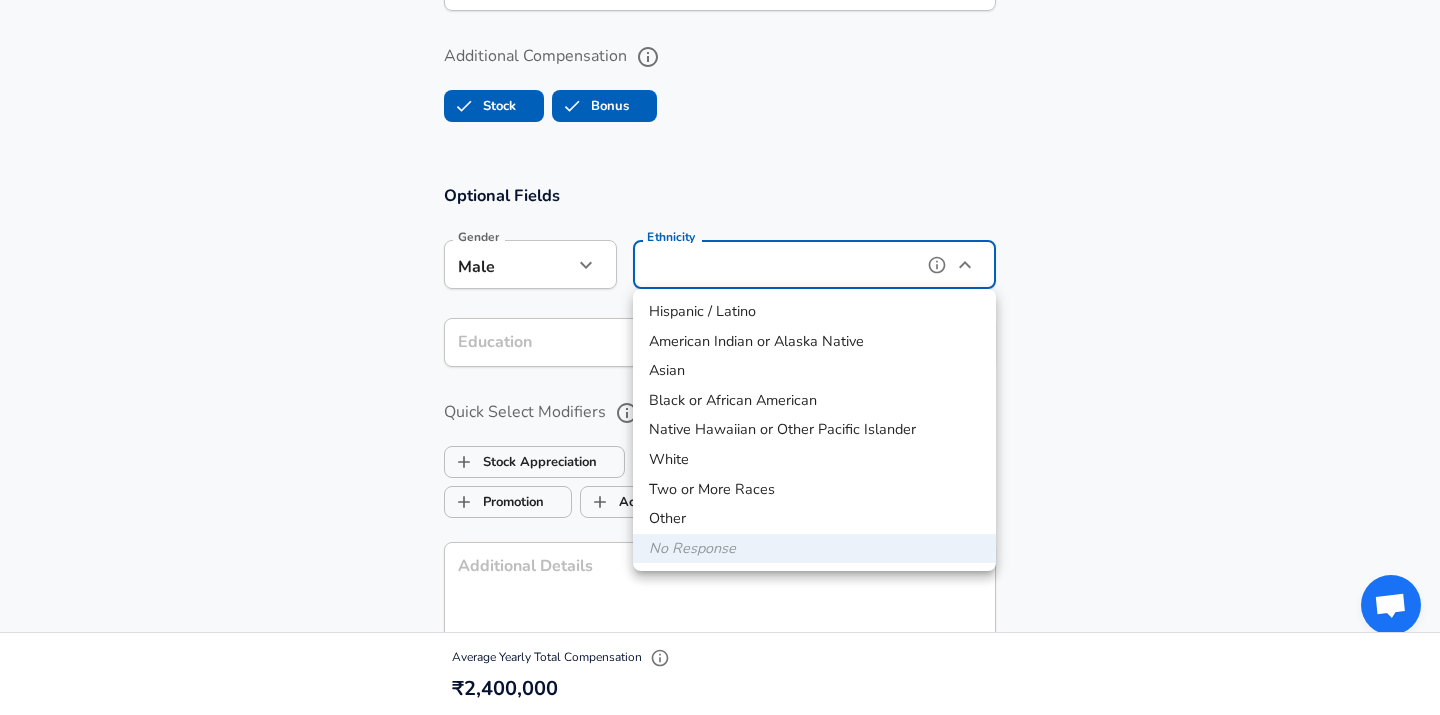 type on "Asian" 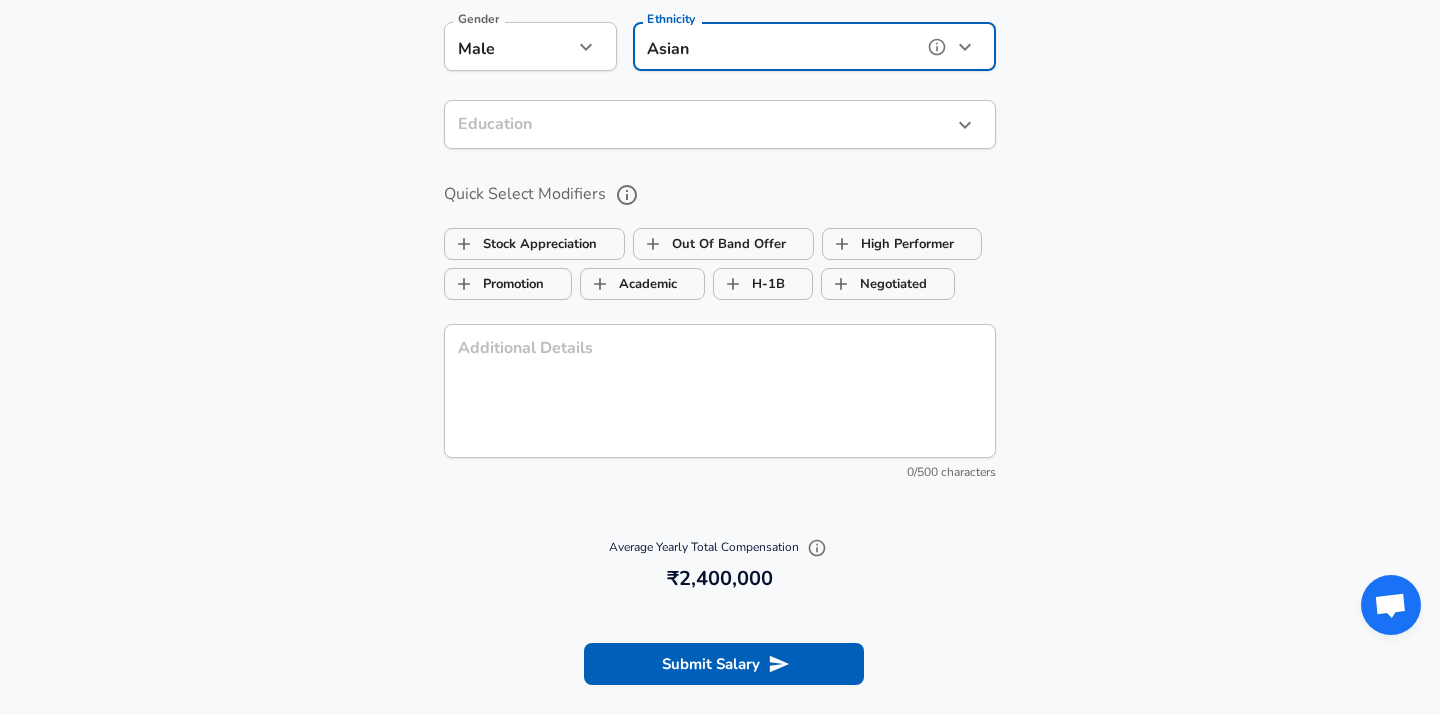 scroll, scrollTop: 2061, scrollLeft: 0, axis: vertical 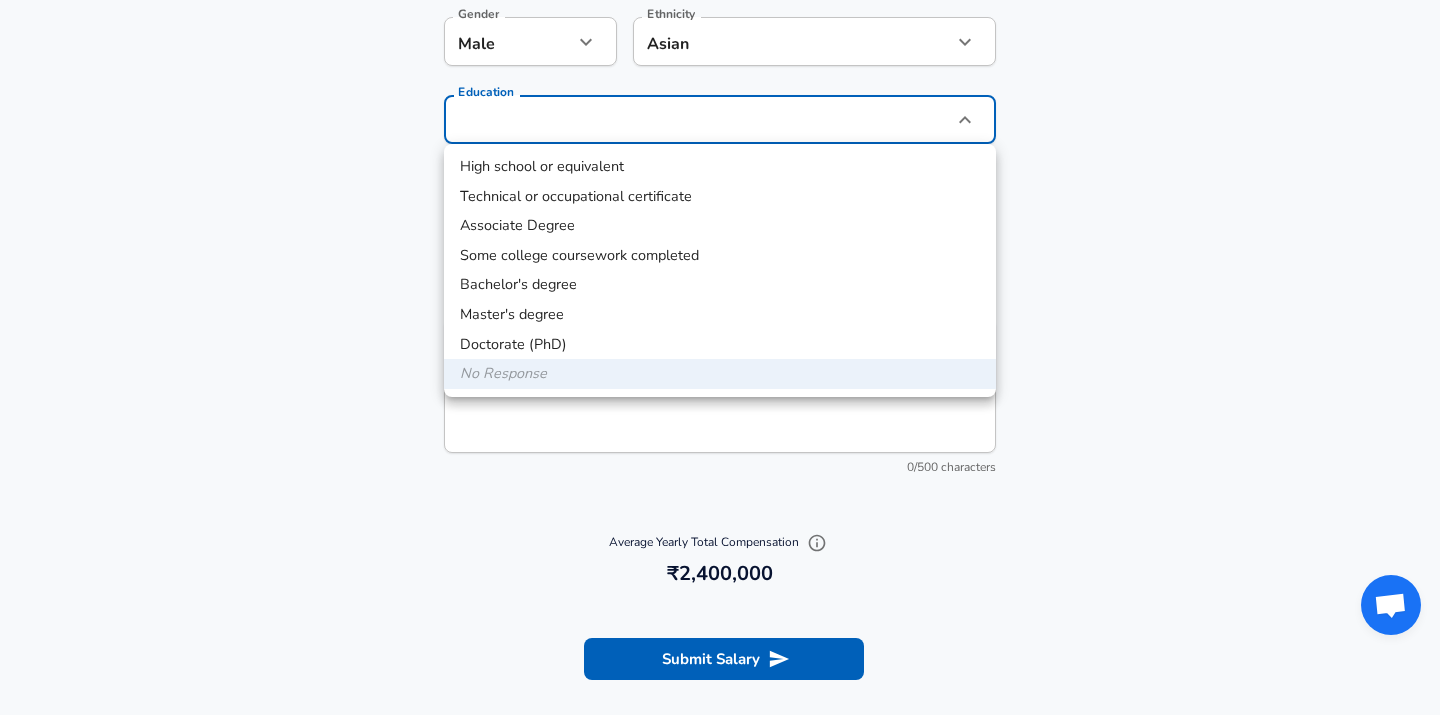 click on "Restart Add Your Salary Upload your offer letter   to verify your submission Enhance Privacy and Anonymity Yes Automatically hides specific fields until there are enough submissions to safely display the full details.   More Details Based on your submission and the data points that we have already collected, we will automatically hide and anonymize specific fields if there aren't enough data points to remain sufficiently anonymous. Company & Title Information   Enter the company you received your offer from Company Oracle Company   Select the title that closest resembles your official title. This should be similar to the title that was present on your offer letter. Title Software Engineer Title   Select a job family that best fits your role. If you can't find one, select 'Other' to enter a custom job family Job Family Software Engineer Job Family   Select a Specialization that best fits your role. If you can't find one, select 'Other' to enter a custom specialization Select Specialization   Level Level Yes 0" at bounding box center [720, -1704] 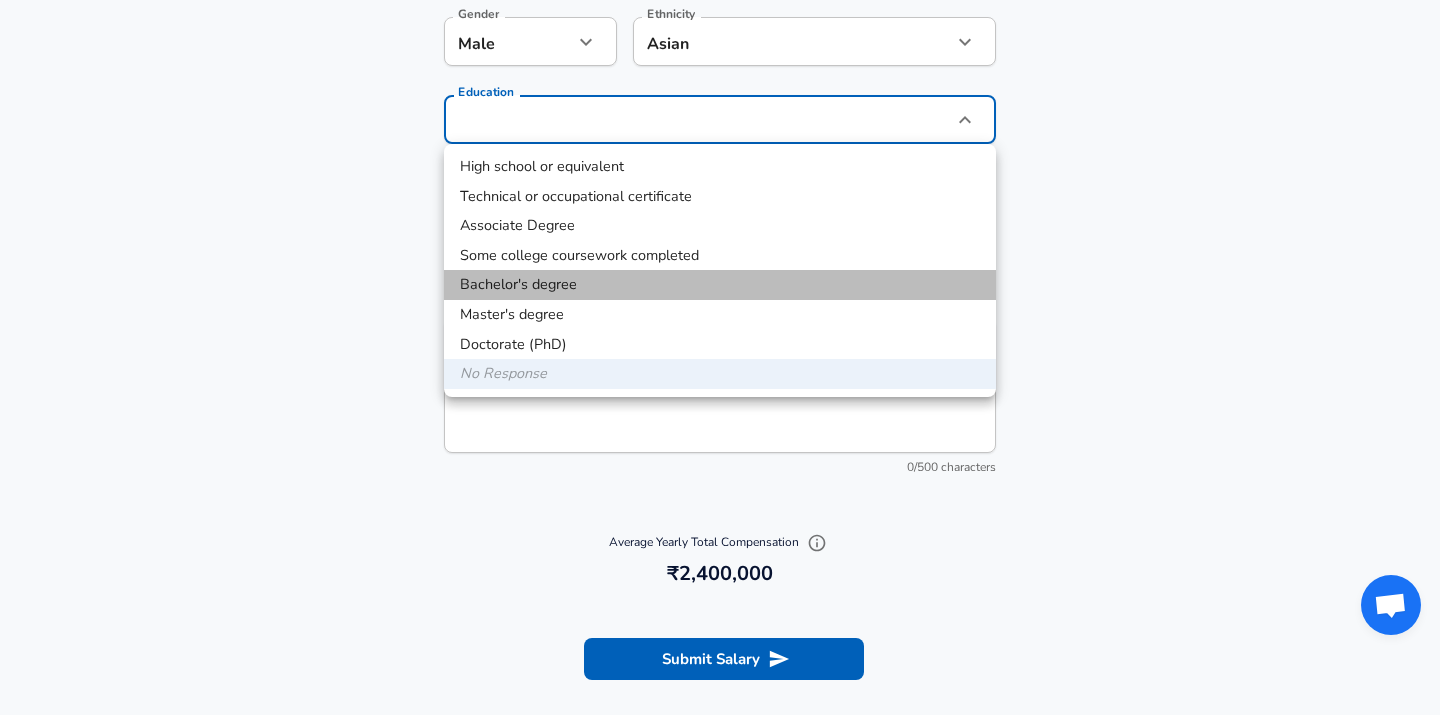 click on "Bachelor's degree" at bounding box center [720, 285] 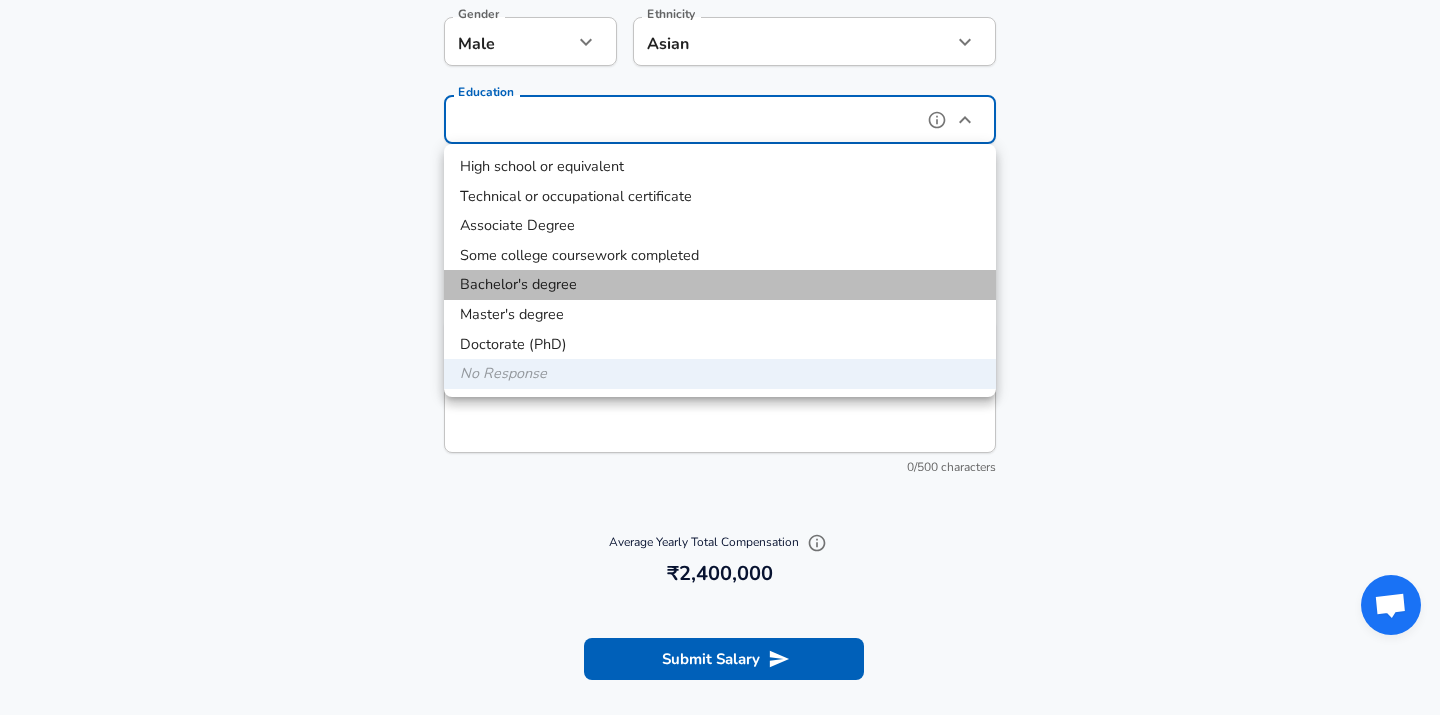 type on "Bachelors degree" 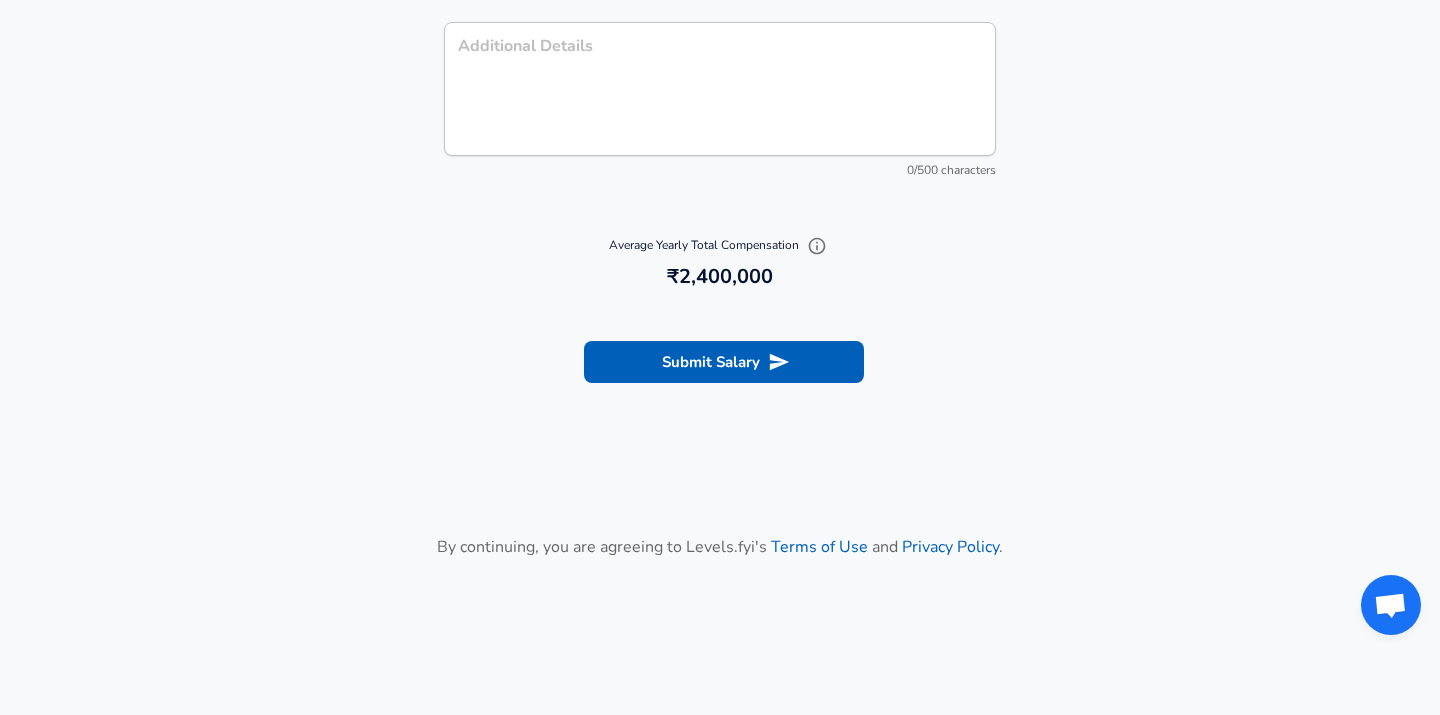 scroll, scrollTop: 2369, scrollLeft: 0, axis: vertical 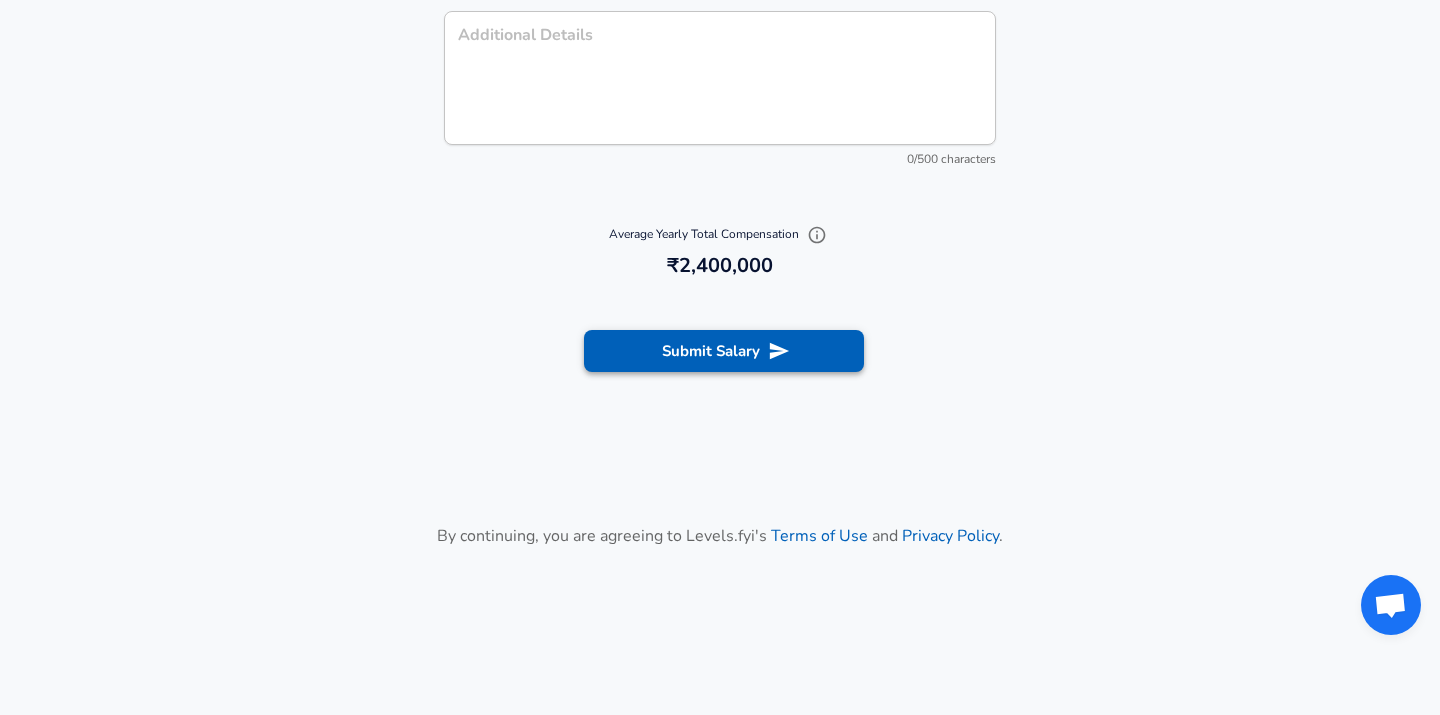 click on "Submit Salary" at bounding box center [724, 351] 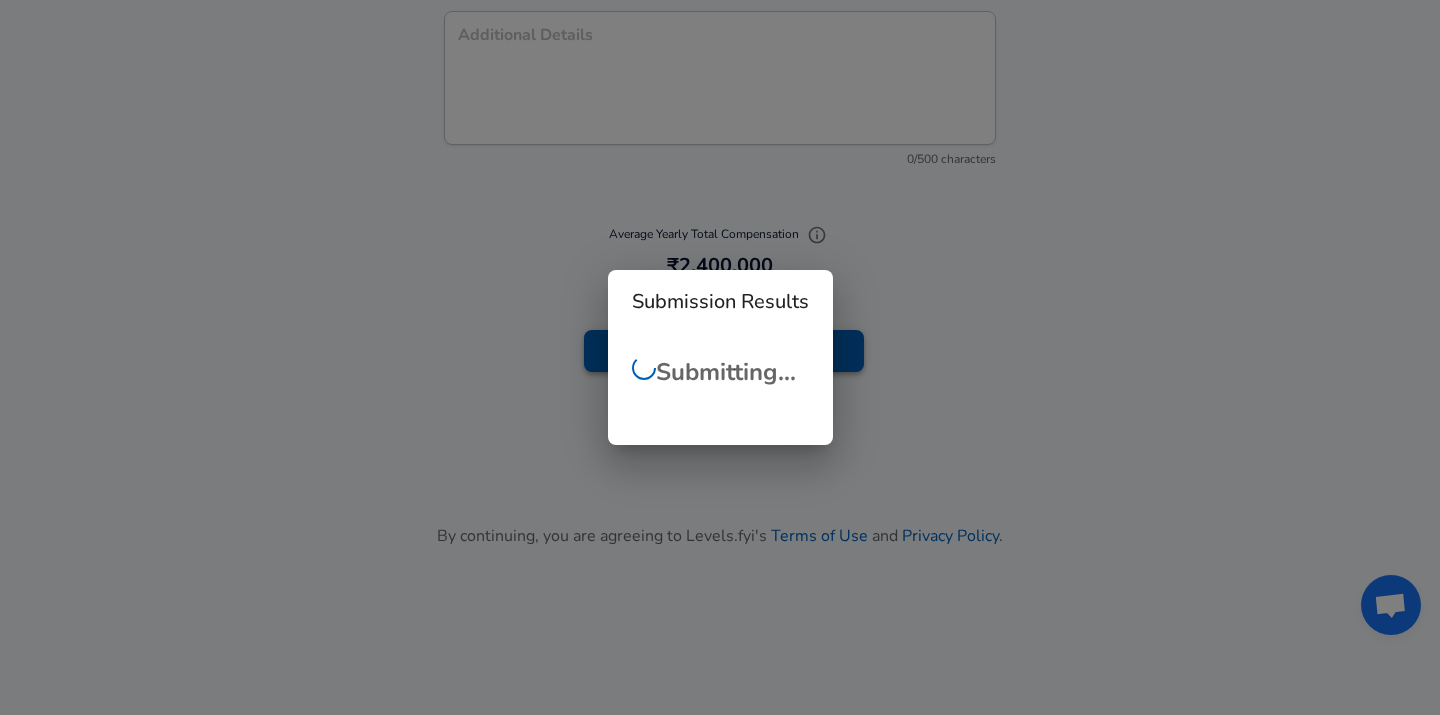 checkbox on "false" 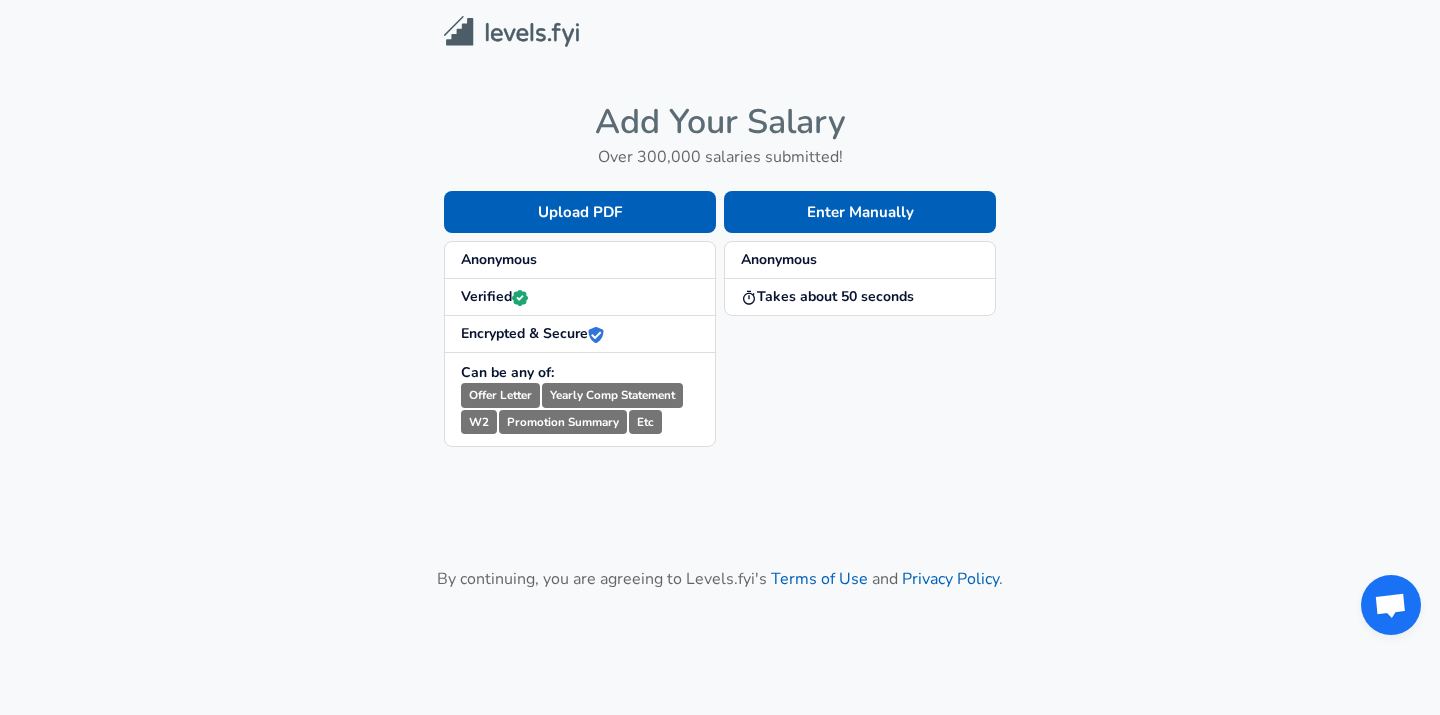 scroll, scrollTop: 0, scrollLeft: 0, axis: both 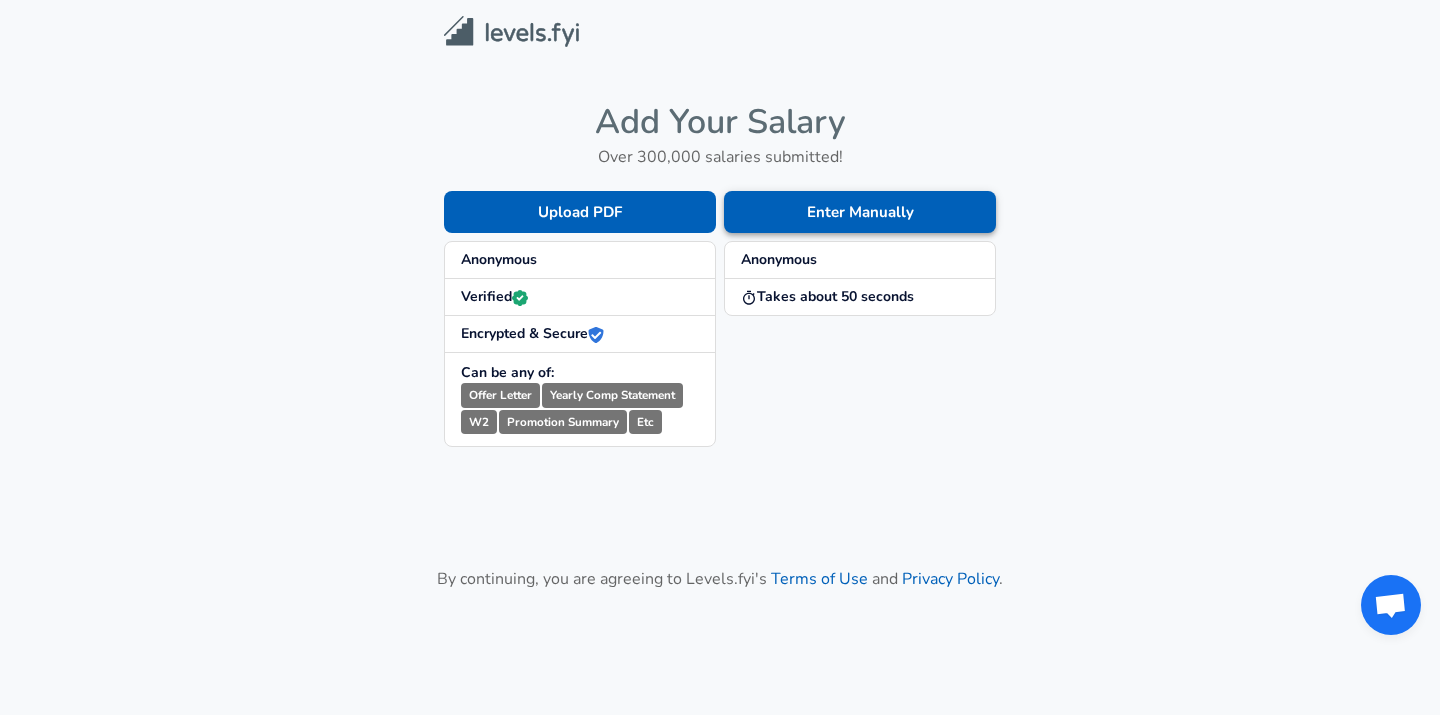 click on "Enter Manually" at bounding box center (860, 212) 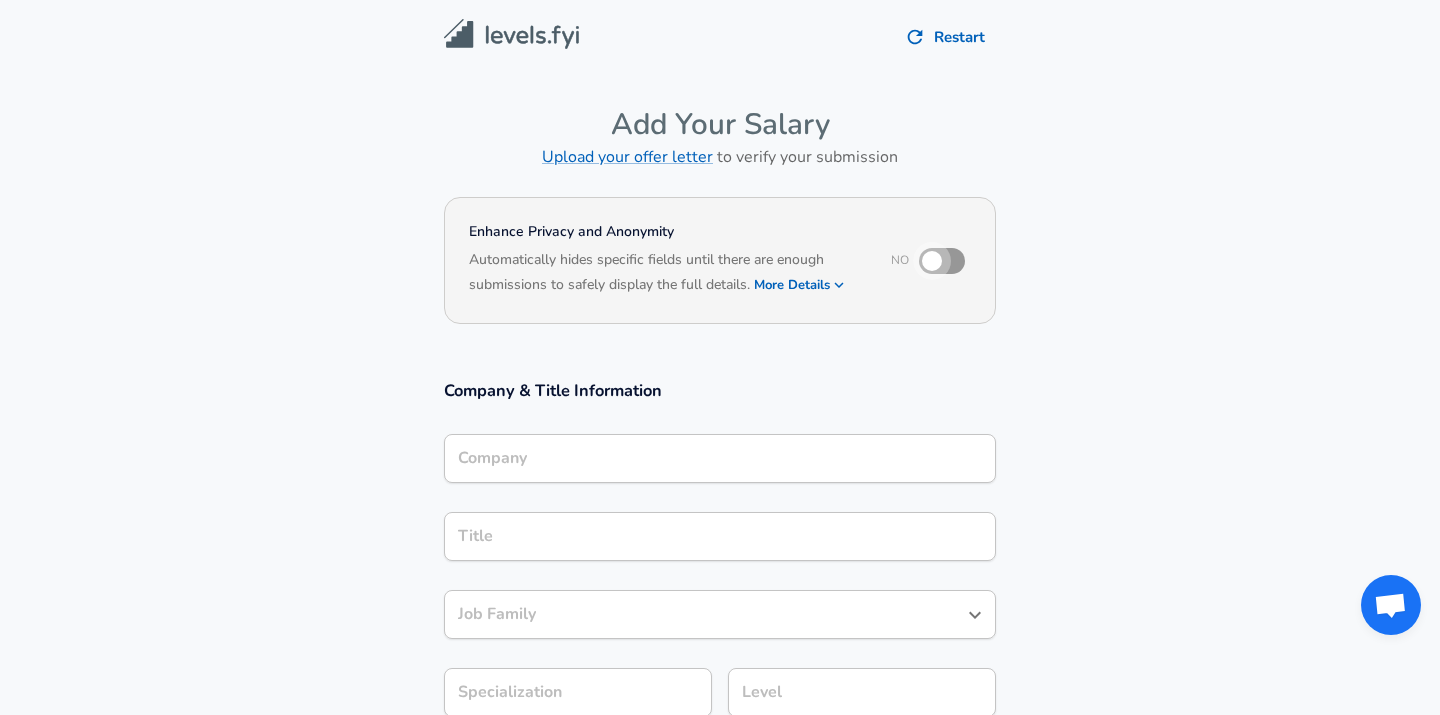 click at bounding box center (932, 261) 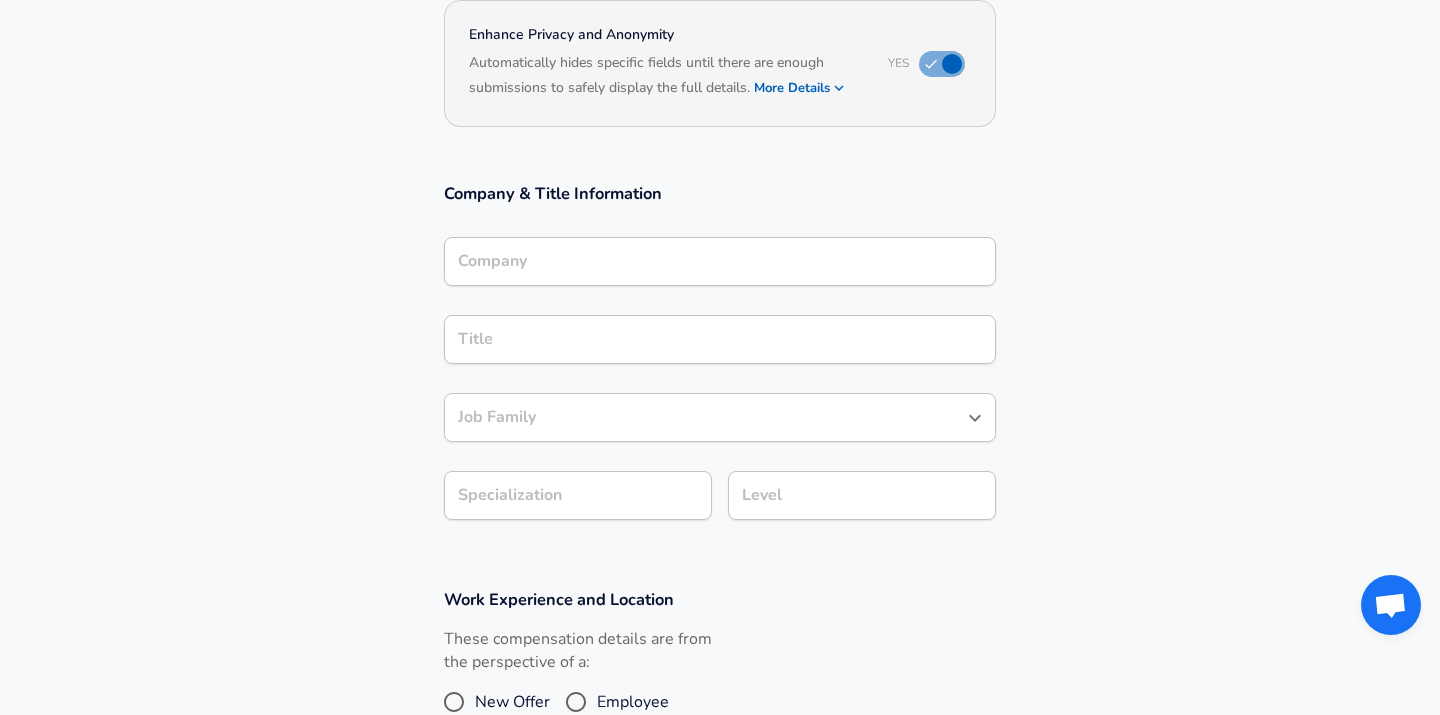 scroll, scrollTop: 217, scrollLeft: 0, axis: vertical 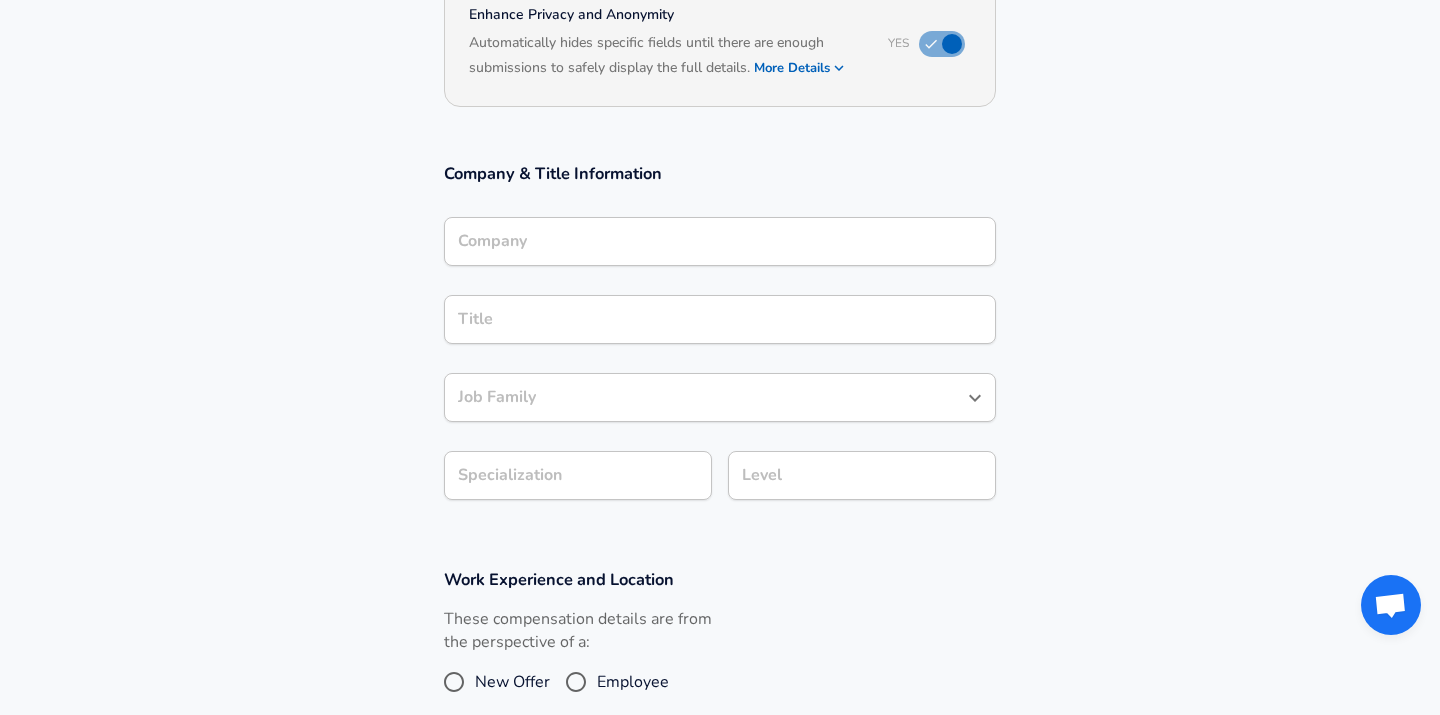 click on "Company" at bounding box center [720, 241] 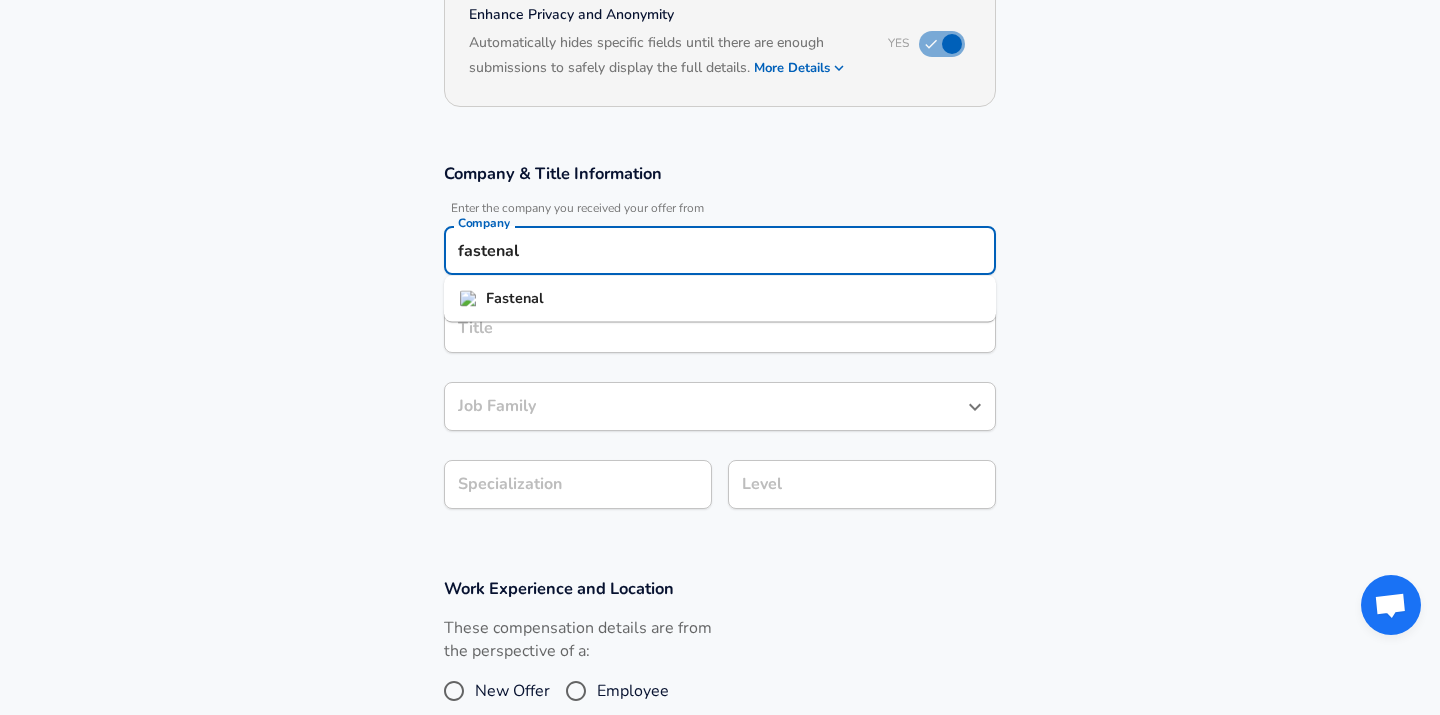 click on "Fastenal" at bounding box center (720, 299) 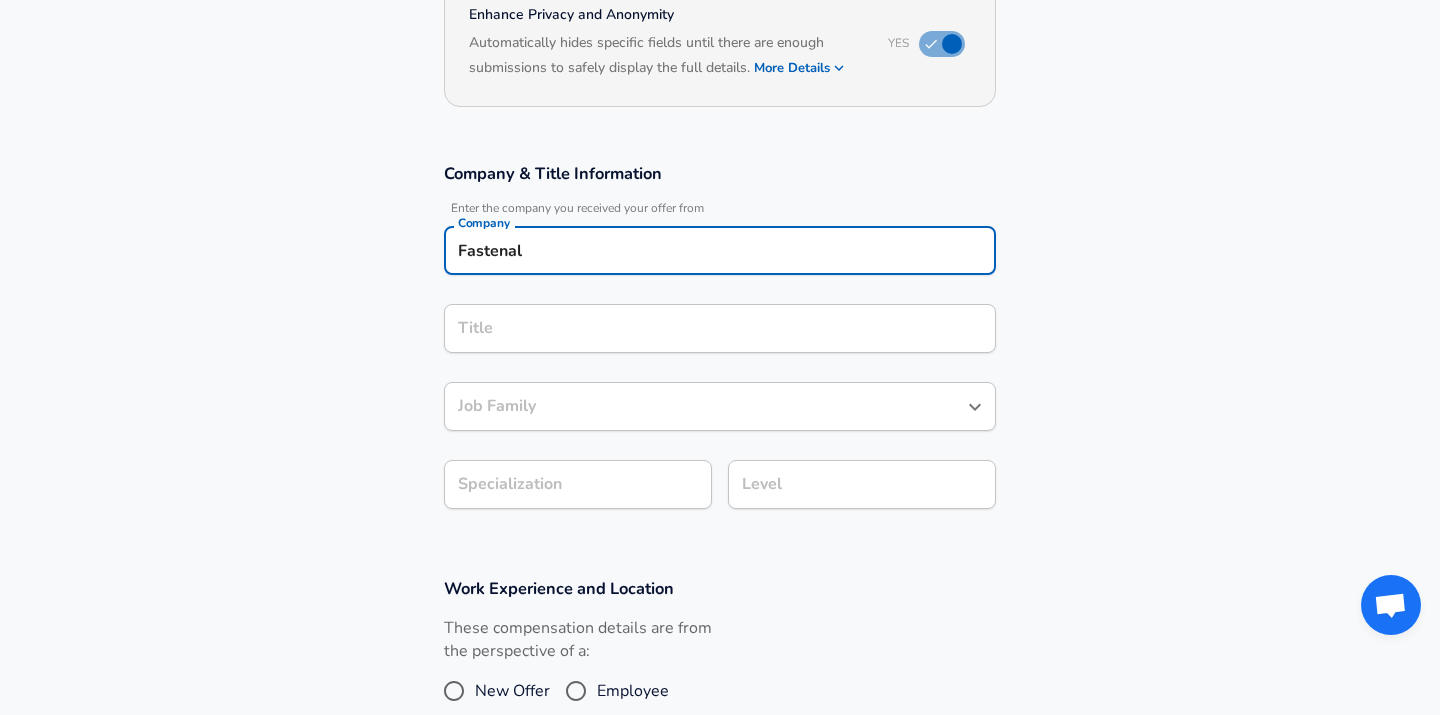 type on "Fastenal" 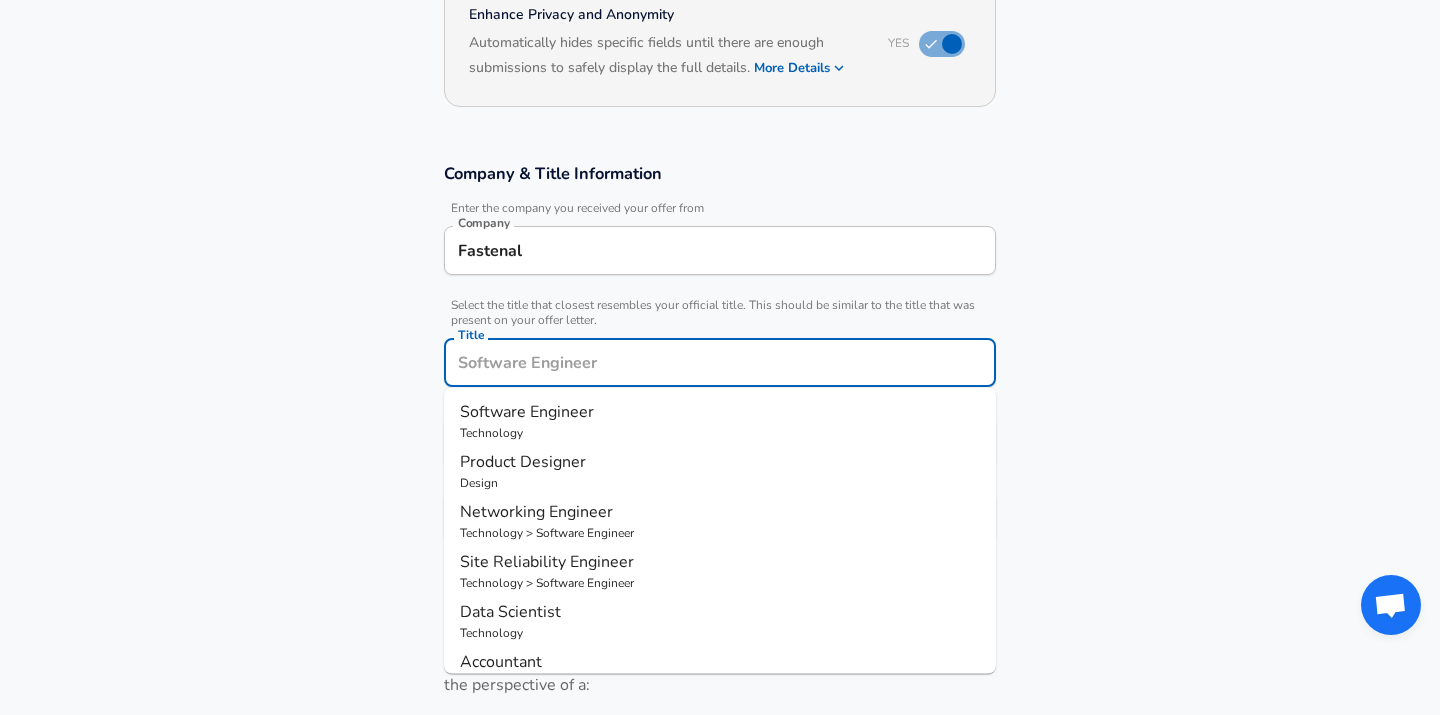 scroll, scrollTop: 257, scrollLeft: 0, axis: vertical 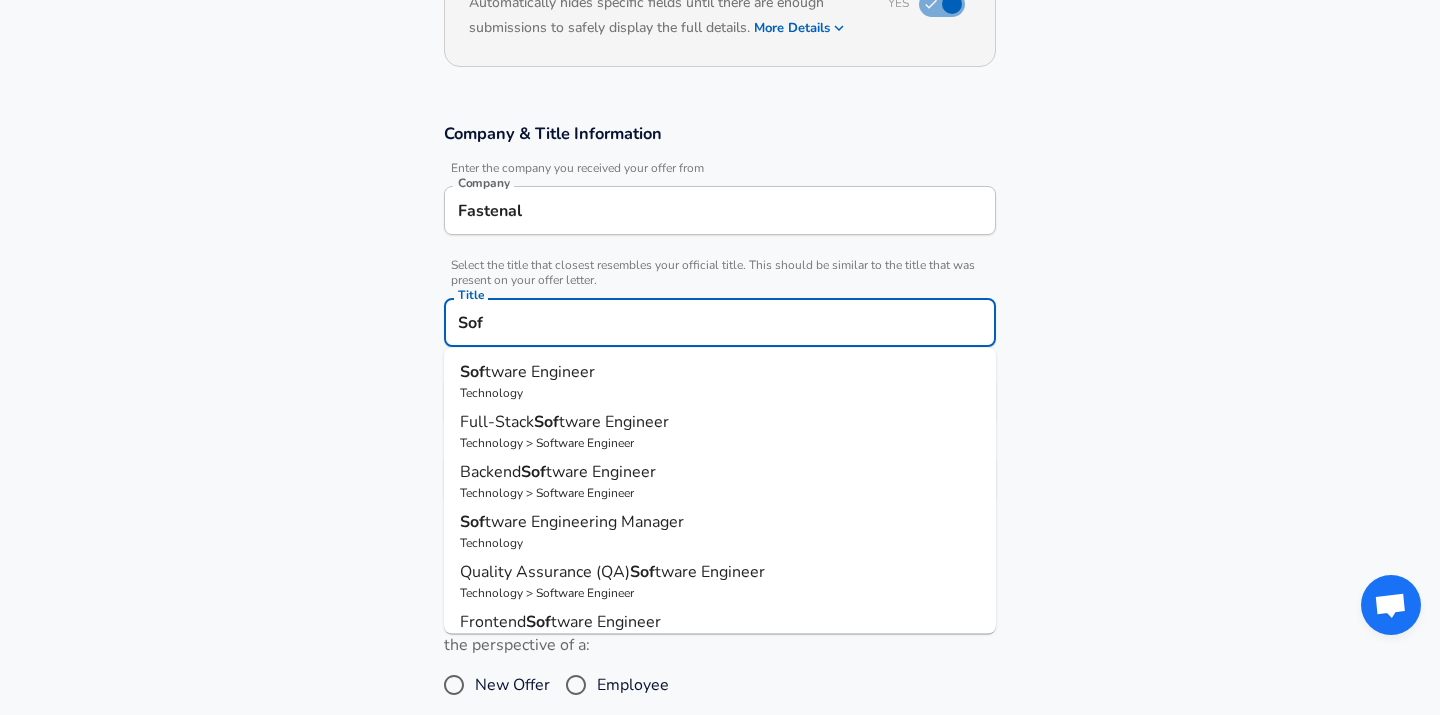 click on "Sof tware Engineer" at bounding box center [720, 372] 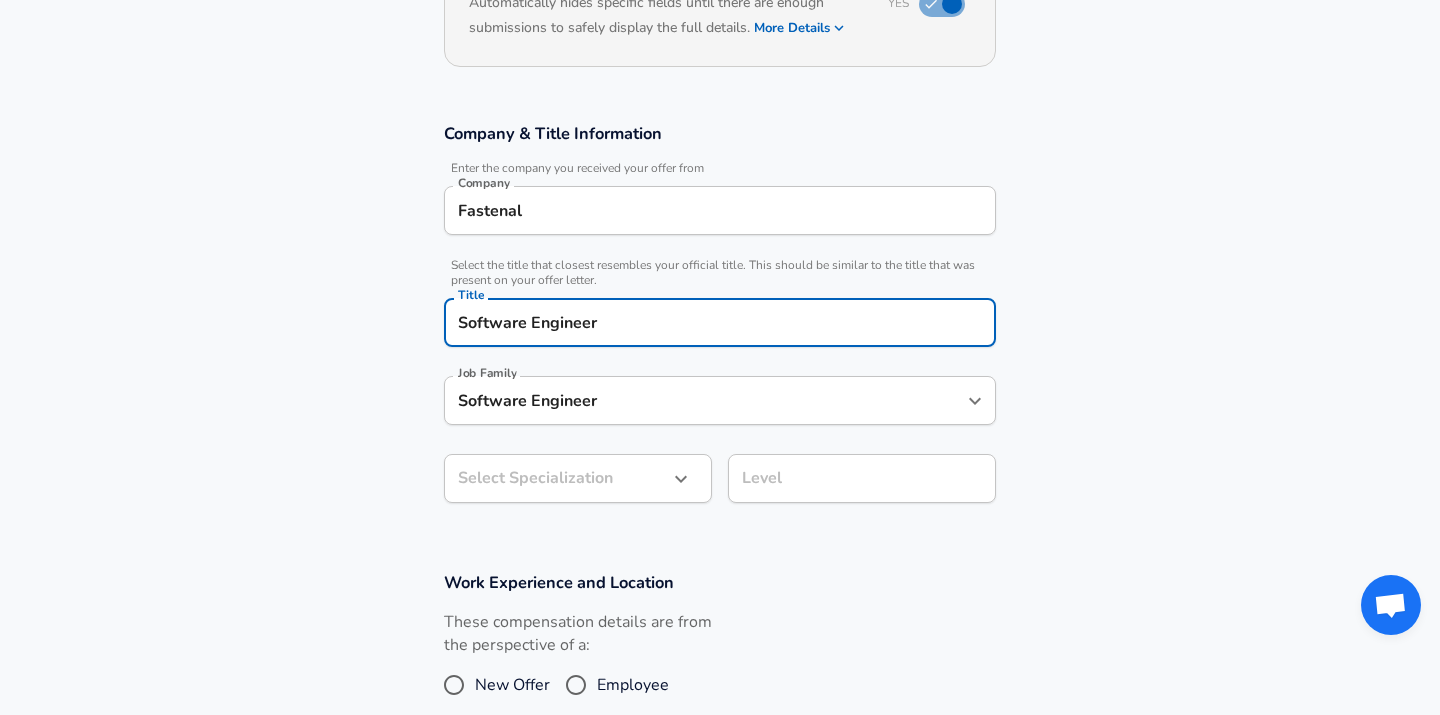 type on "Software Engineer" 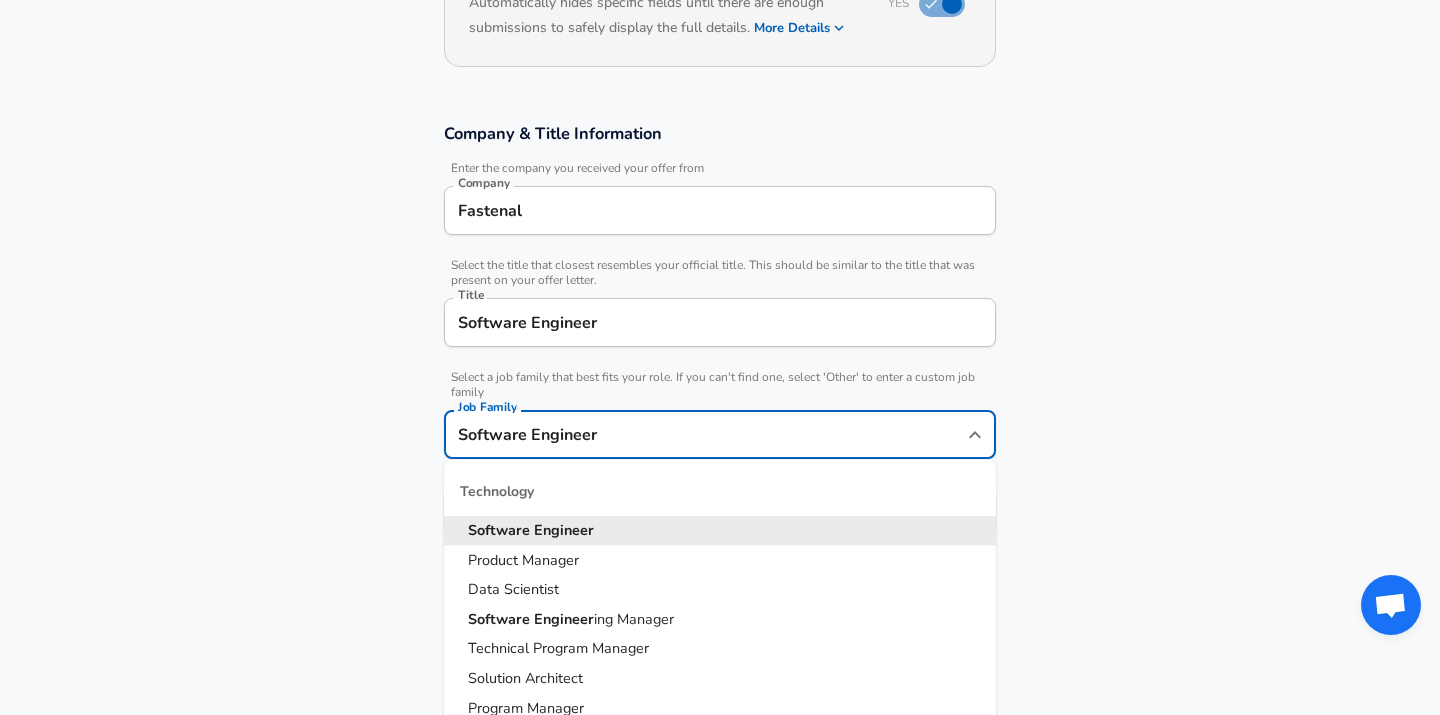click on "Software Engineer" at bounding box center (705, 434) 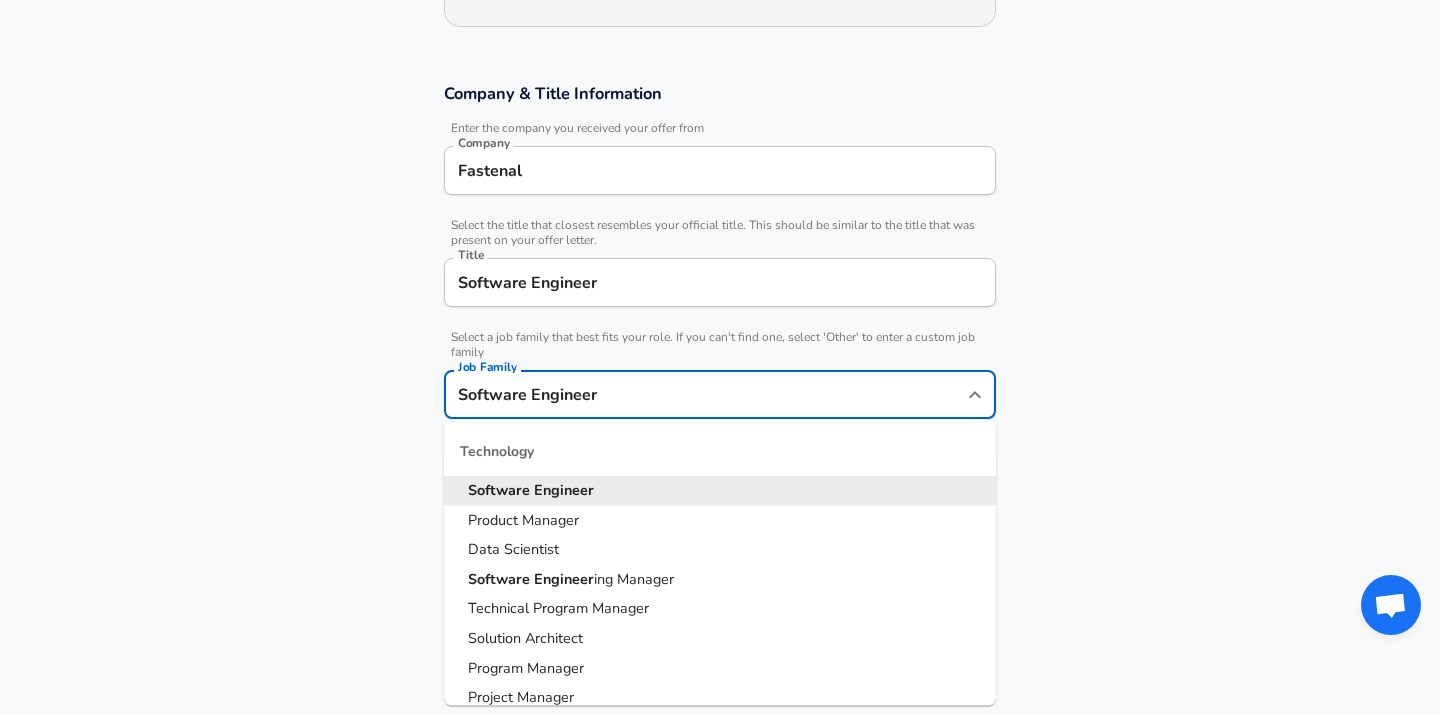 click on "Software     Engineer" at bounding box center (720, 491) 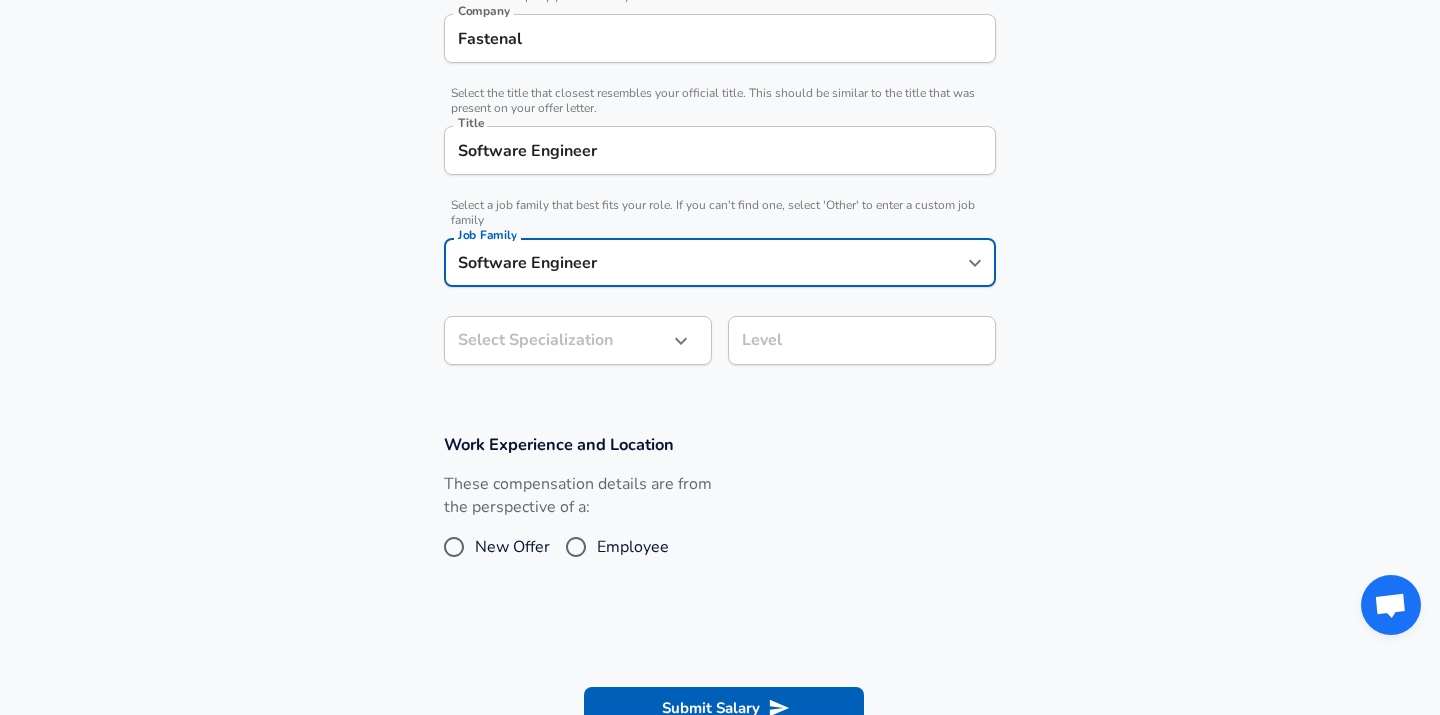 click on "Restart Add Your Salary Upload your offer letter to verify your submission Enhance Privacy and Anonymity Yes Automatically hides specific fields until there are enough submissions to safely display the full details. More Details Based on your submission and the data points that we have already collected, we will automatically hide and anonymize specific fields if there aren't enough data points to remain sufficiently anonymous. Company & Title Information Enter the company you received your offer from Company Fastenal Company Select the title that closest resembles your official title. This should be similar to the title that was present on your offer letter. Title Software Engineer Title Select a job family that best fits your role. If you can't find one, select 'Other' to enter a custom job family Job Family Software Engineer Job Family Select Specialization ​ Select Specialization Level Level Work Experience and Location These compensation details are from the perspective of a: New Offer" at bounding box center (720, -72) 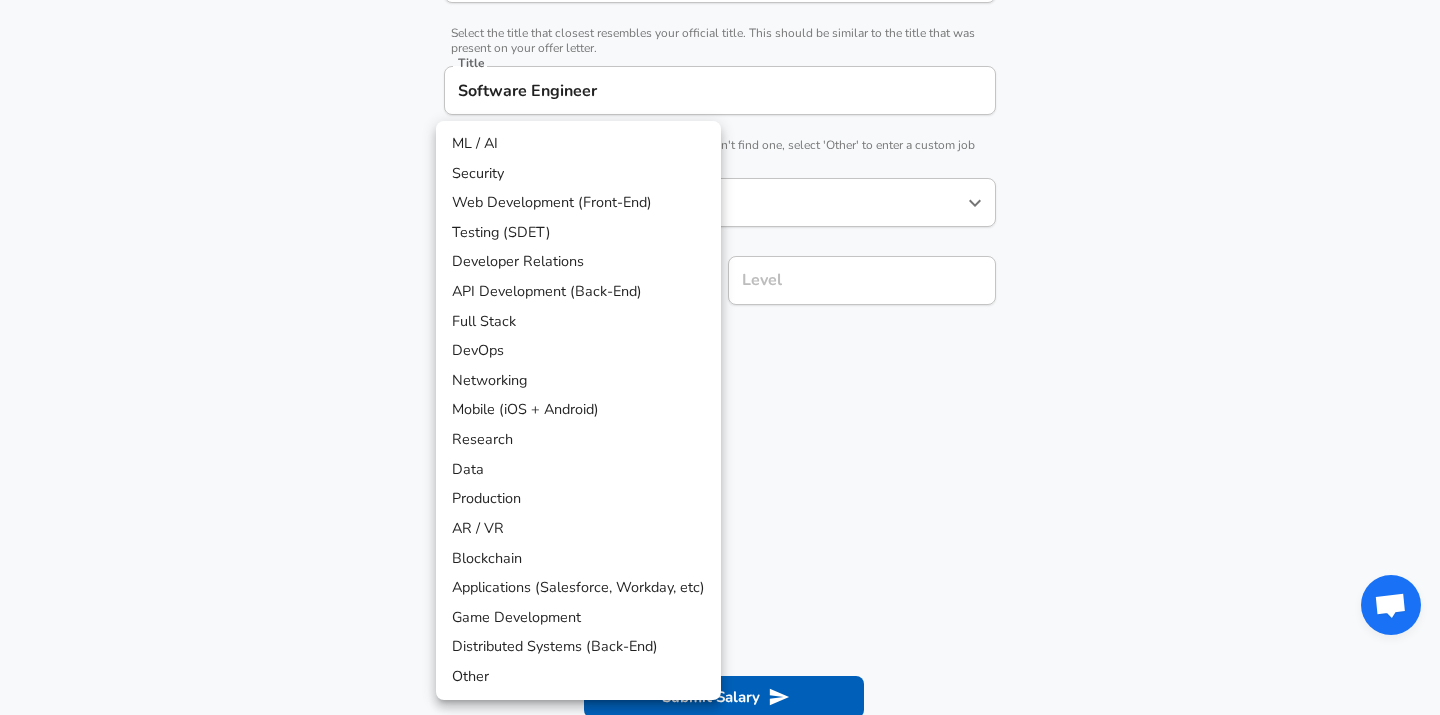 click on "DevOps" at bounding box center (578, 351) 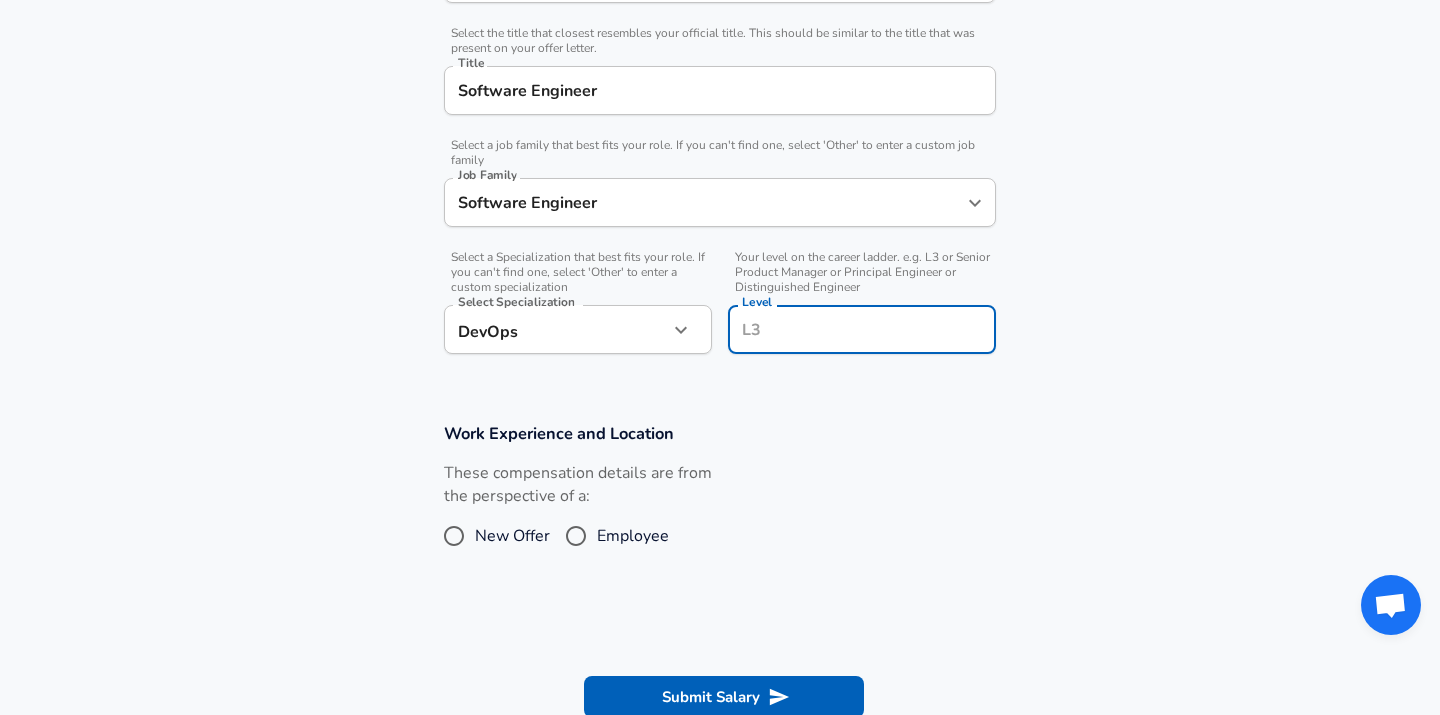 click on "Level" at bounding box center [862, 329] 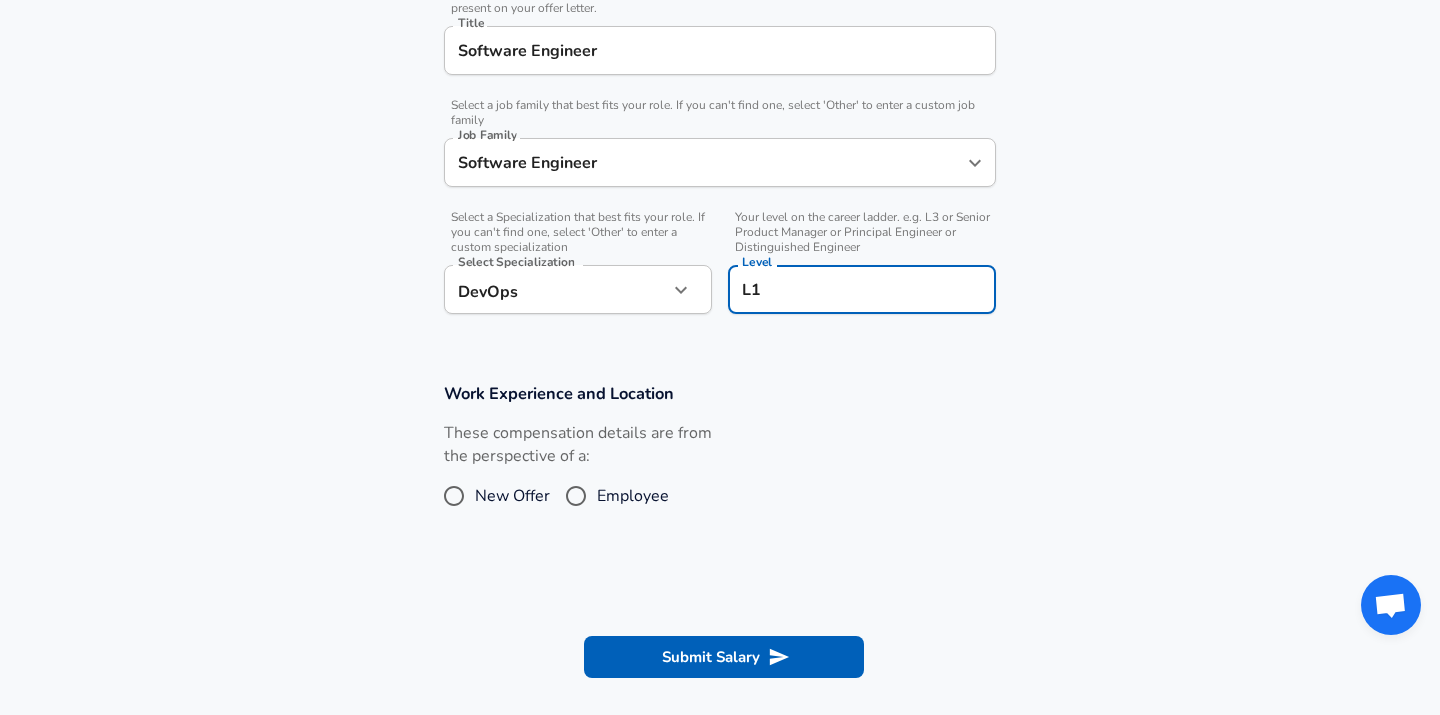 type on "L1" 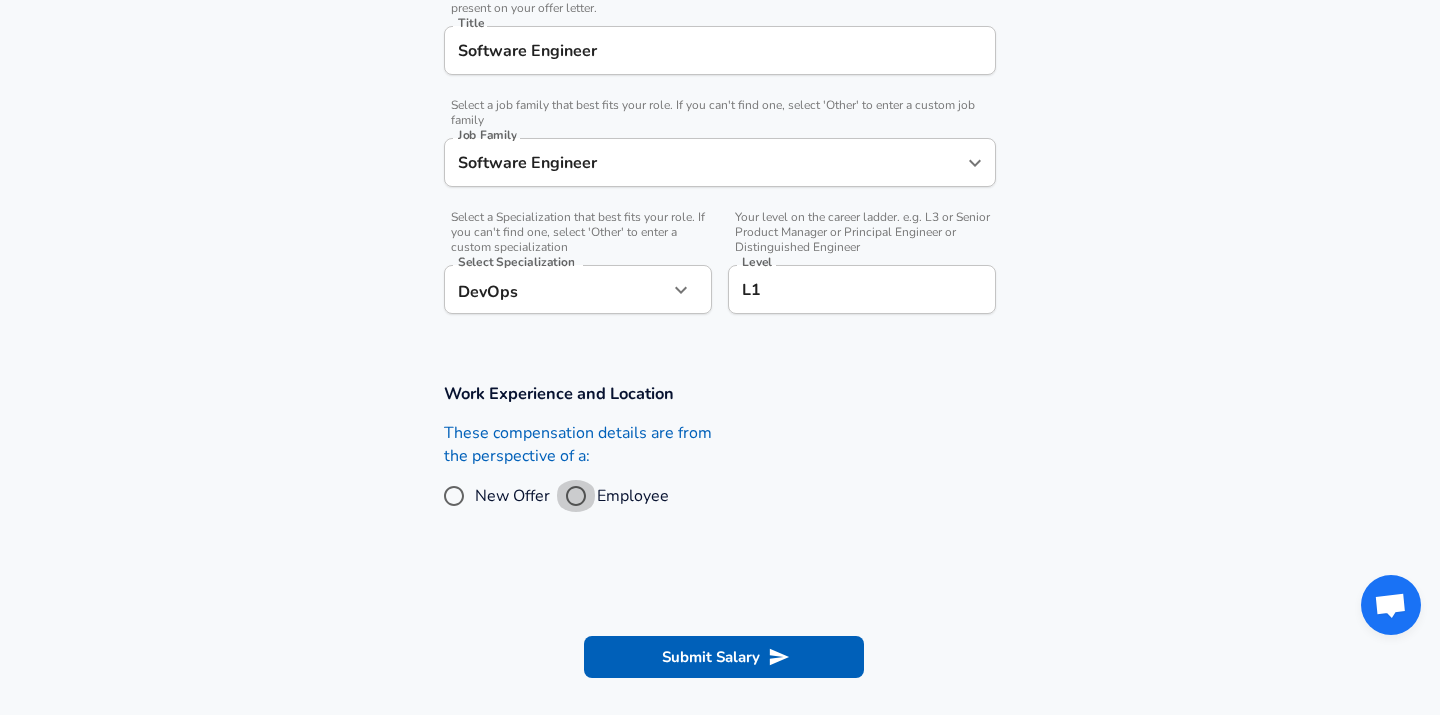click on "Employee" at bounding box center [576, 496] 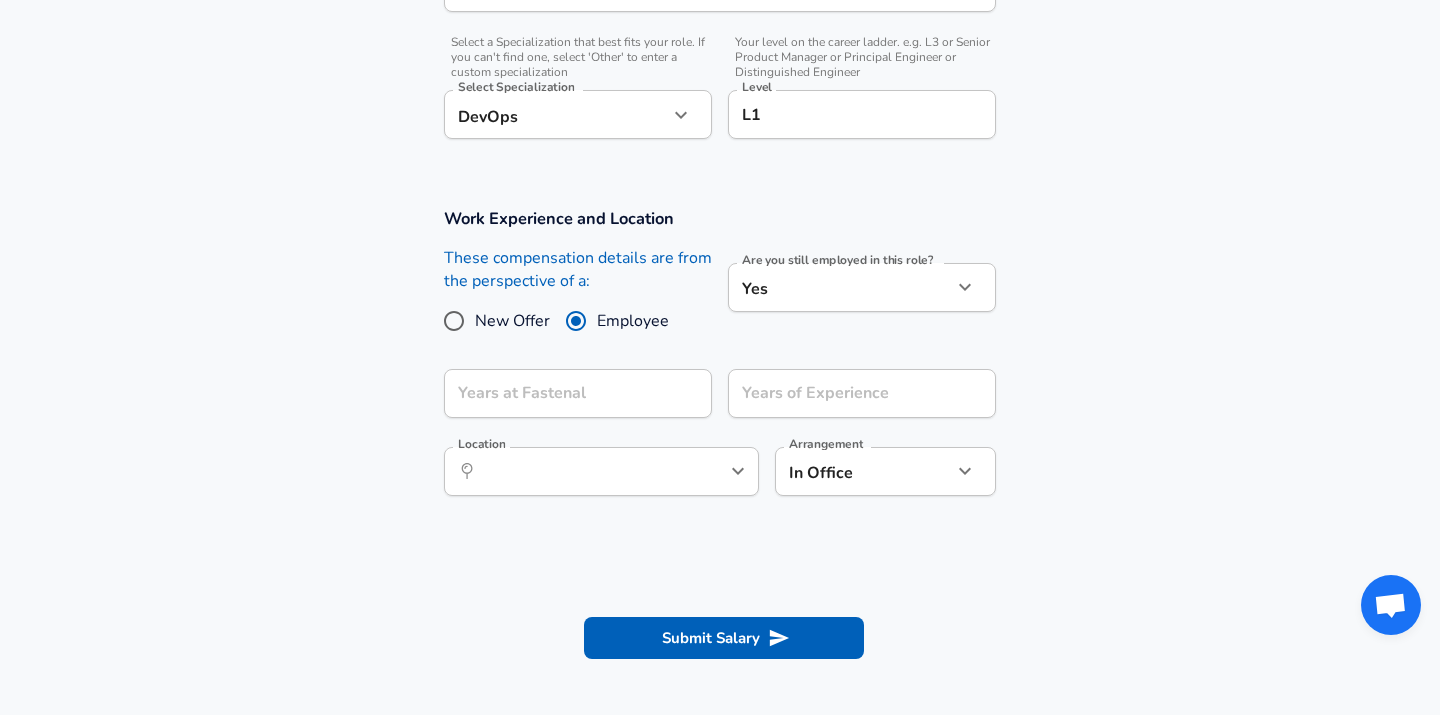 scroll, scrollTop: 742, scrollLeft: 0, axis: vertical 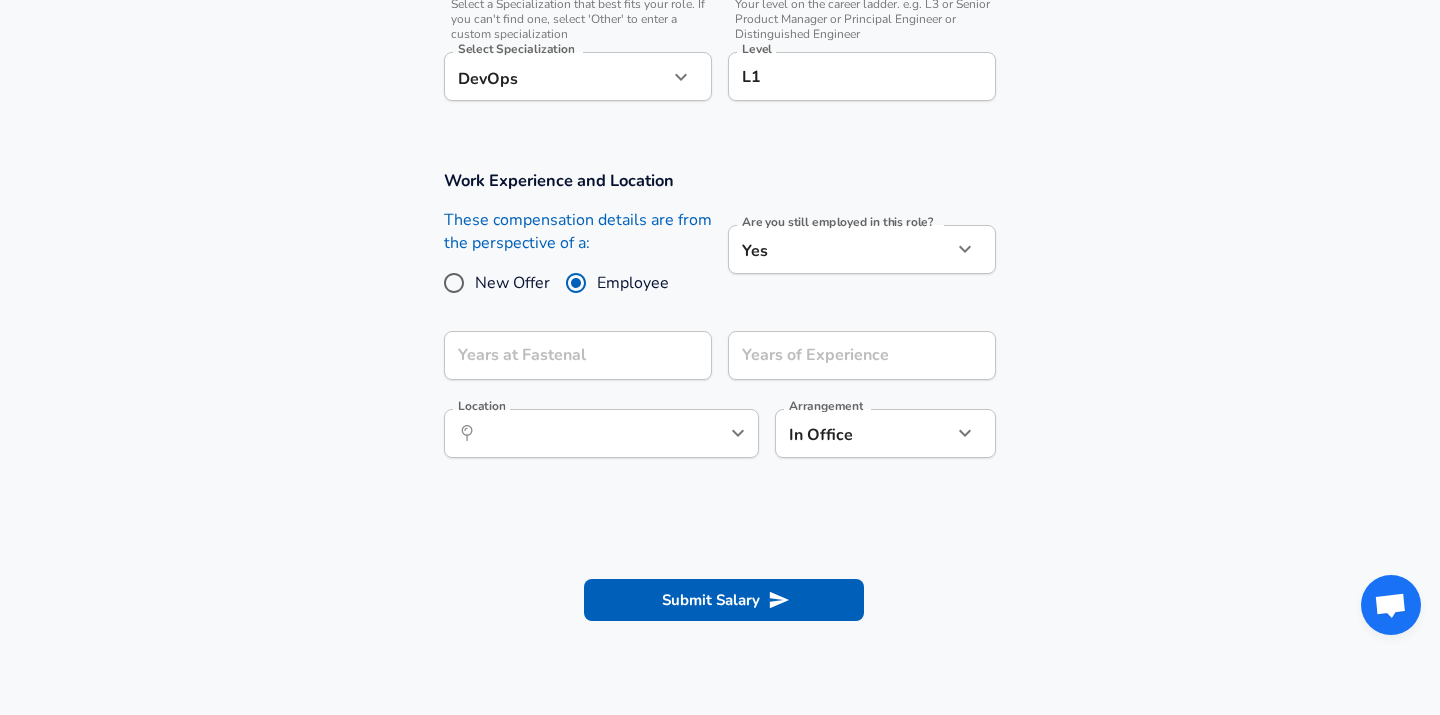 click on "Restart Add Your Salary Upload your offer letter to verify your submission Enhance Privacy and Anonymity Yes Automatically hides specific fields until there are enough submissions to safely display the full details. More Details Based on your submission and the data points that we have already collected, we will automatically hide and anonymize specific fields if there aren't enough data points to remain sufficiently anonymous. Company & Title Information Enter the company you received your offer from Company Fastenal Company Select the title that closest resembles your official title. This should be similar to the title that was present on your offer letter. Title Software Engineer Title Select a job family that best fits your role. If you can't find one, select 'Other' to enter a custom job family Job Family Software Engineer Job Family Select a Specialization that best fits your role. If you can't find one, select 'Other' to enter a custom specialization Select Specialization DevOps DevOps L1" at bounding box center [720, -385] 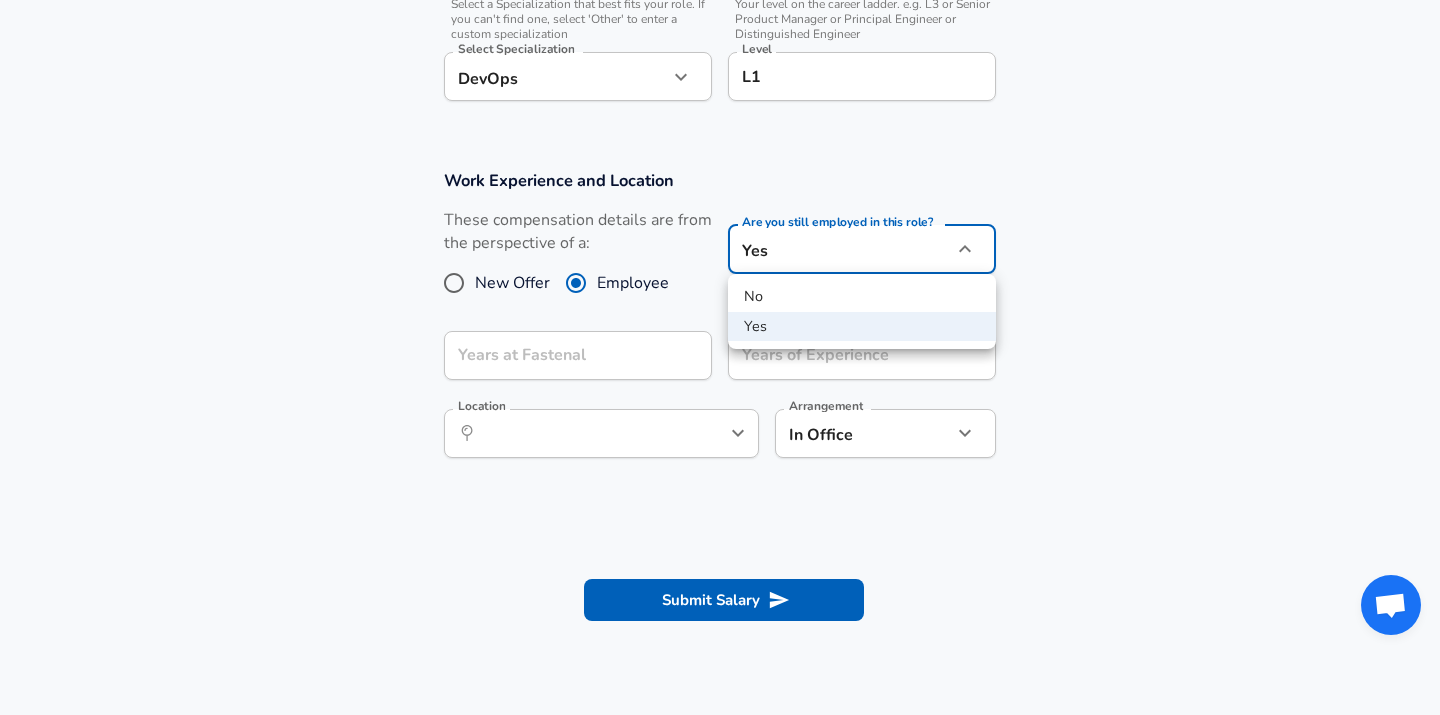 click on "No" at bounding box center (862, 297) 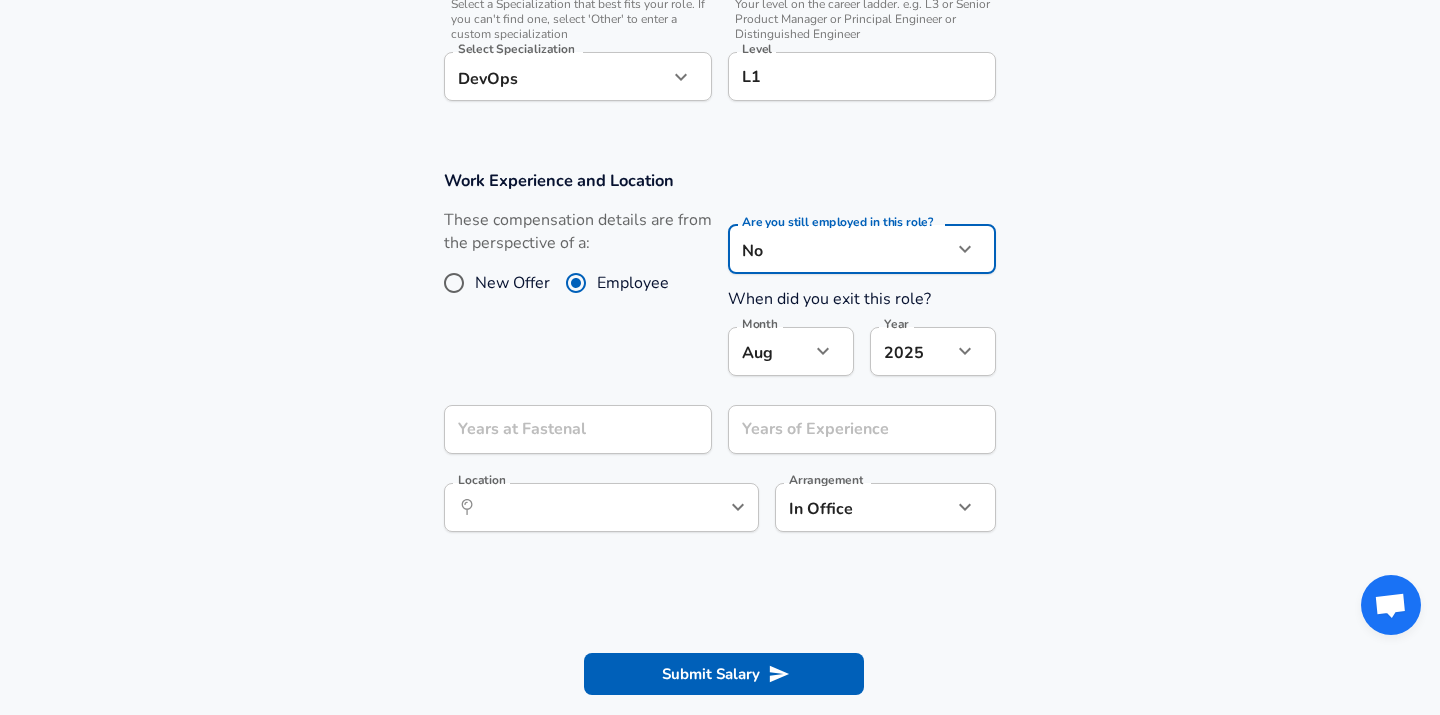 click 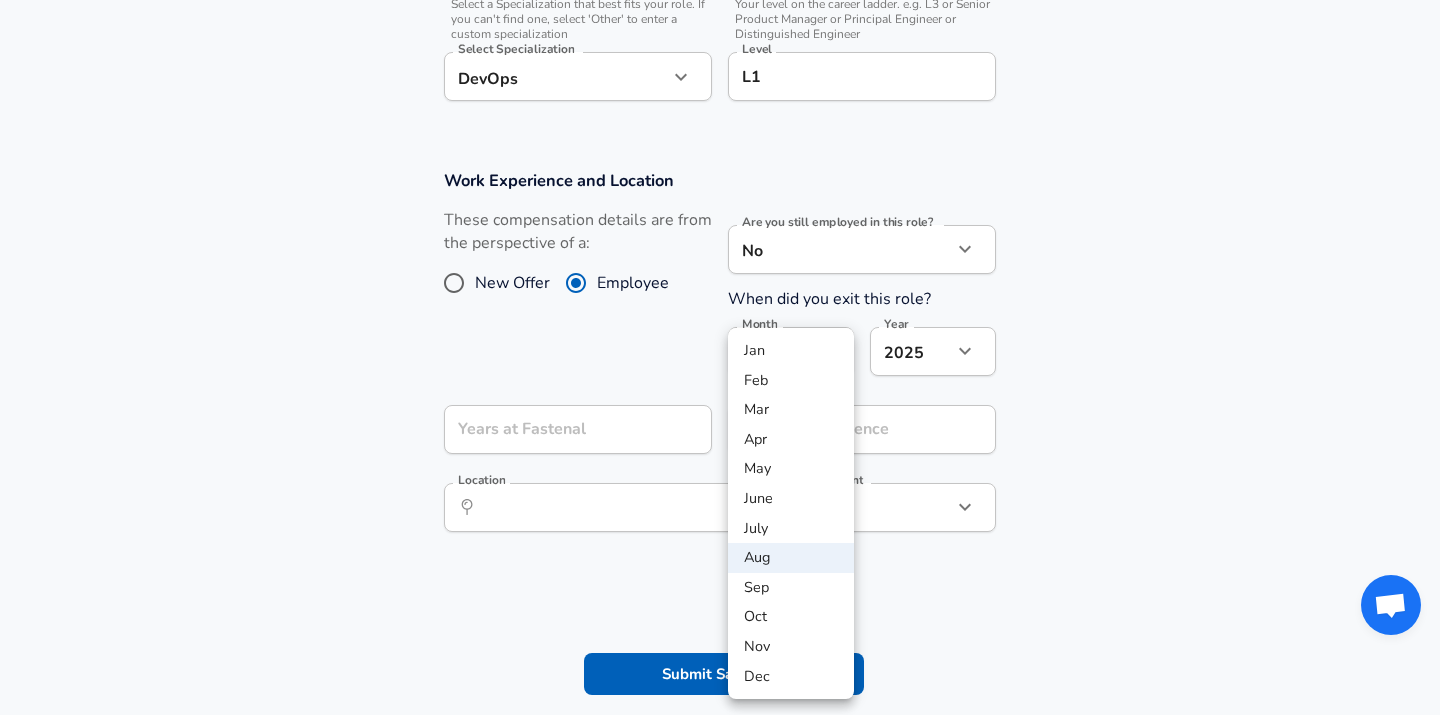 click on "June" at bounding box center [791, 499] 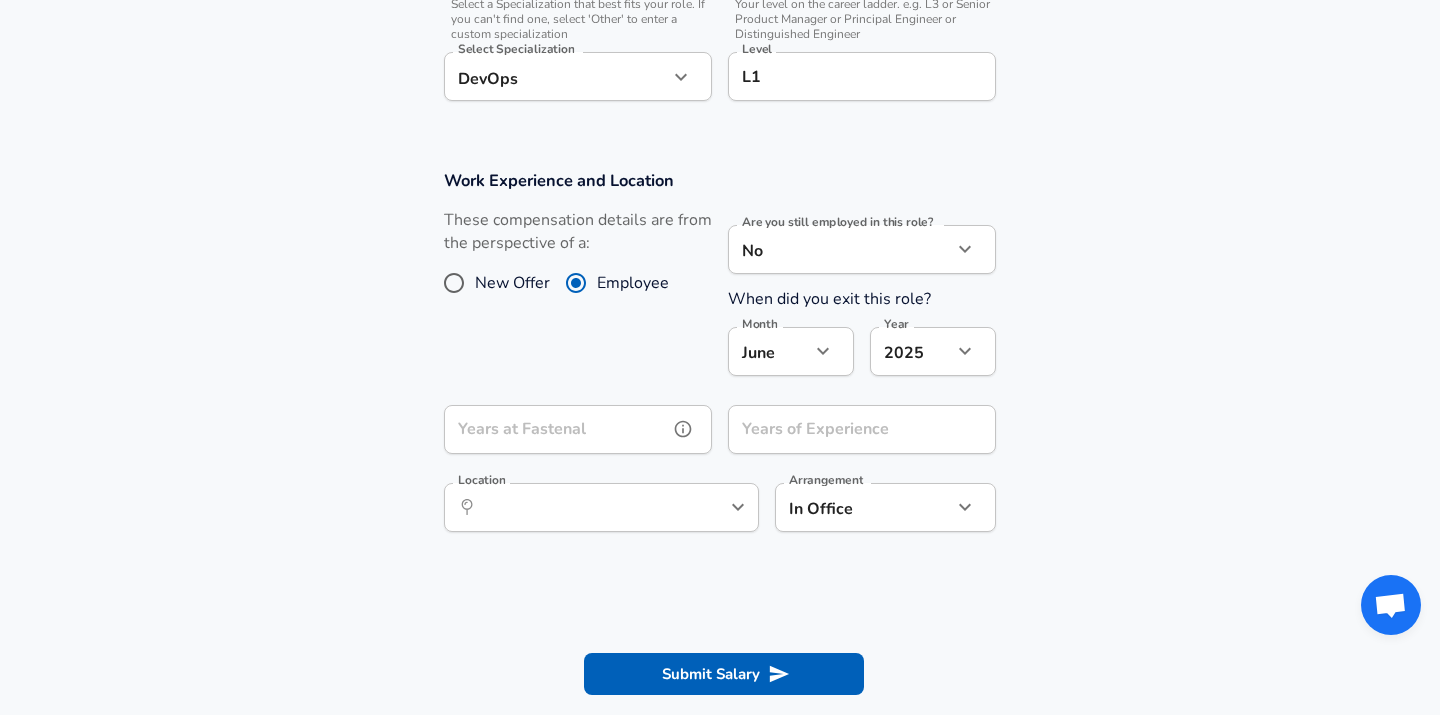 click on "Years at Fastenal" at bounding box center (556, 429) 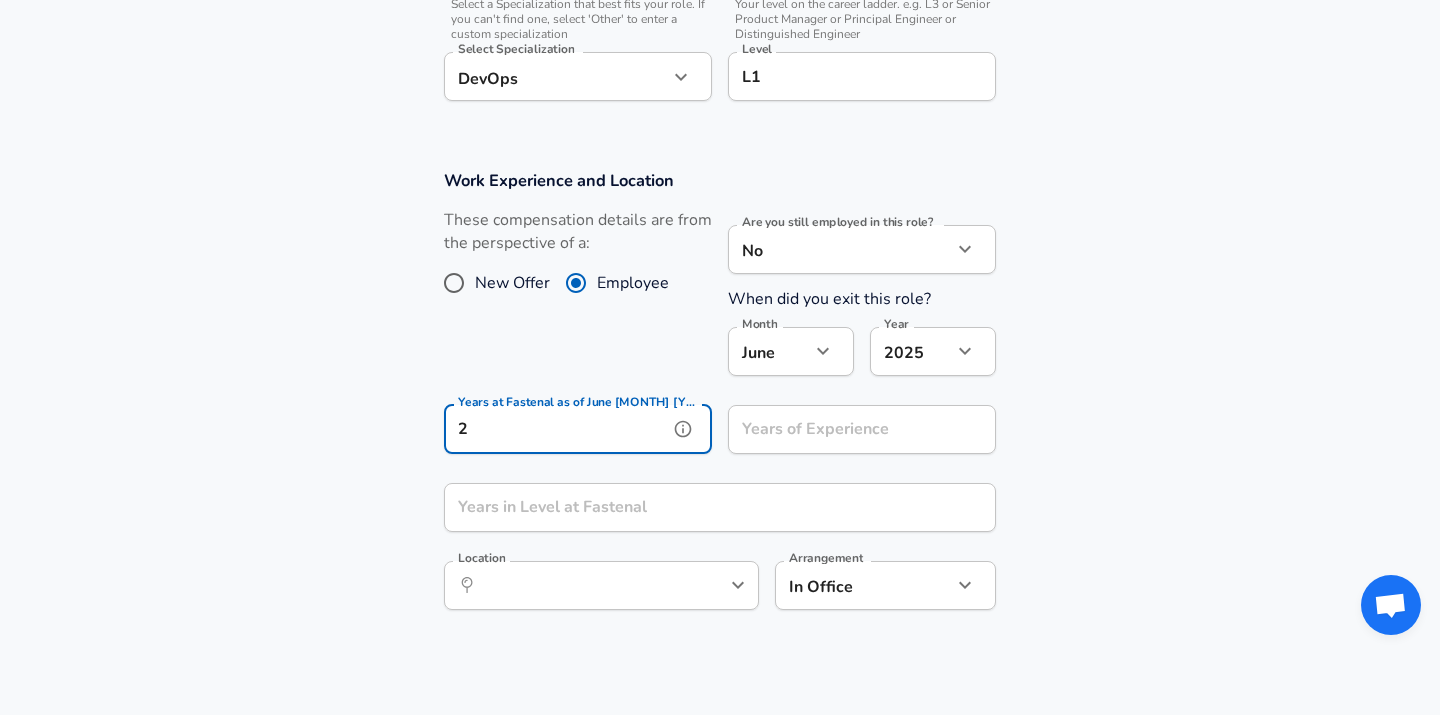type on "2" 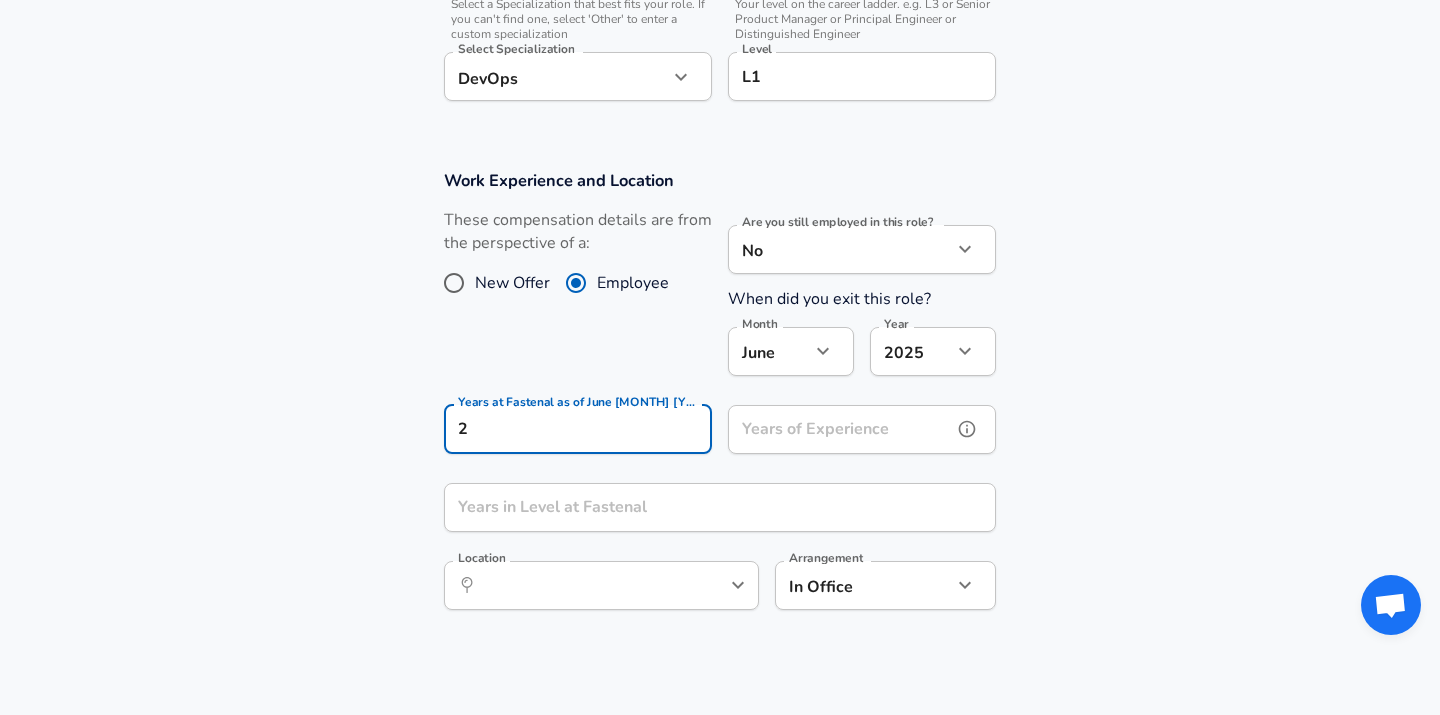 click on "Years of Experience" at bounding box center [840, 429] 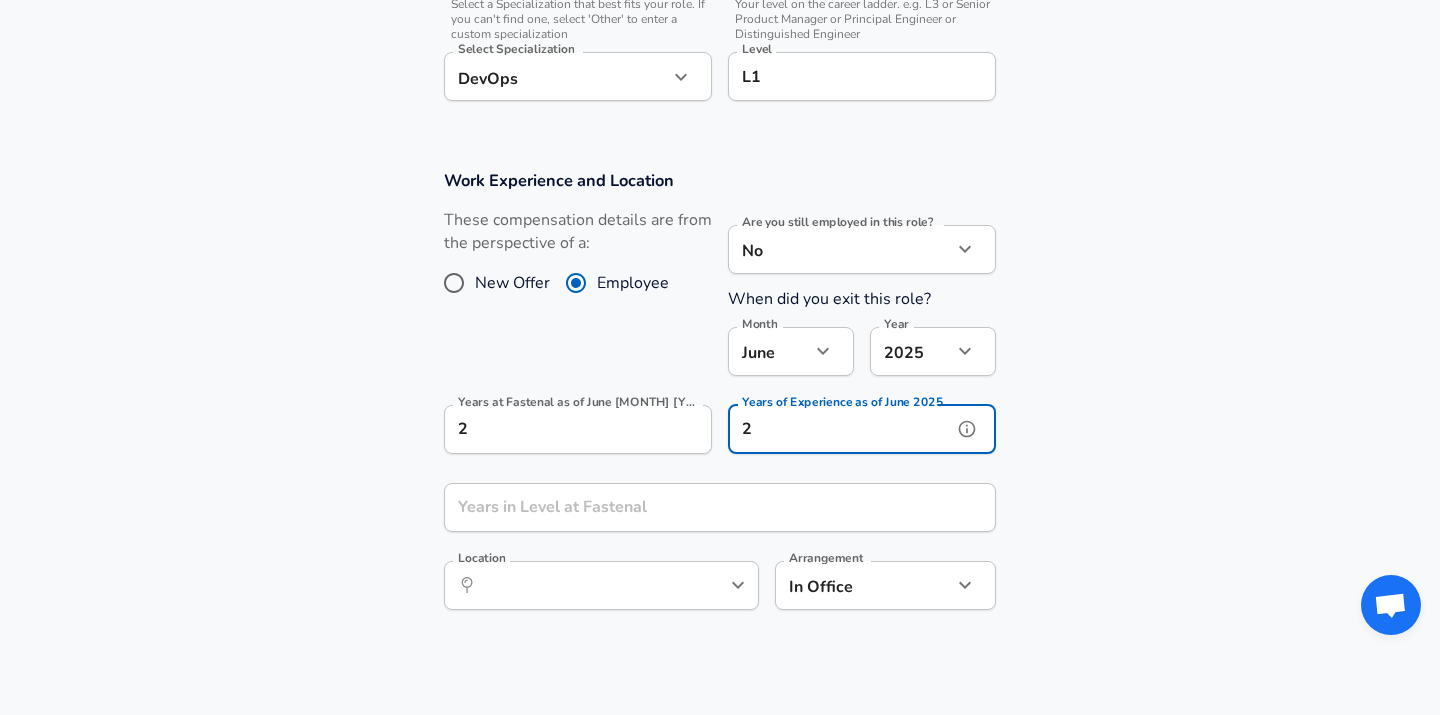 type on "2" 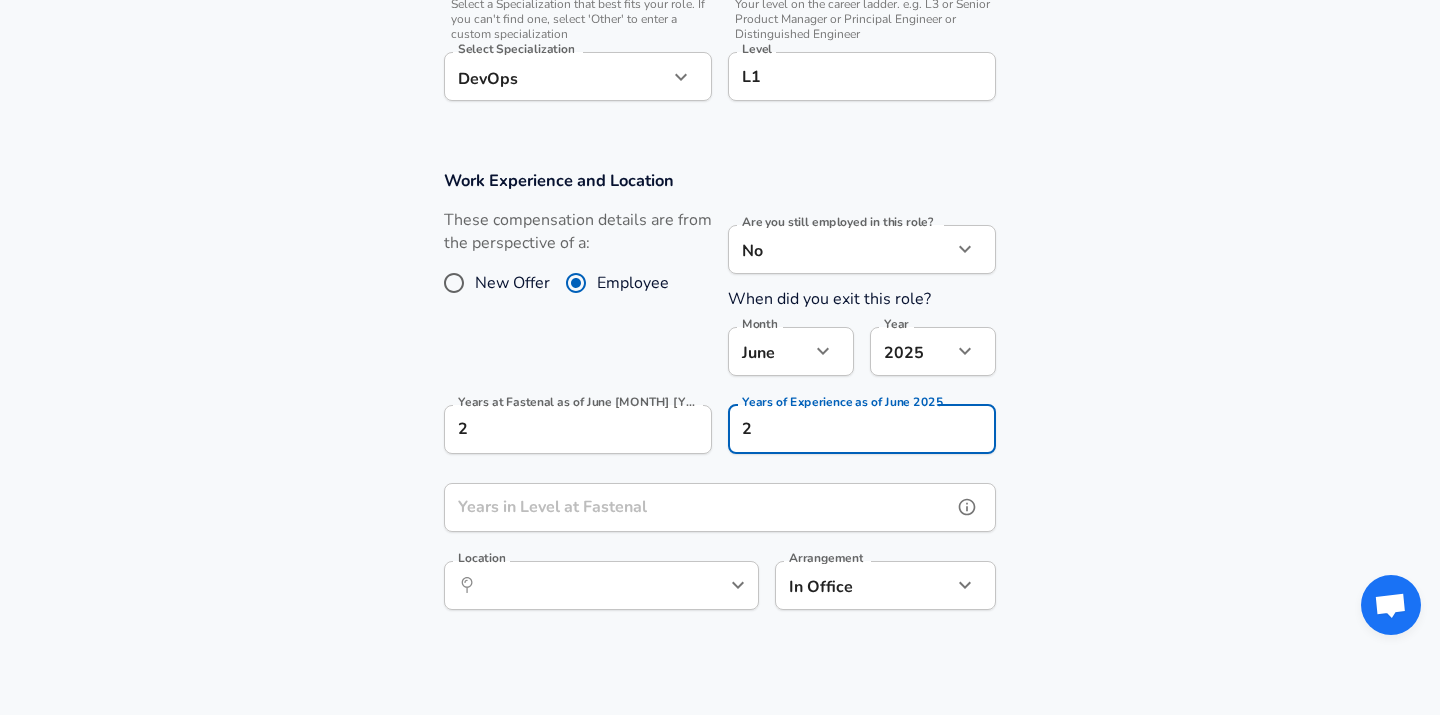 click on "Years in Level at Fastenal" at bounding box center [698, 507] 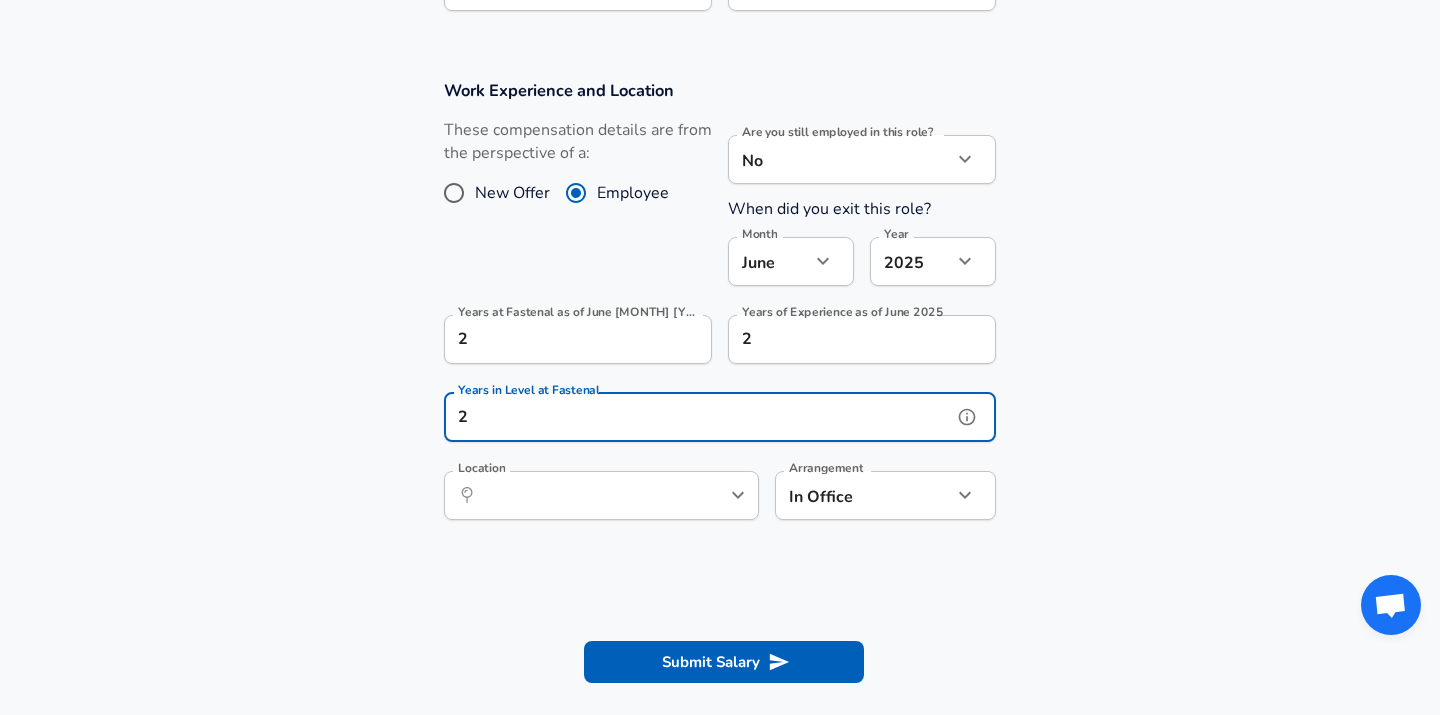 scroll, scrollTop: 833, scrollLeft: 0, axis: vertical 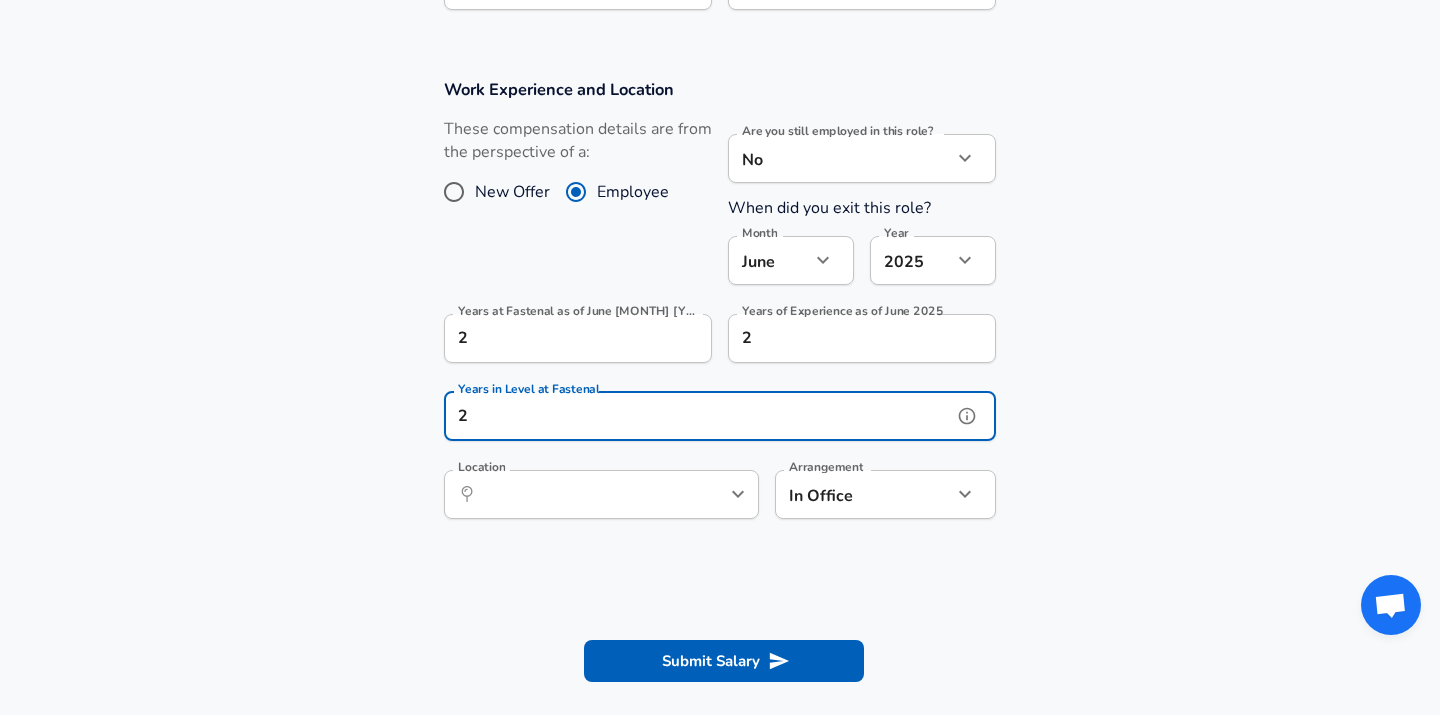 type on "2" 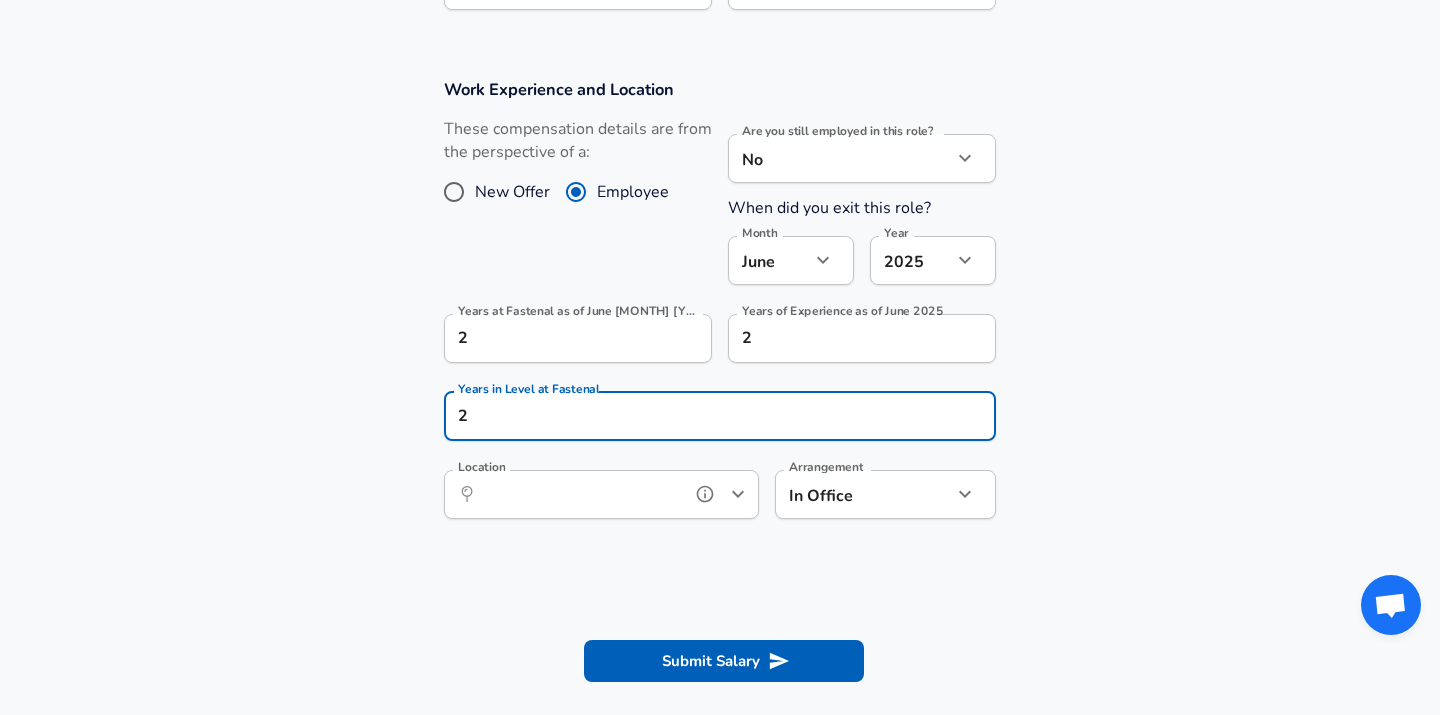 click on "Location" at bounding box center (579, 494) 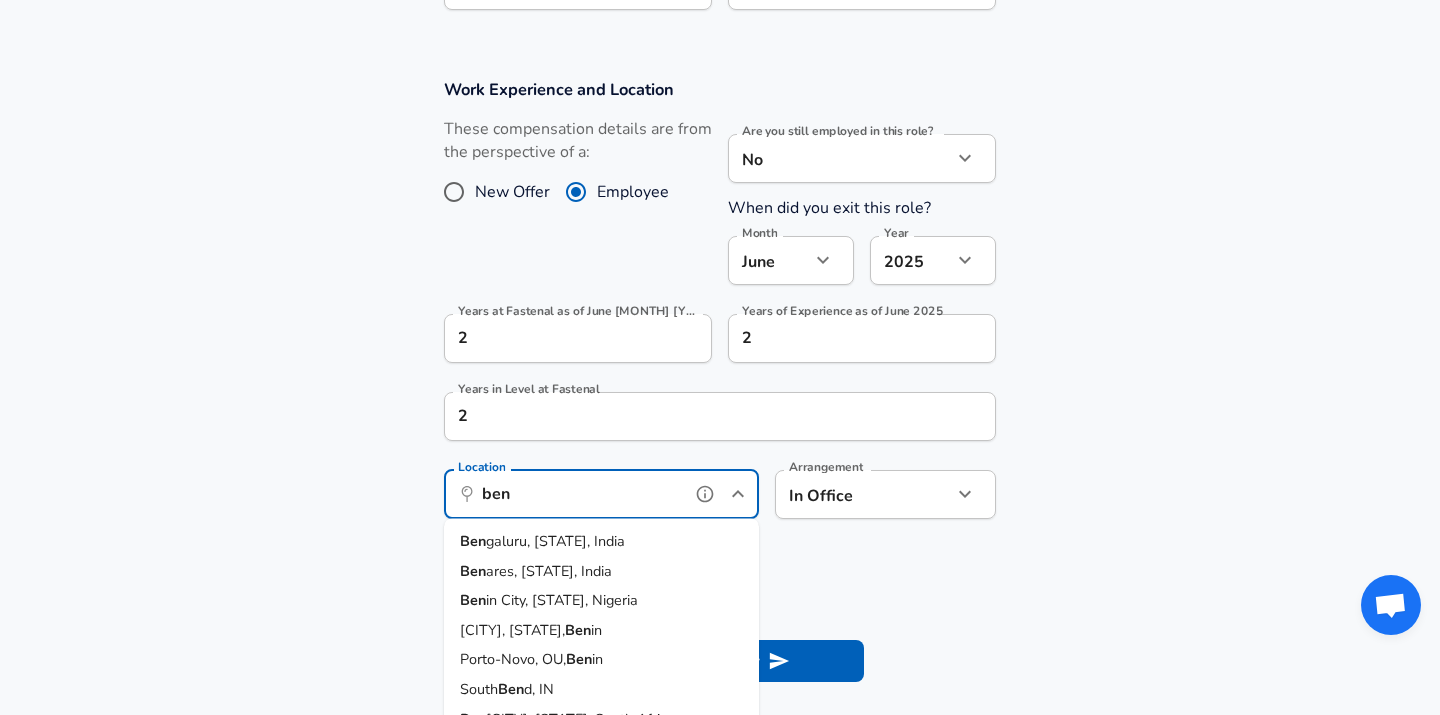 click on "galuru, [STATE], India" at bounding box center (555, 541) 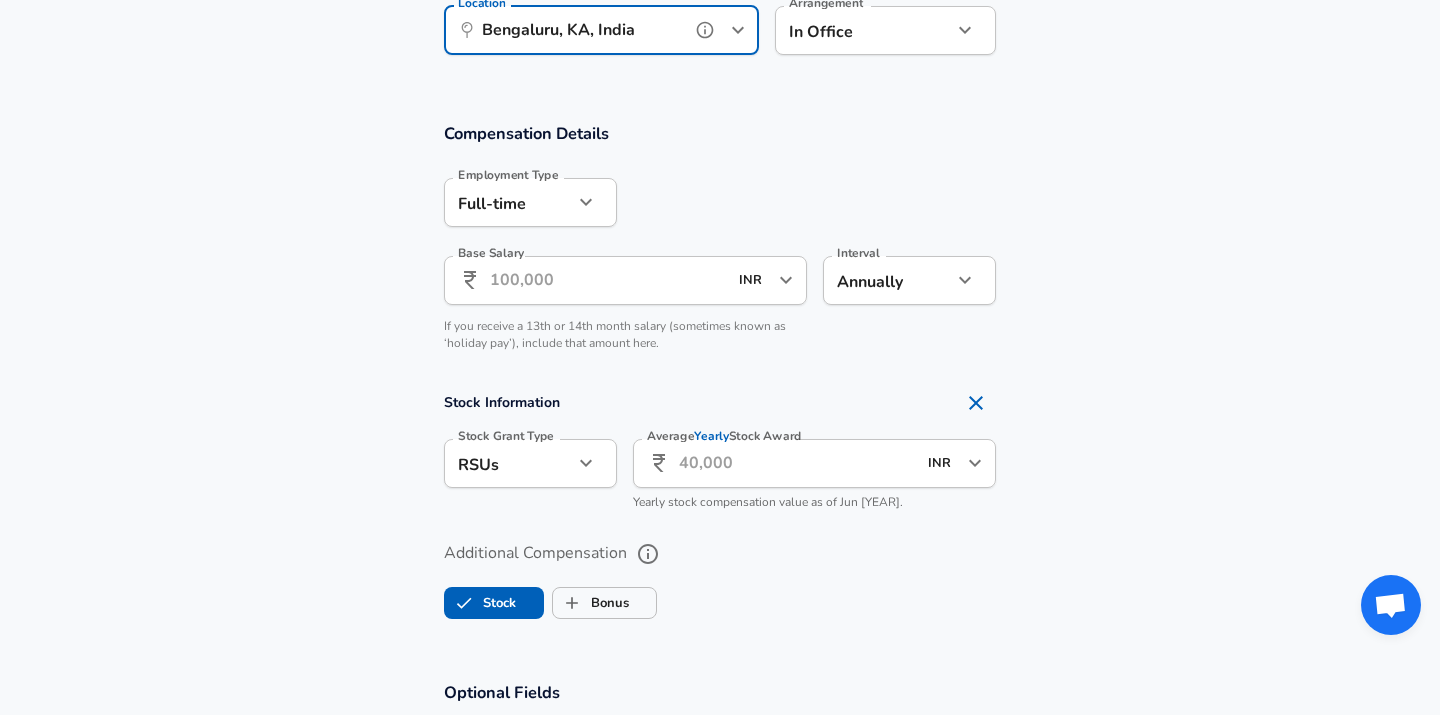 scroll, scrollTop: 1307, scrollLeft: 0, axis: vertical 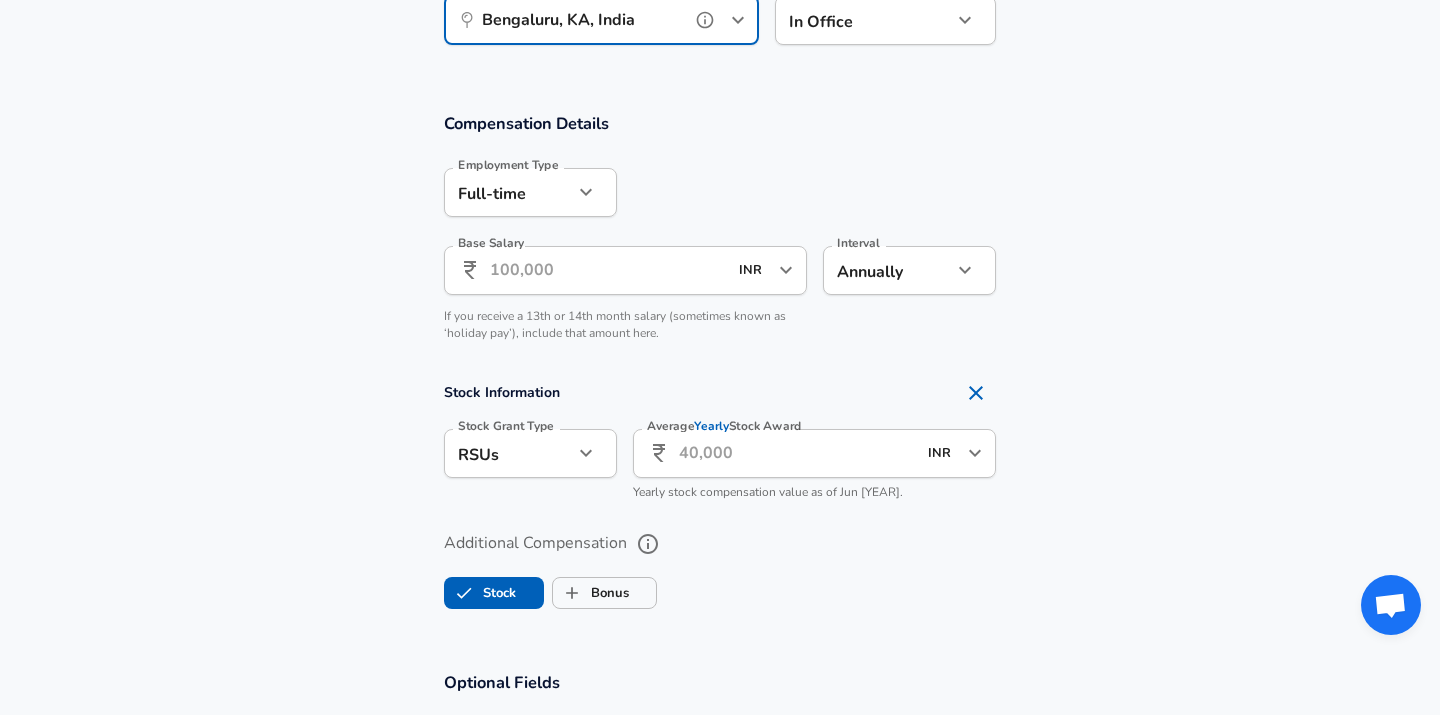 type on "Bengaluru, KA, India" 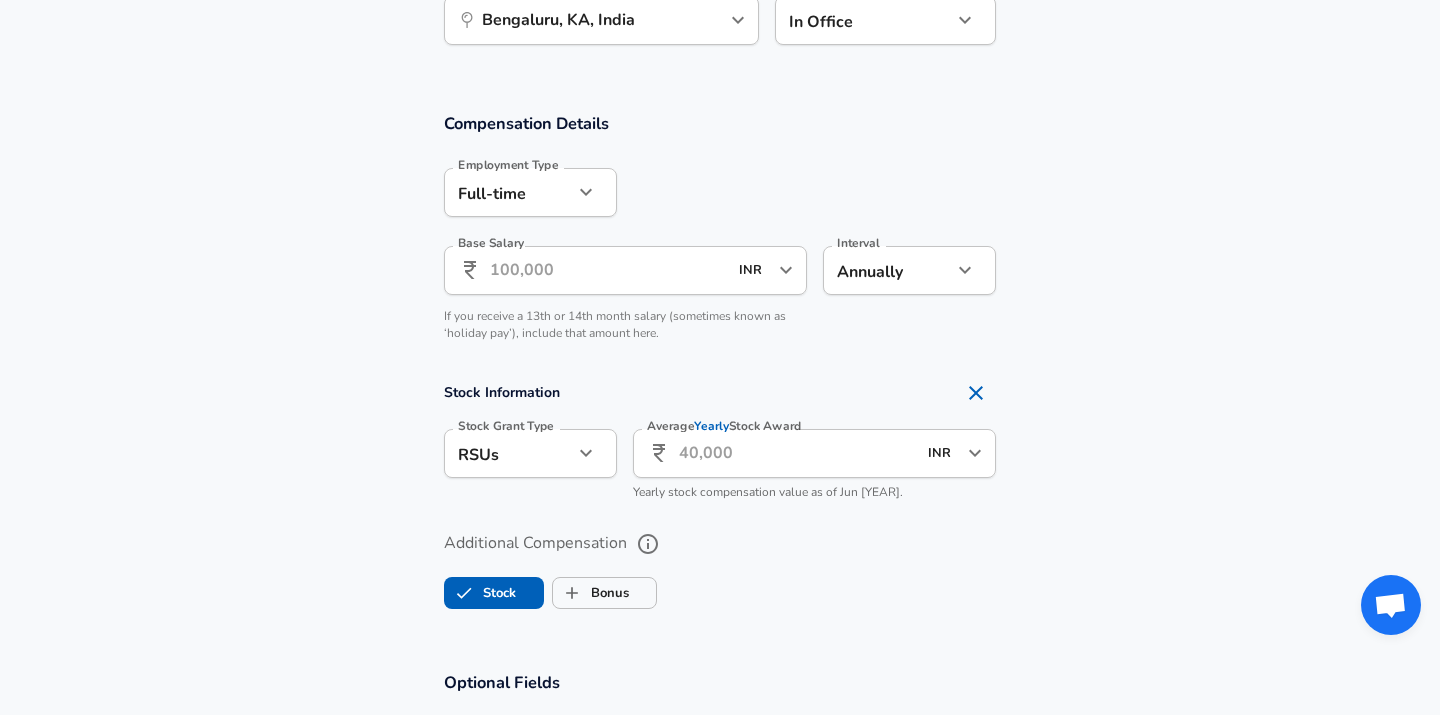 click on "Base Salary" at bounding box center (608, 270) 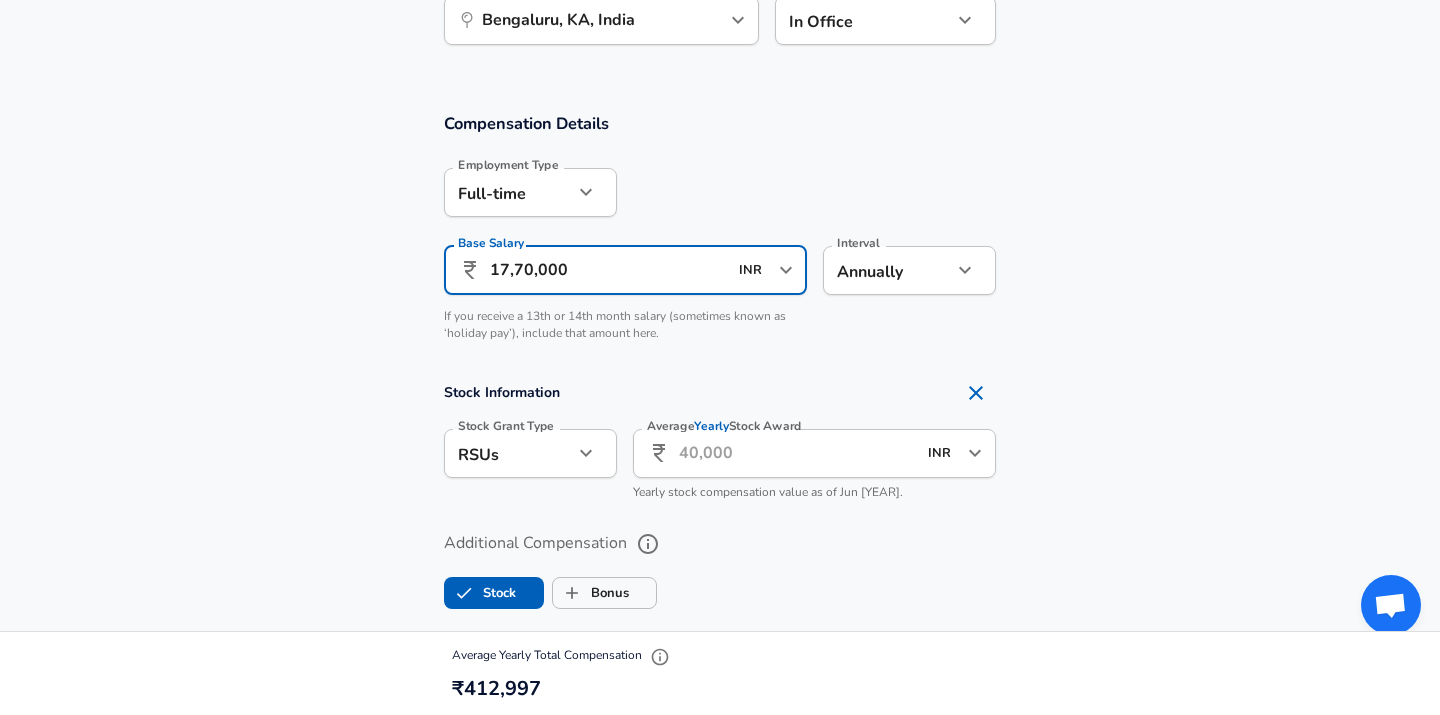 scroll, scrollTop: 0, scrollLeft: 0, axis: both 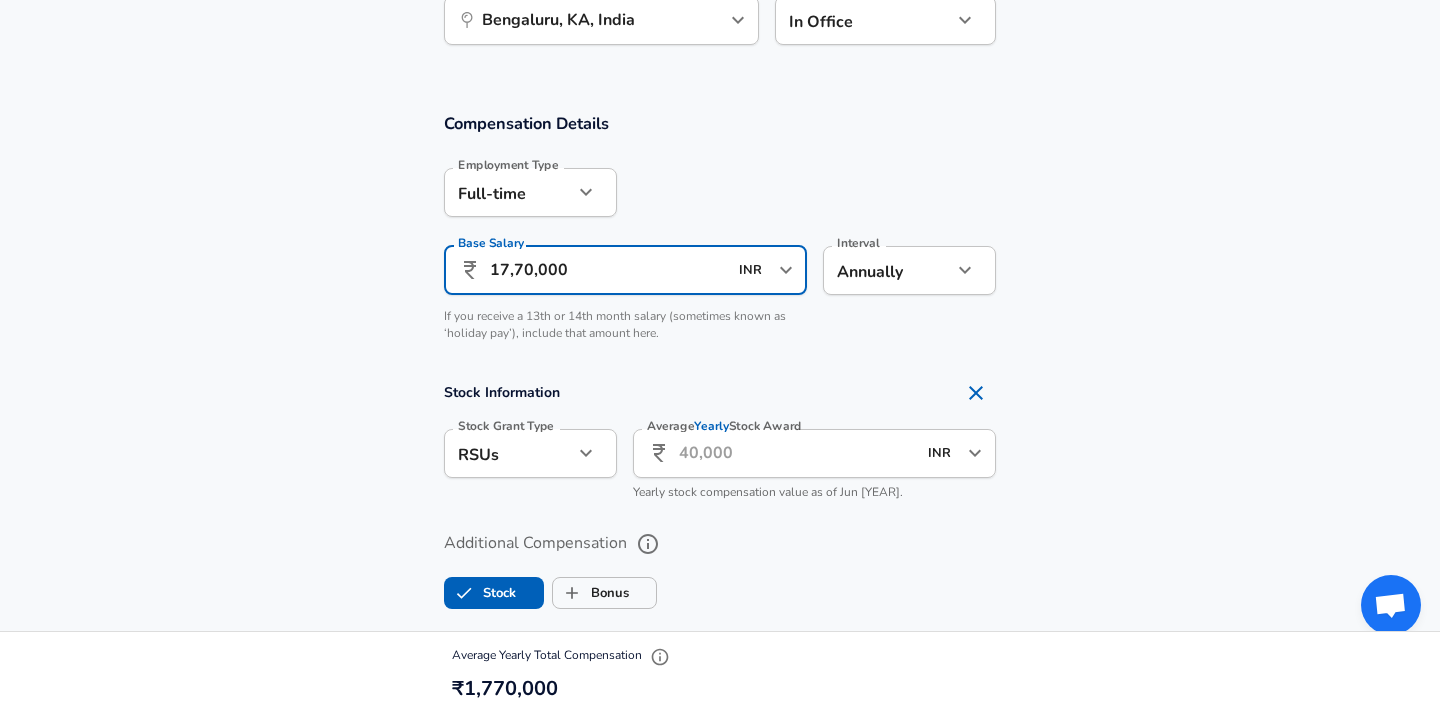 click on "INR ​" at bounding box center (956, 453) 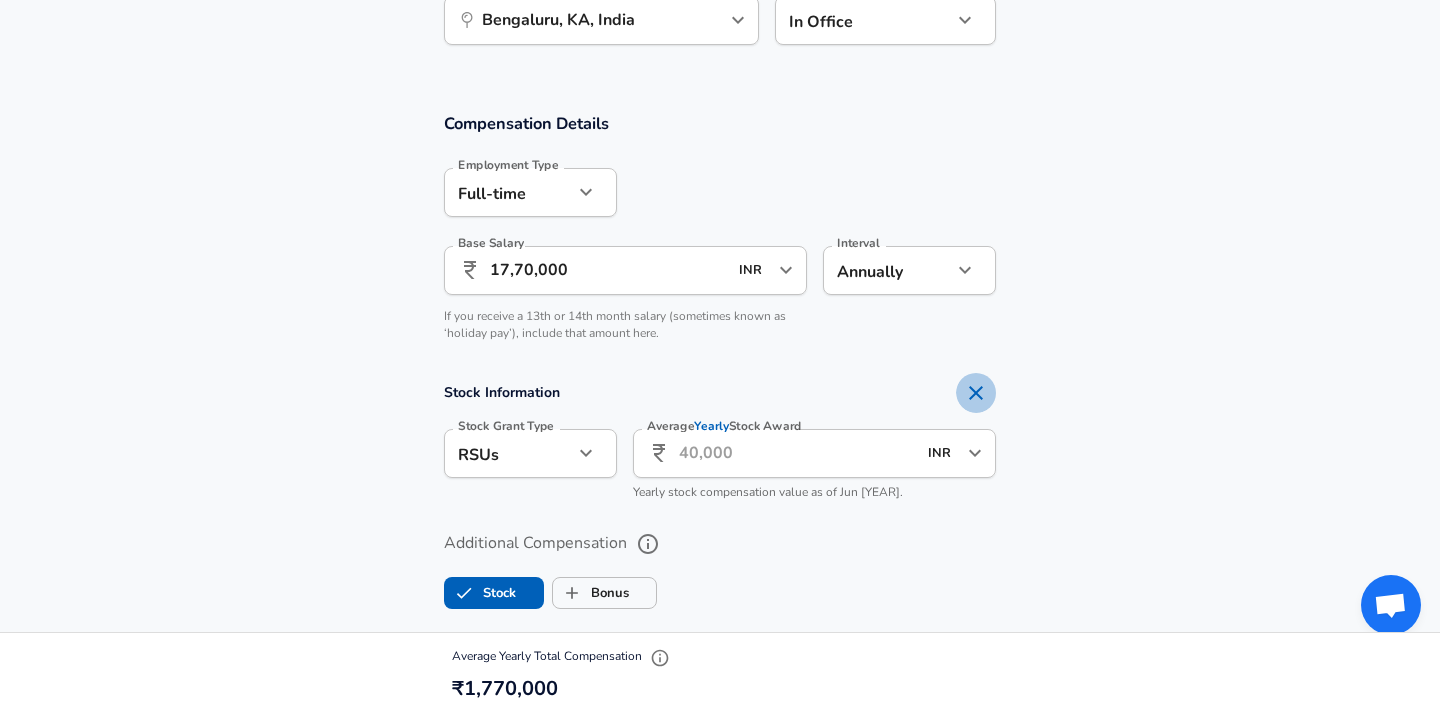 click 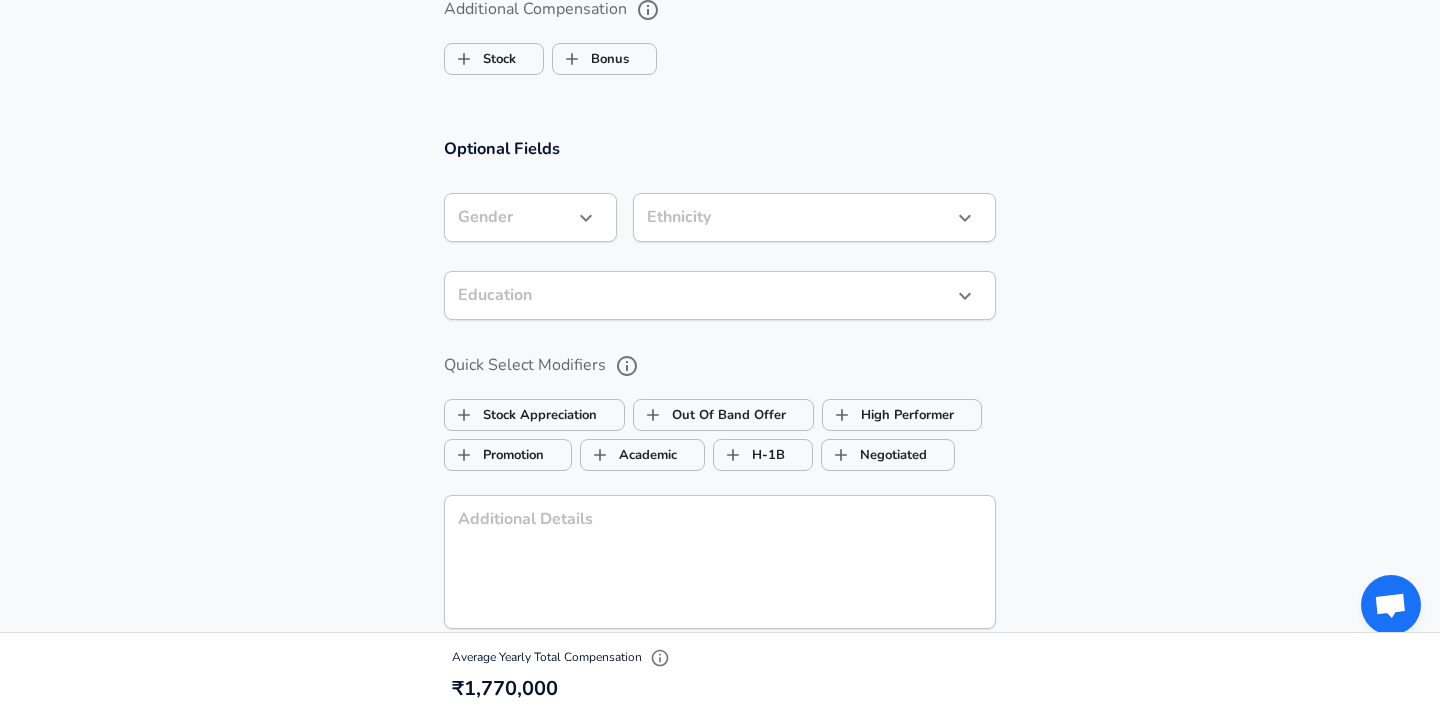 scroll, scrollTop: 1688, scrollLeft: 0, axis: vertical 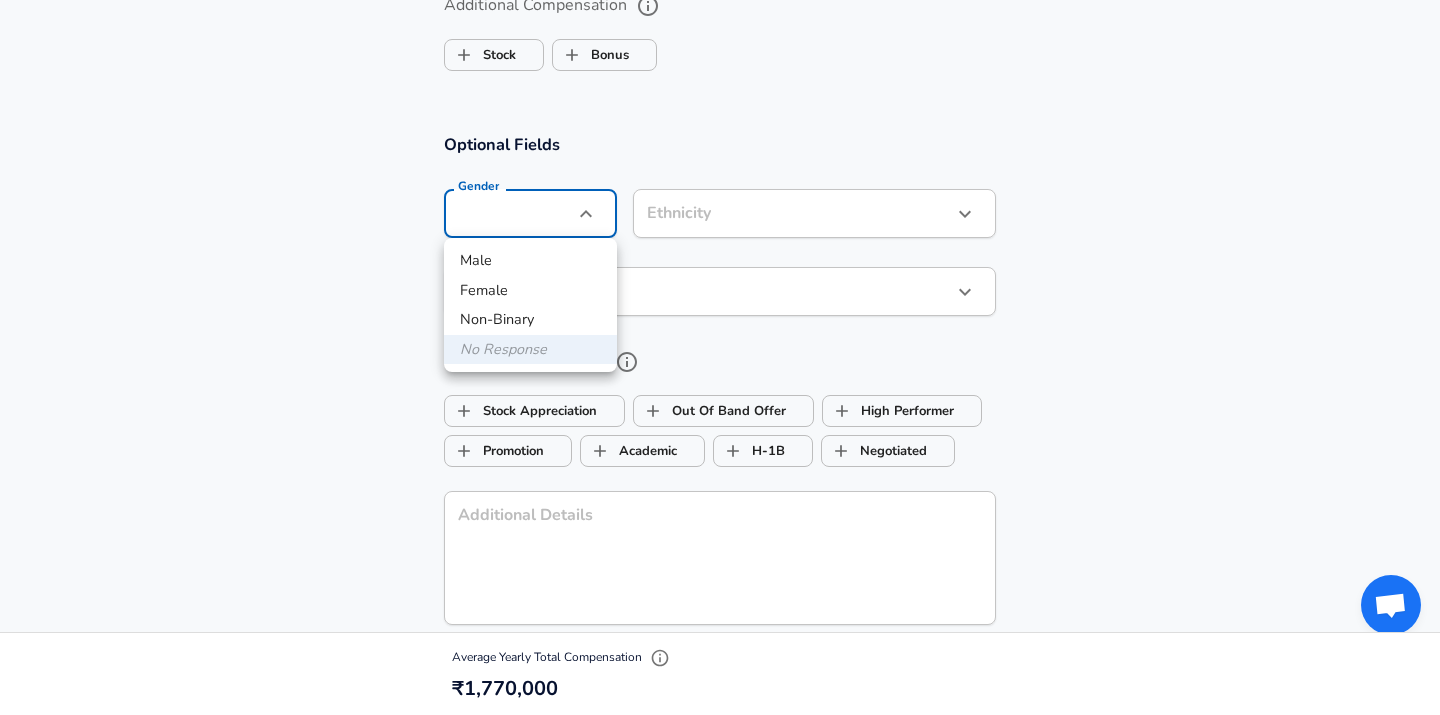 click on "Restart Add Your Salary Upload your offer letter to verify your submission Enhance Privacy and Anonymity Yes Automatically hides specific fields until there are enough submissions to safely display the full details. More Details Based on your submission and the data points that we have already collected, we will automatically hide and anonymize specific fields if there aren't enough data points to remain sufficiently anonymous. Company & Title Information Enter the company you received your offer from Company Fastenal Company Select the title that closest resembles your official title. This should be similar to the title that was present on your offer letter. Title Software Engineer Title Select a job family that best fits your role. If you can't find one, select 'Other' to enter a custom job family Job Family Software Engineer Job Family Select a Specialization that best fits your role. If you can't find one, select 'Other' to enter a custom specialization Select Specialization DevOps DevOps L1" at bounding box center [720, -1331] 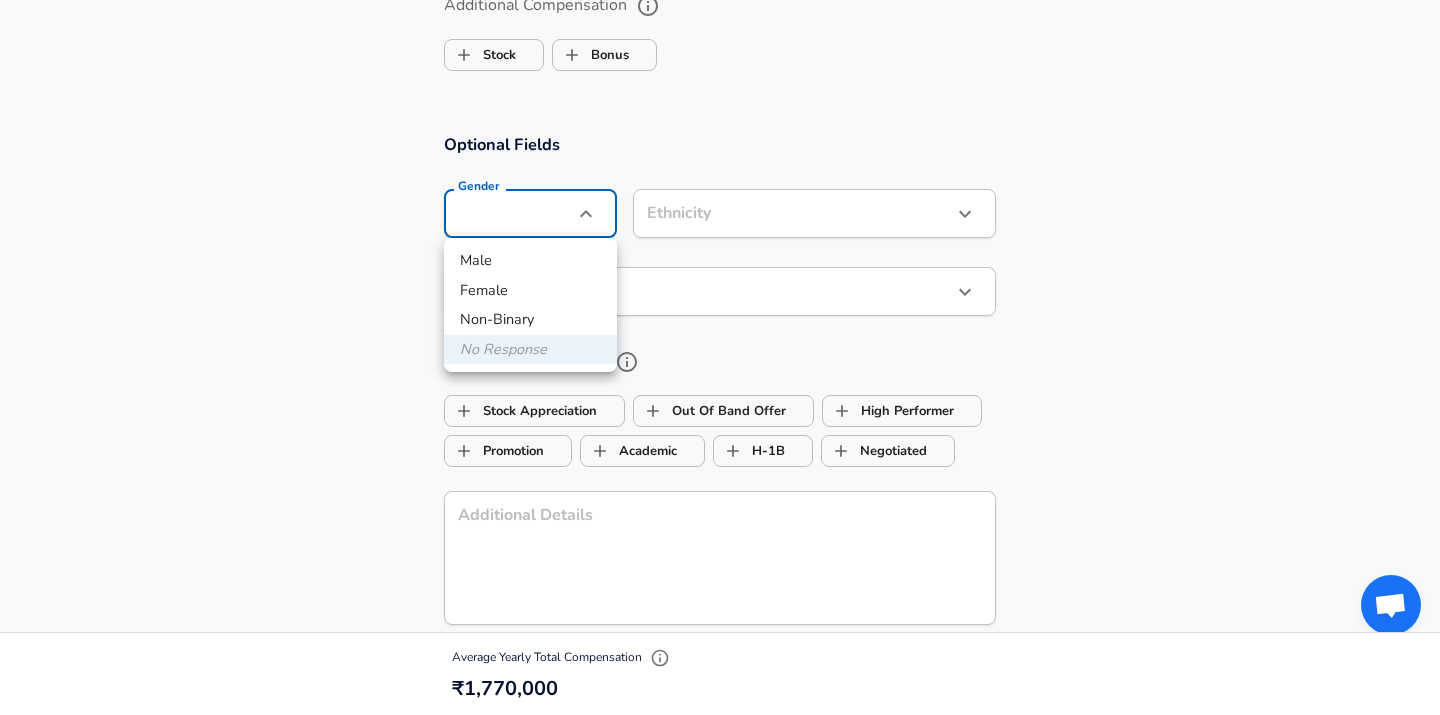 click at bounding box center (720, 357) 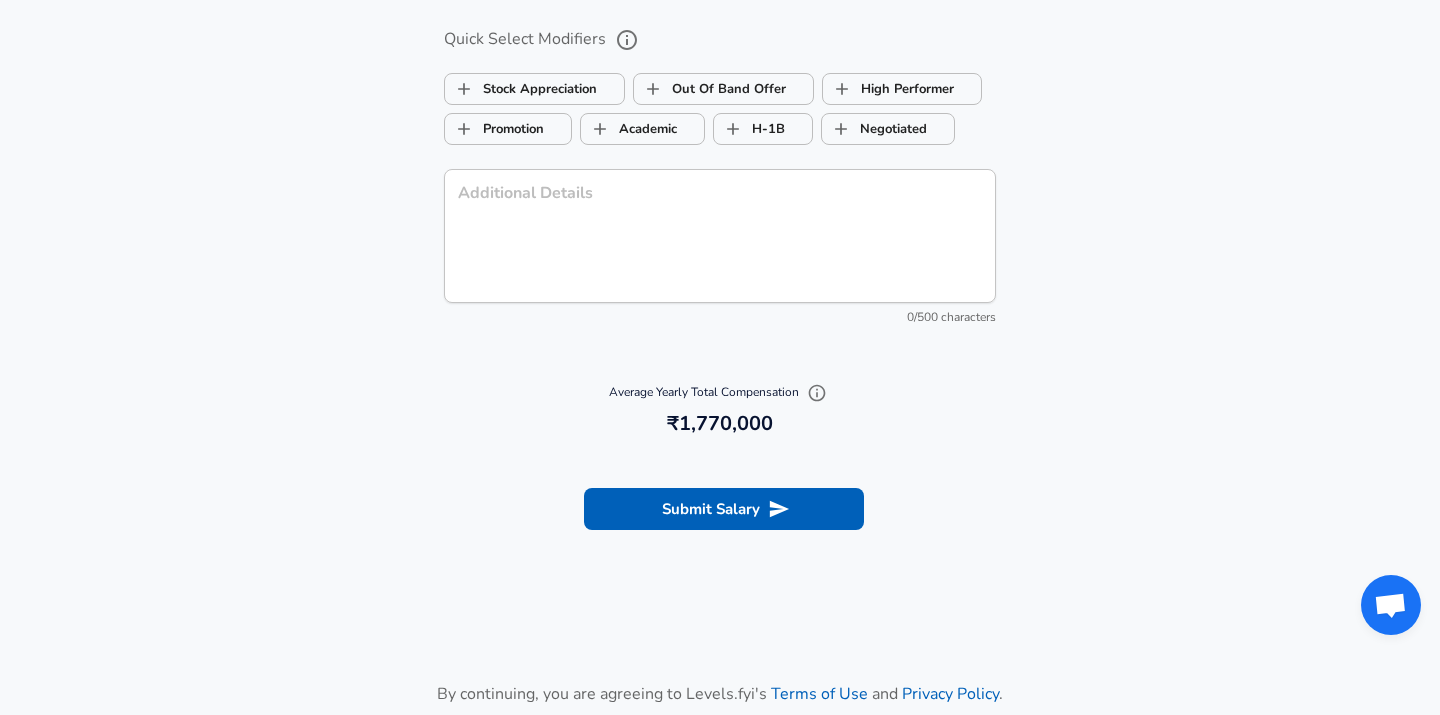 scroll, scrollTop: 2032, scrollLeft: 0, axis: vertical 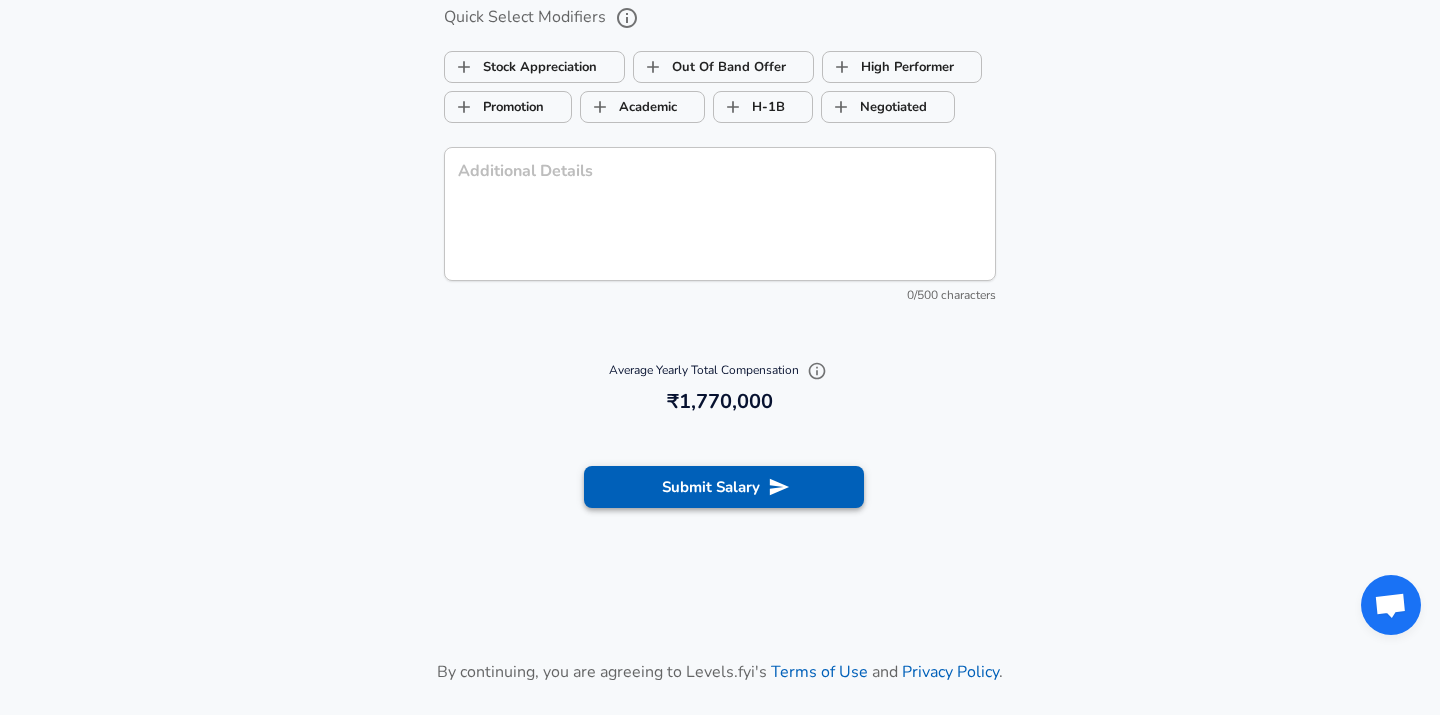 click on "Submit Salary" at bounding box center (724, 487) 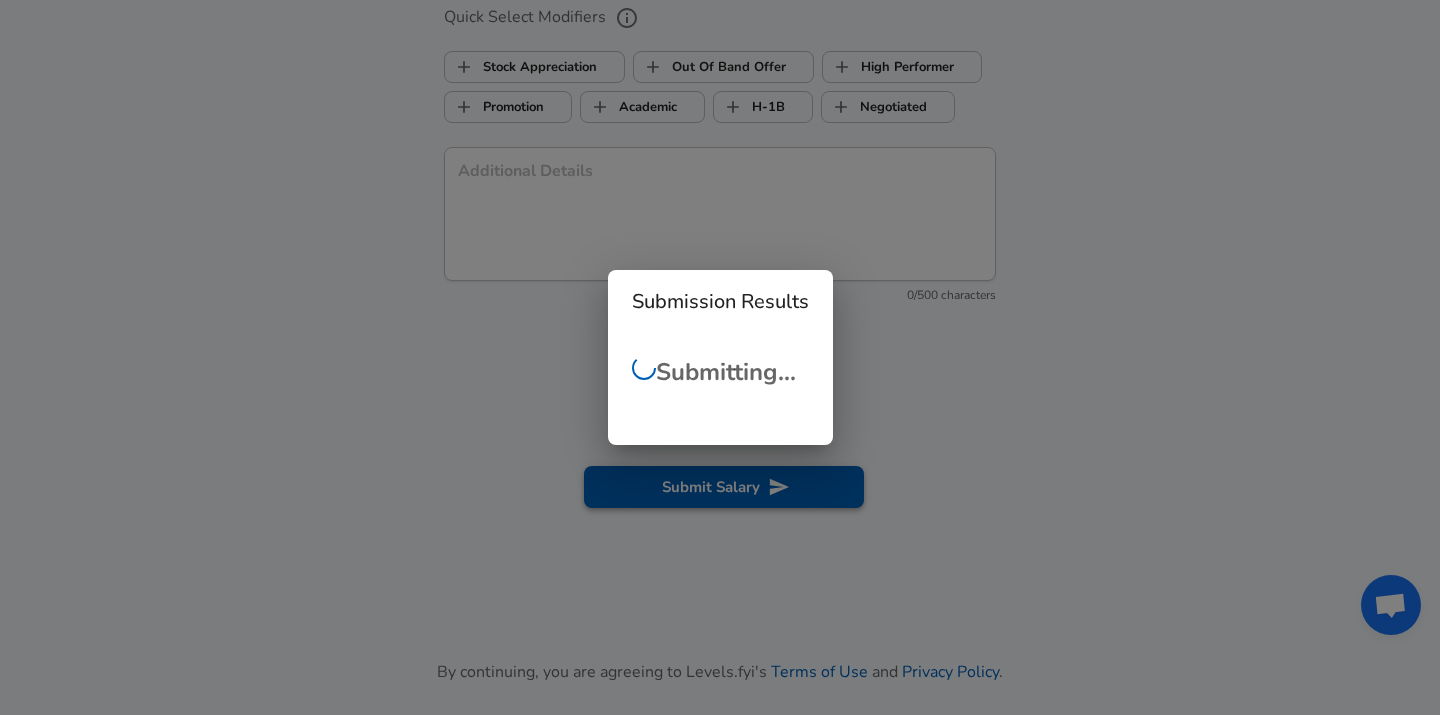 checkbox on "false" 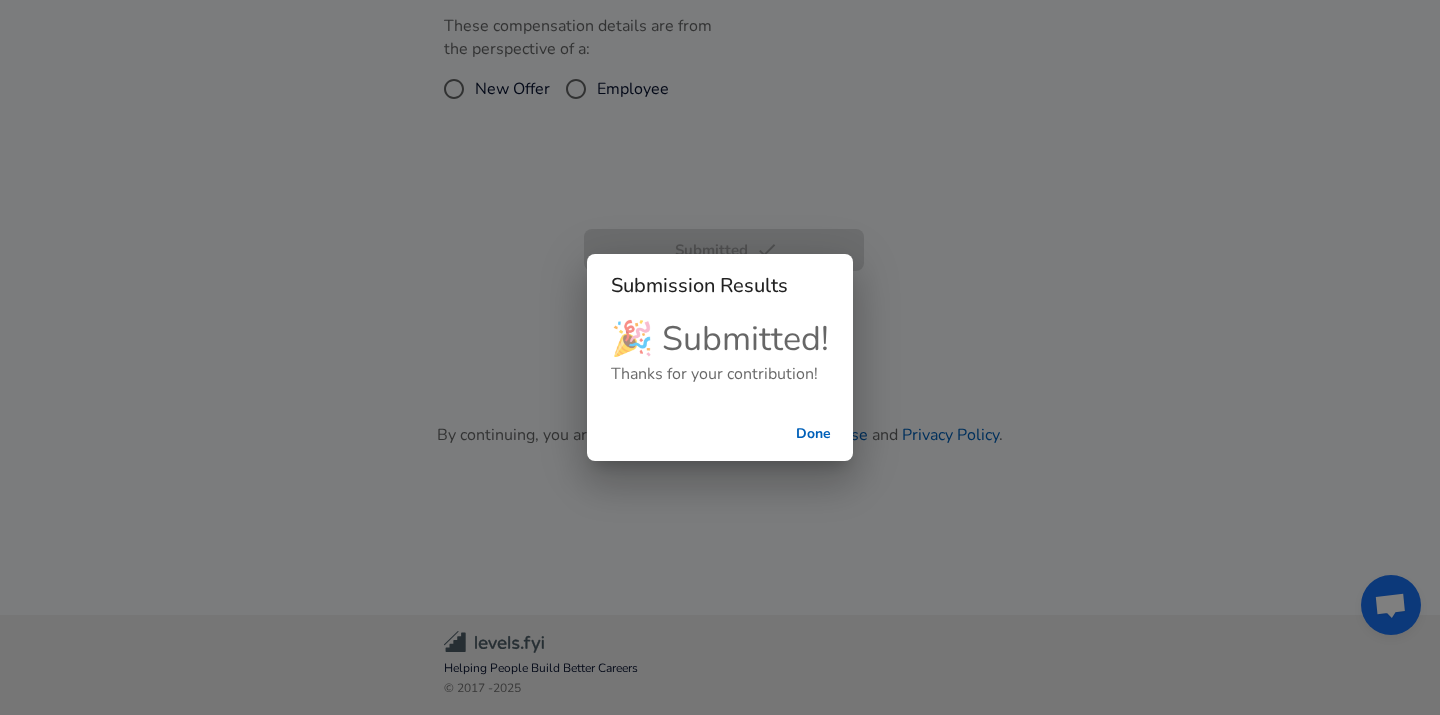 scroll, scrollTop: 572, scrollLeft: 0, axis: vertical 